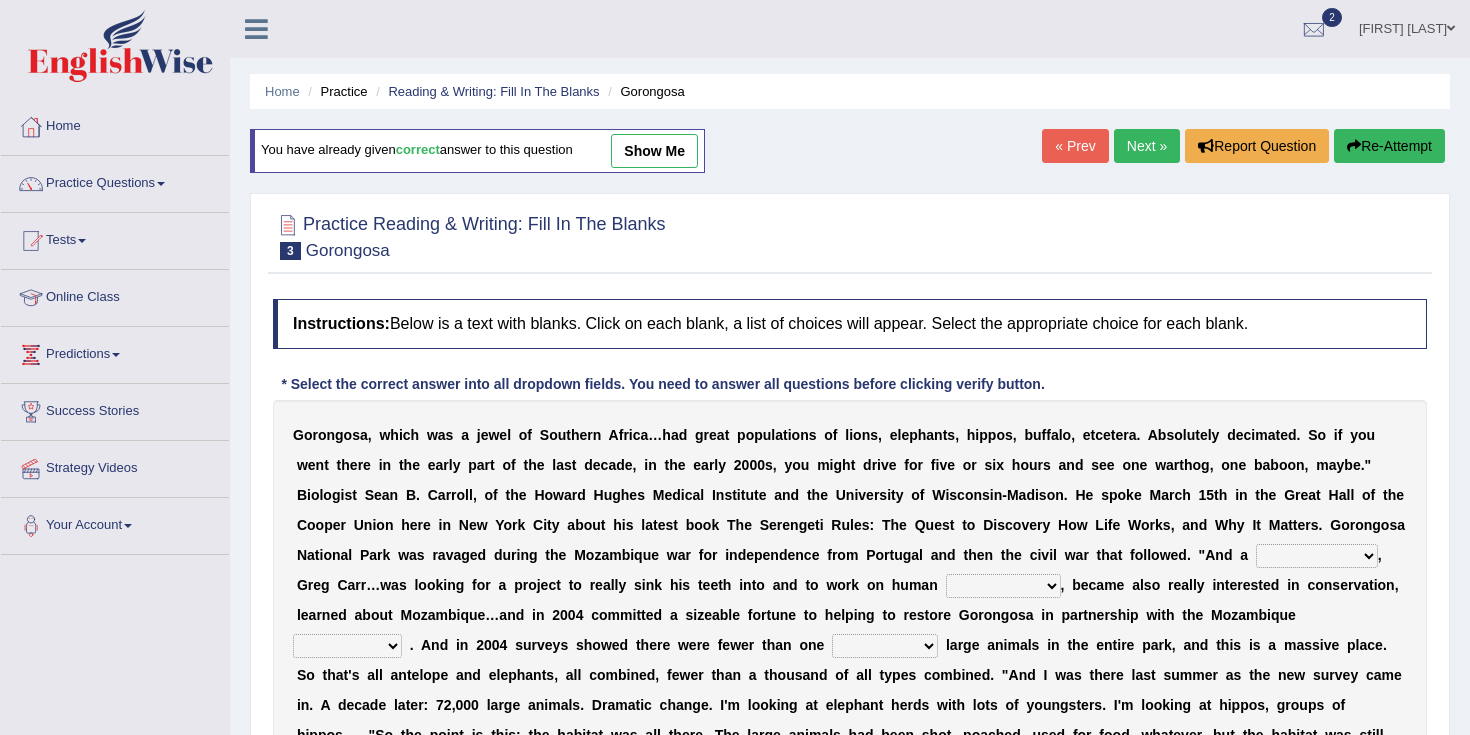scroll, scrollTop: 191, scrollLeft: 0, axis: vertical 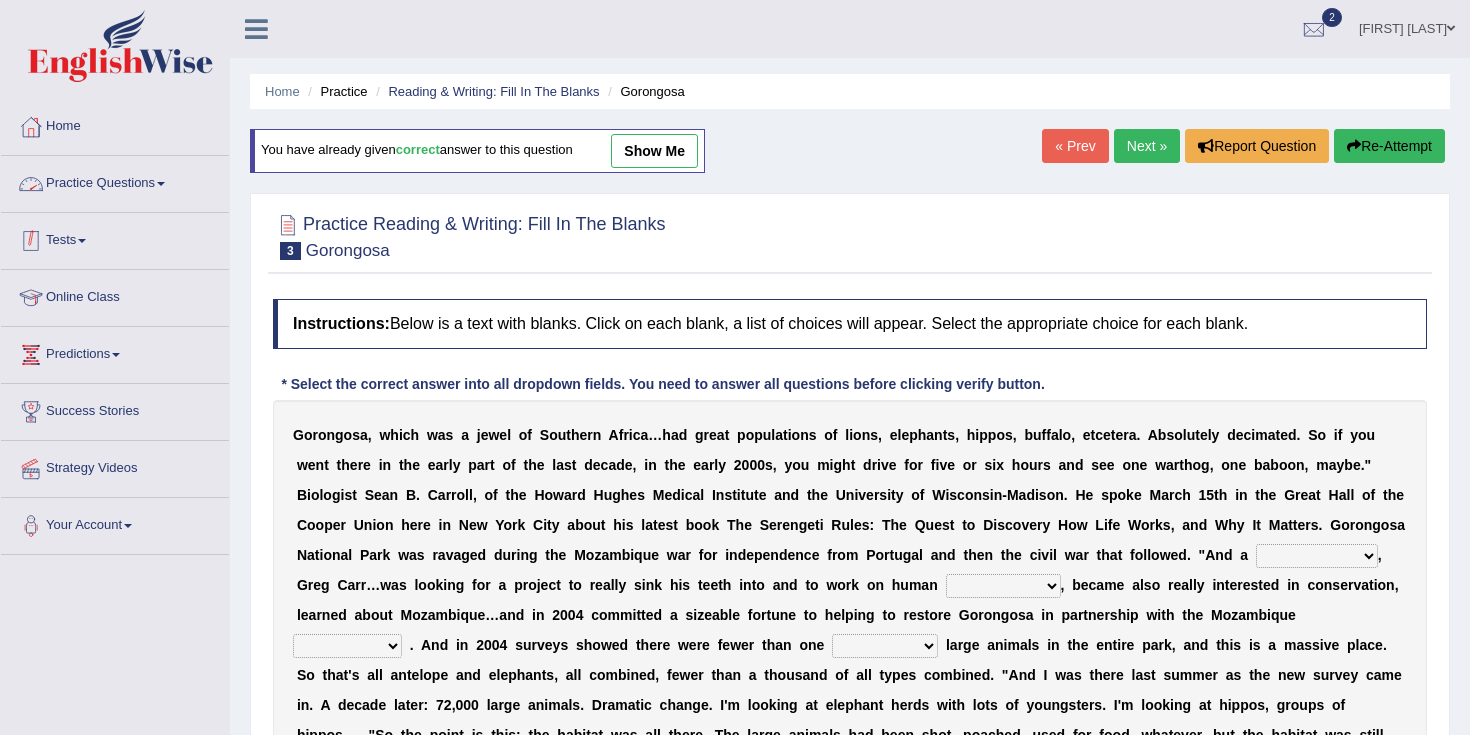 click on "Practice Questions" at bounding box center (115, 181) 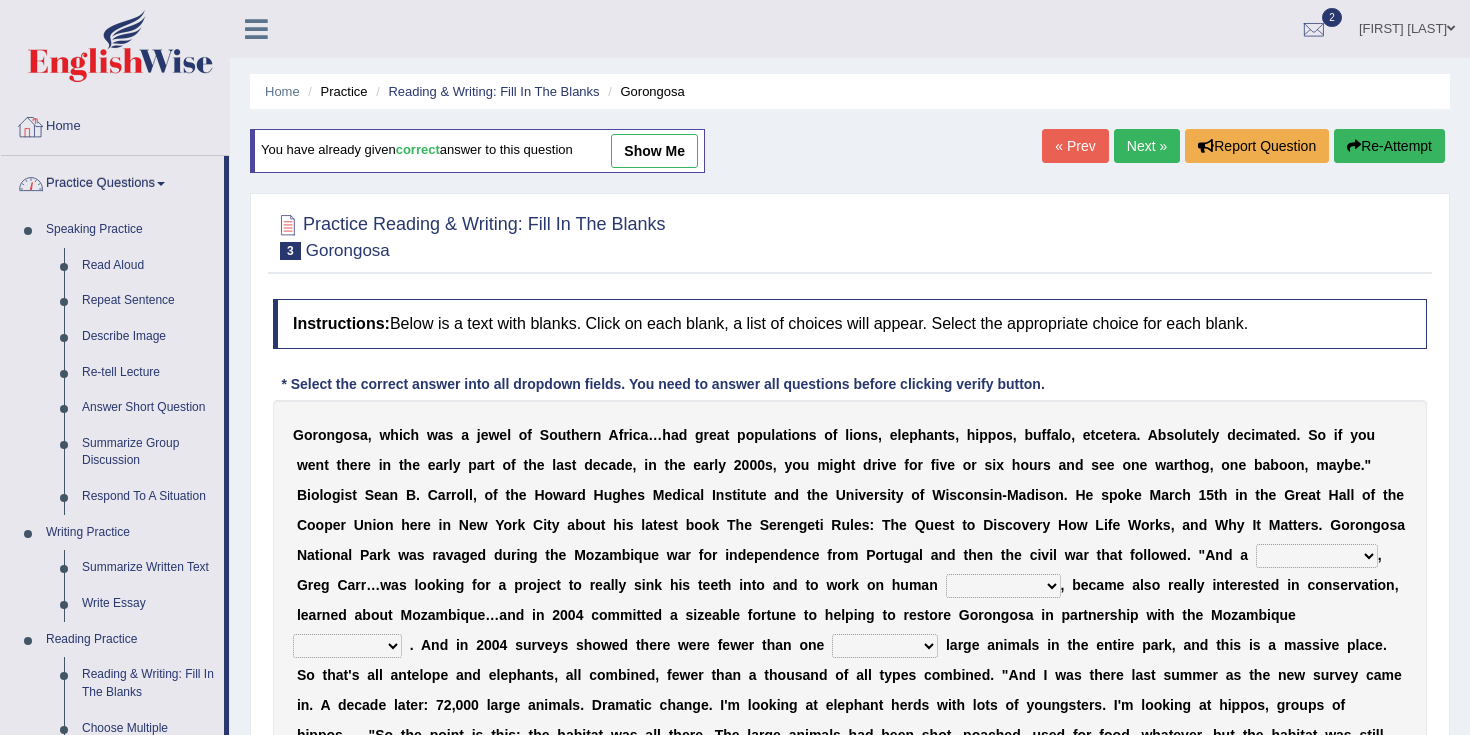 click on "Home" at bounding box center (115, 124) 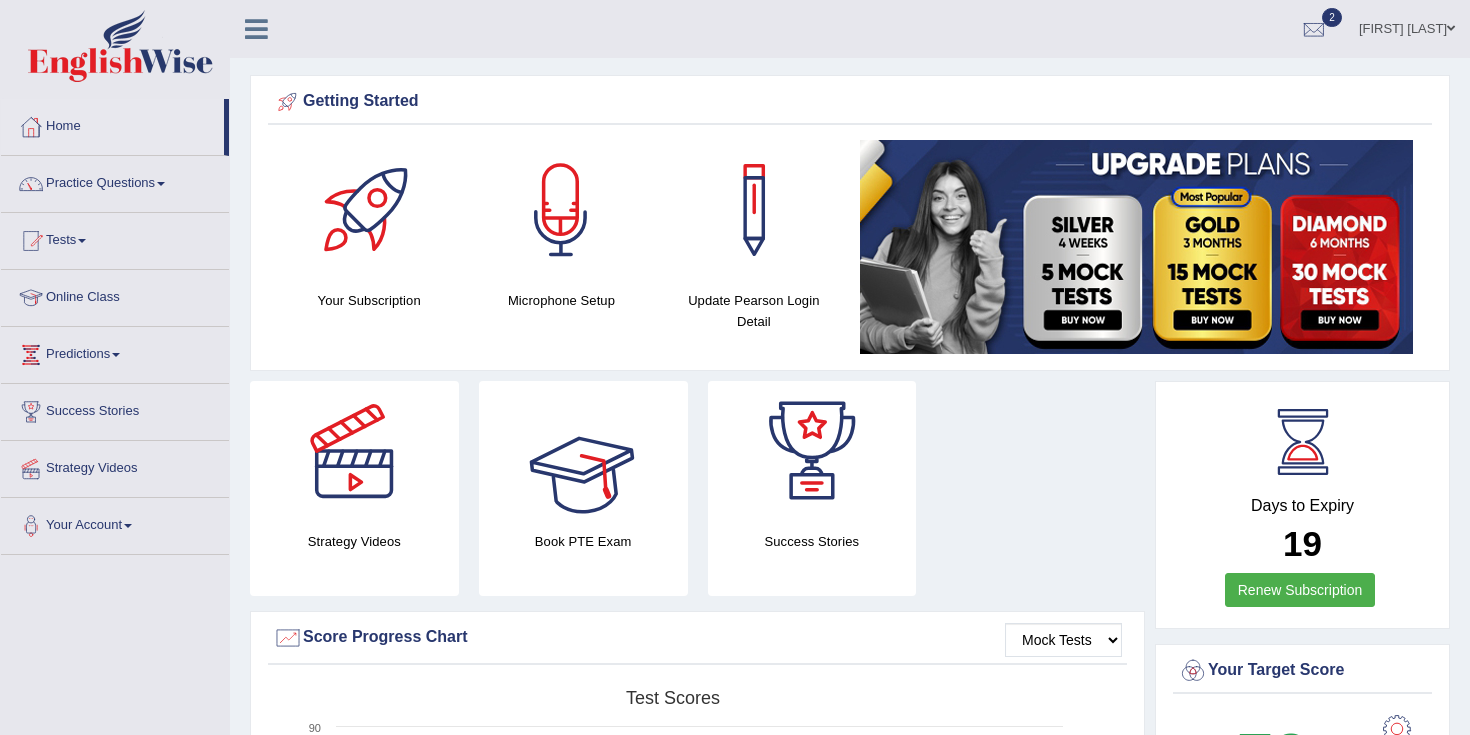 scroll, scrollTop: 293, scrollLeft: 0, axis: vertical 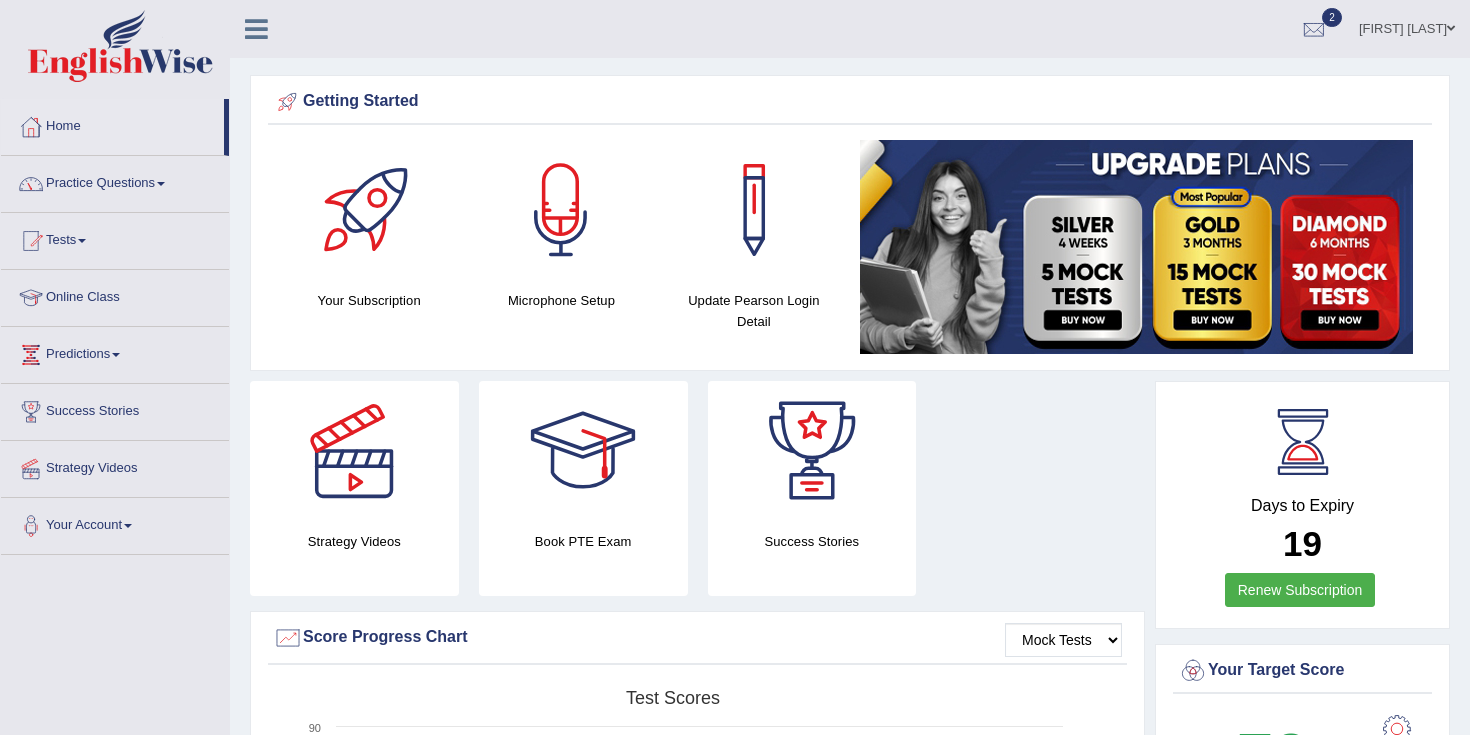 click on "Practice Questions" at bounding box center (115, 181) 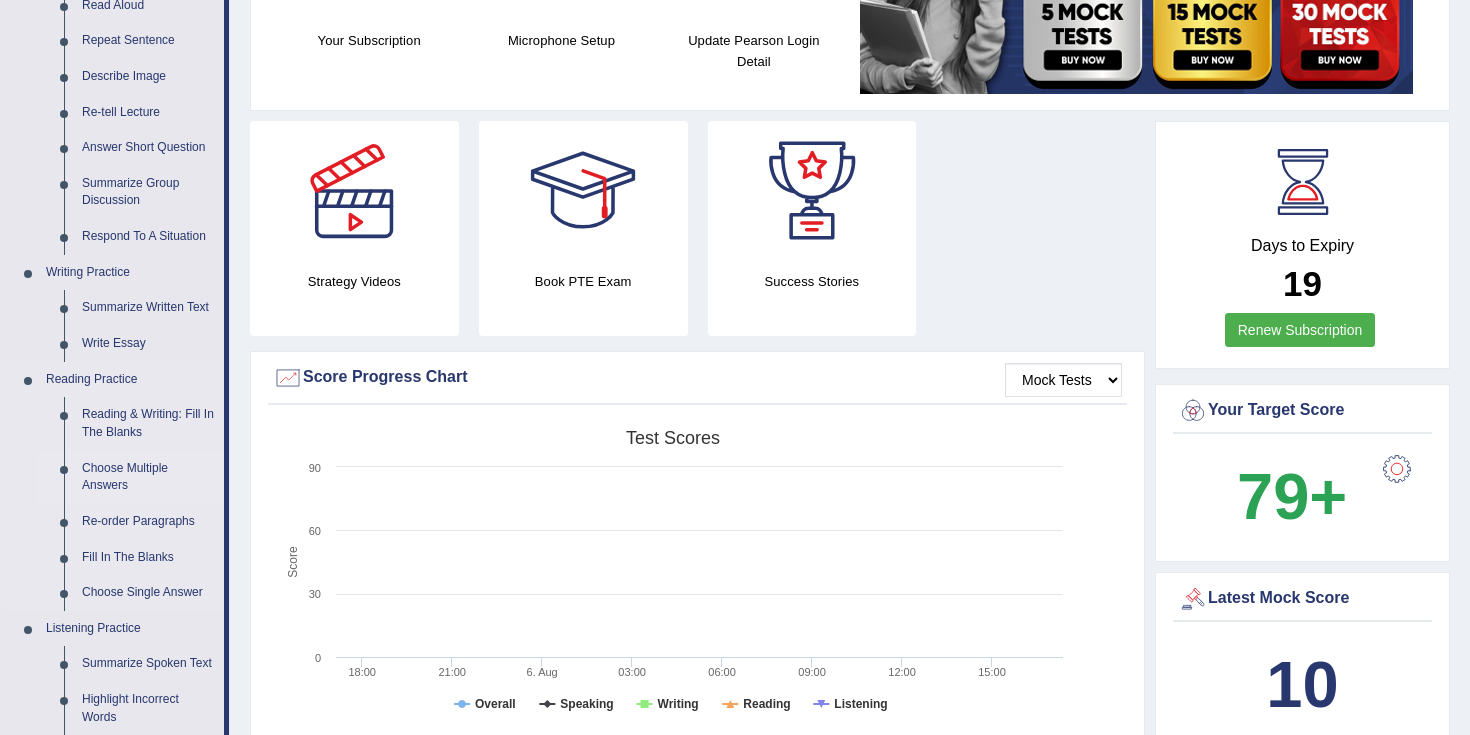 scroll, scrollTop: 263, scrollLeft: 0, axis: vertical 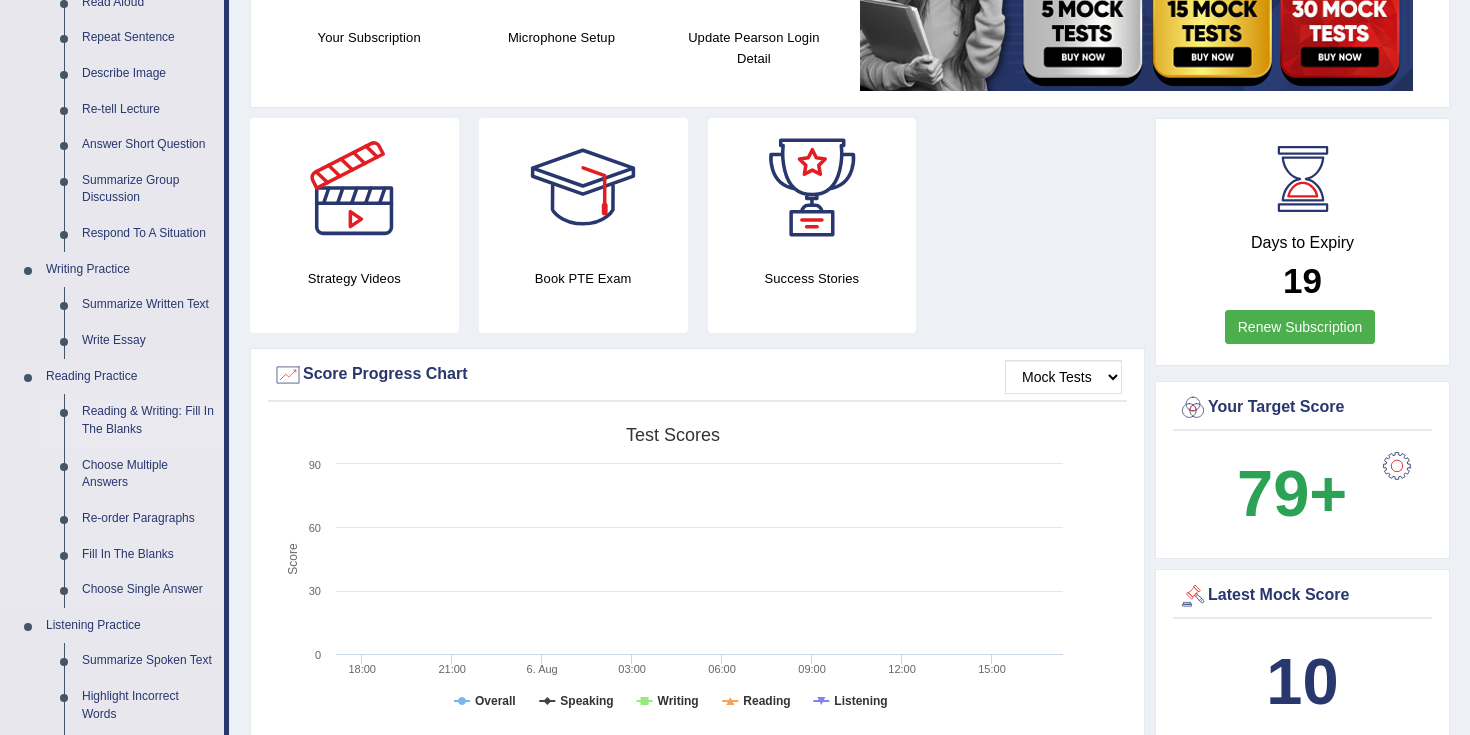 click on "Reading & Writing: Fill In The Blanks" at bounding box center (148, 420) 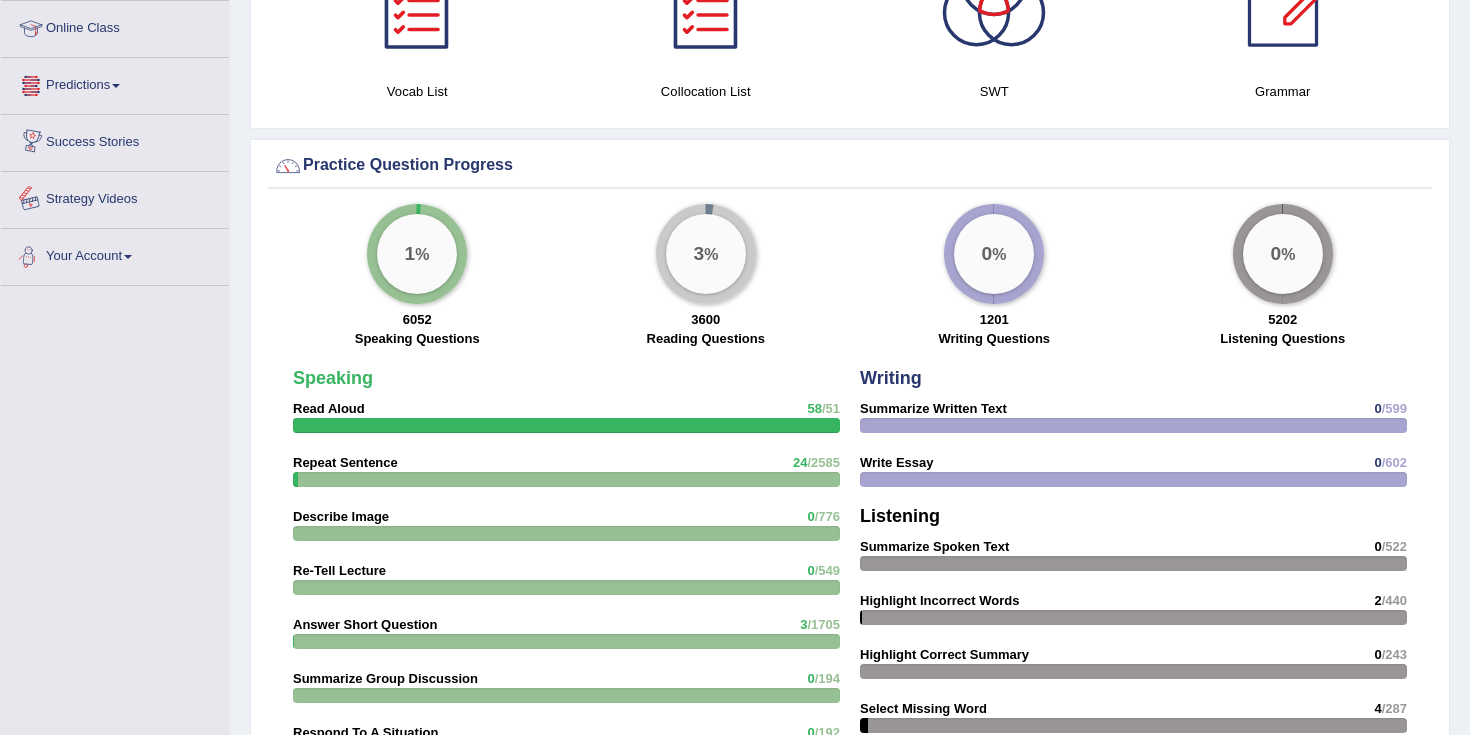 scroll, scrollTop: 1256, scrollLeft: 0, axis: vertical 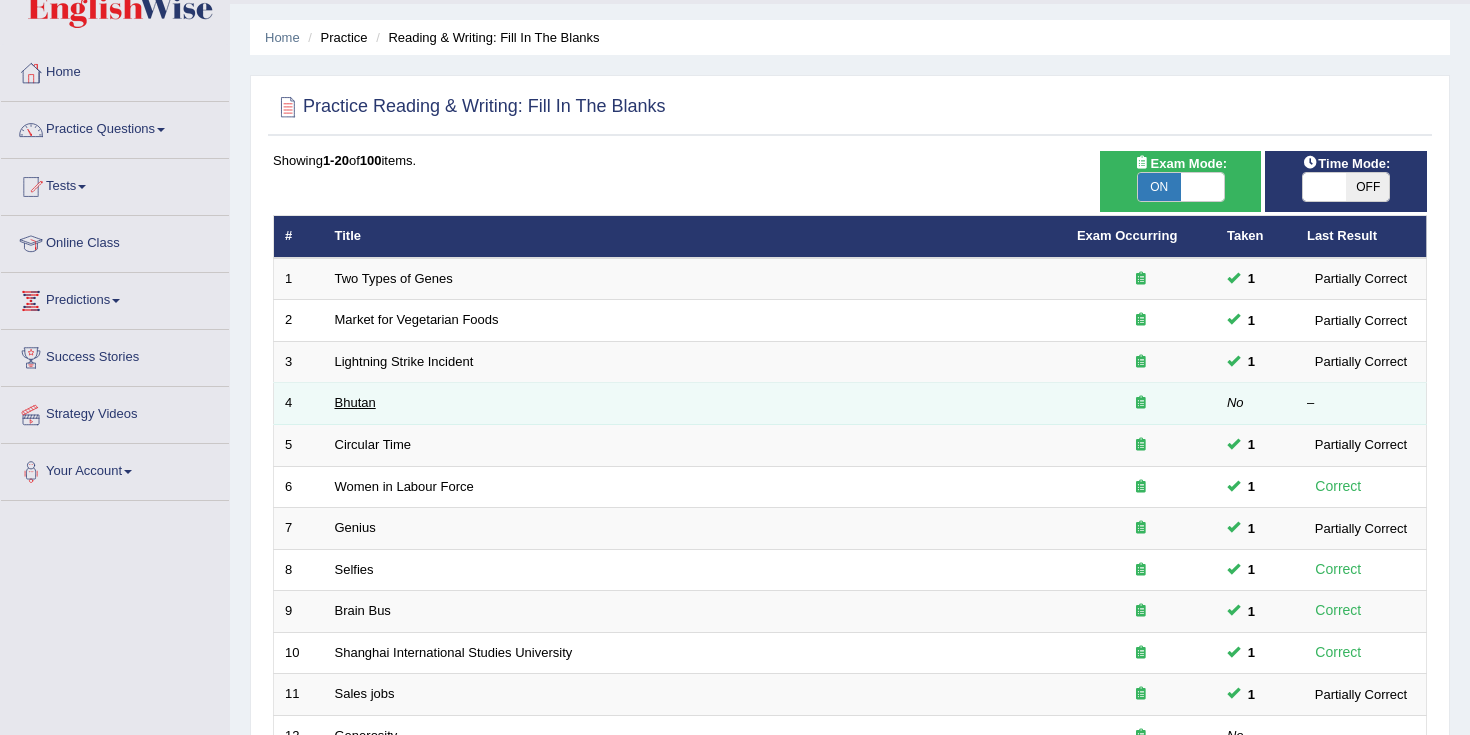 click on "Bhutan" at bounding box center [355, 402] 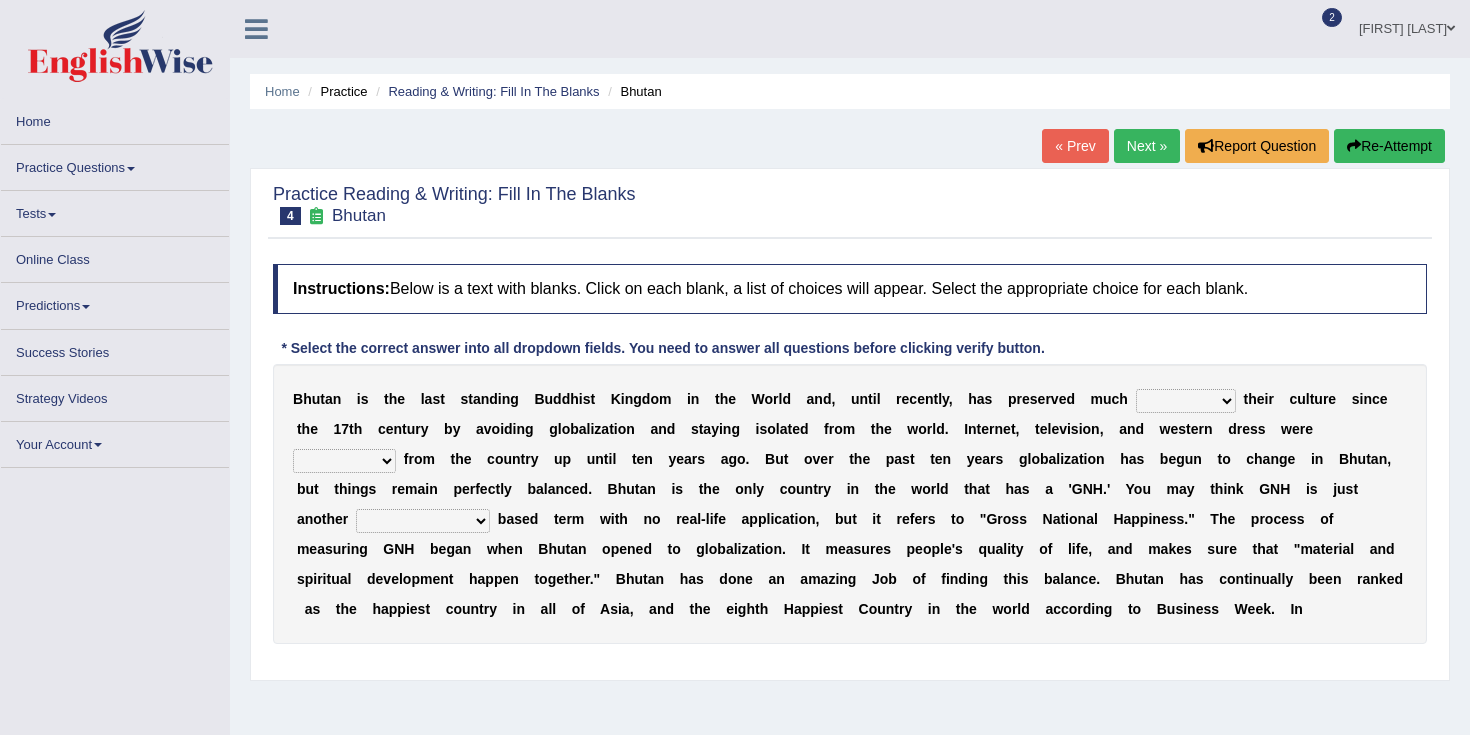 scroll, scrollTop: 0, scrollLeft: 0, axis: both 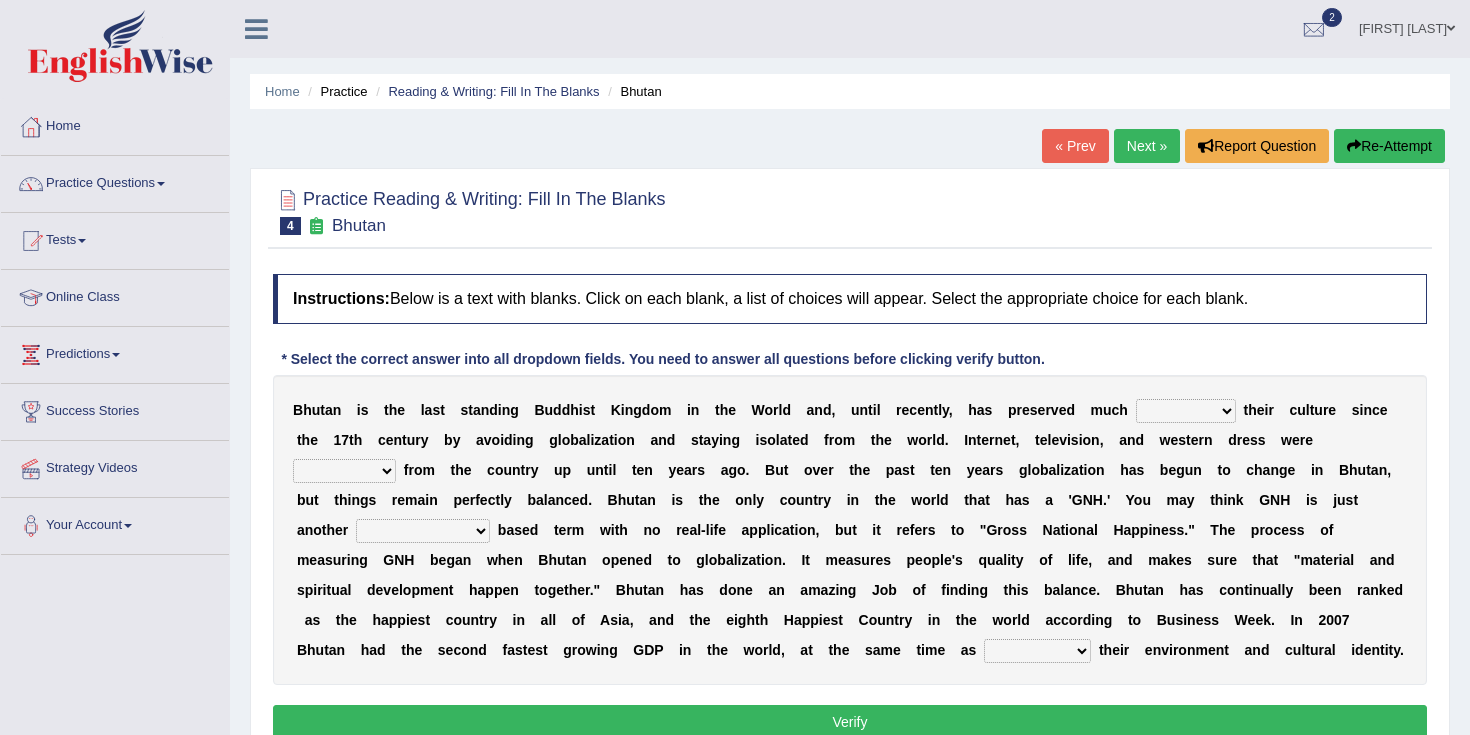 click on "of about to for" at bounding box center (1186, 411) 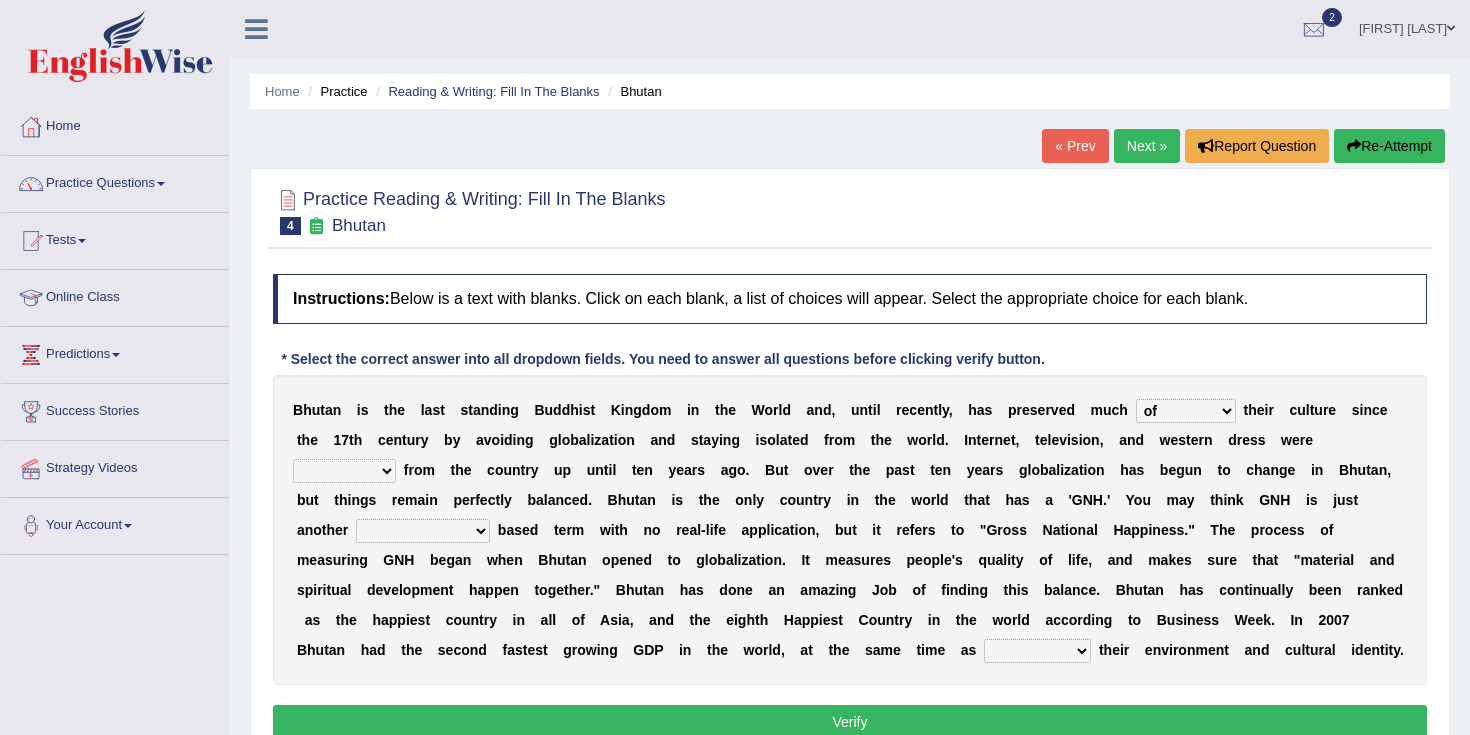 click on "summoned observed displayed banned" at bounding box center [344, 471] 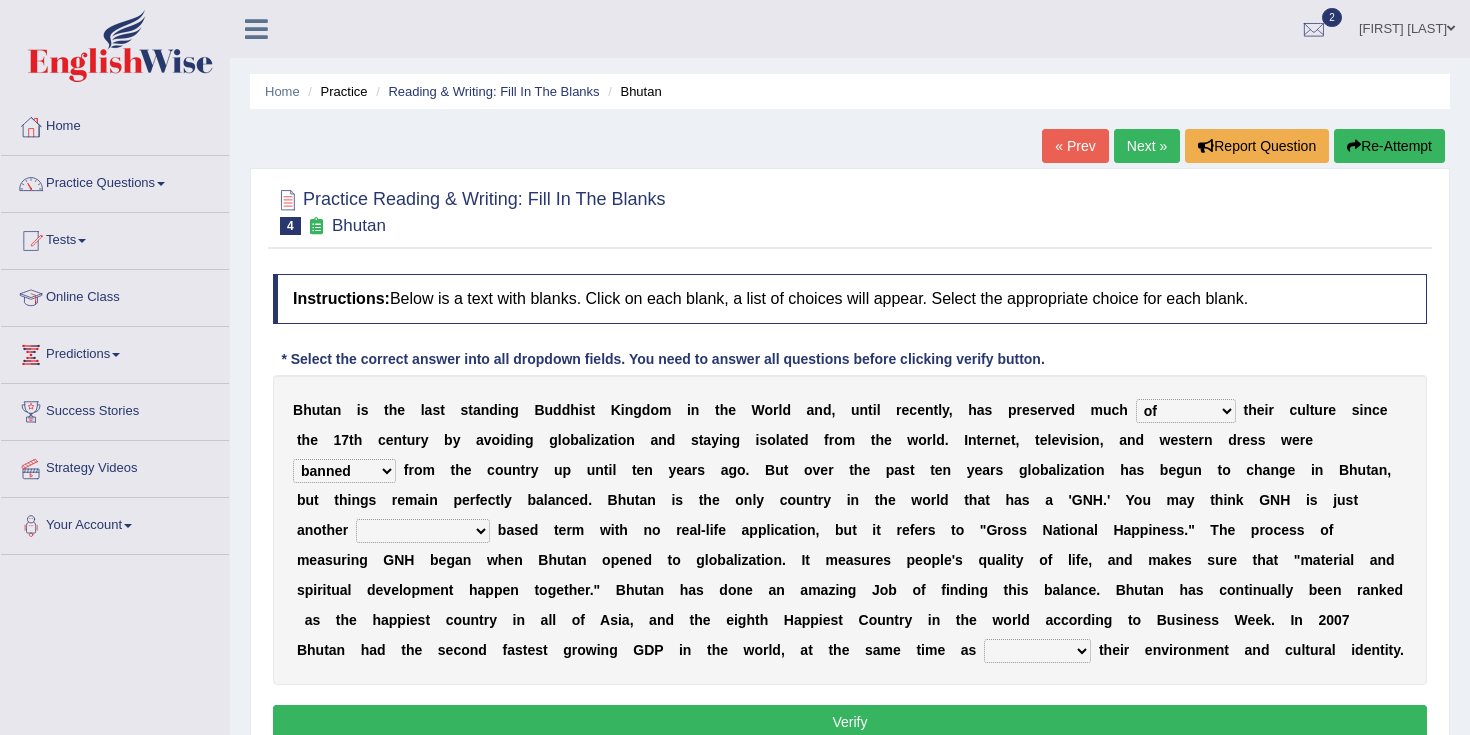 click on "statistically barely overwhelmingly roughly" at bounding box center (423, 531) 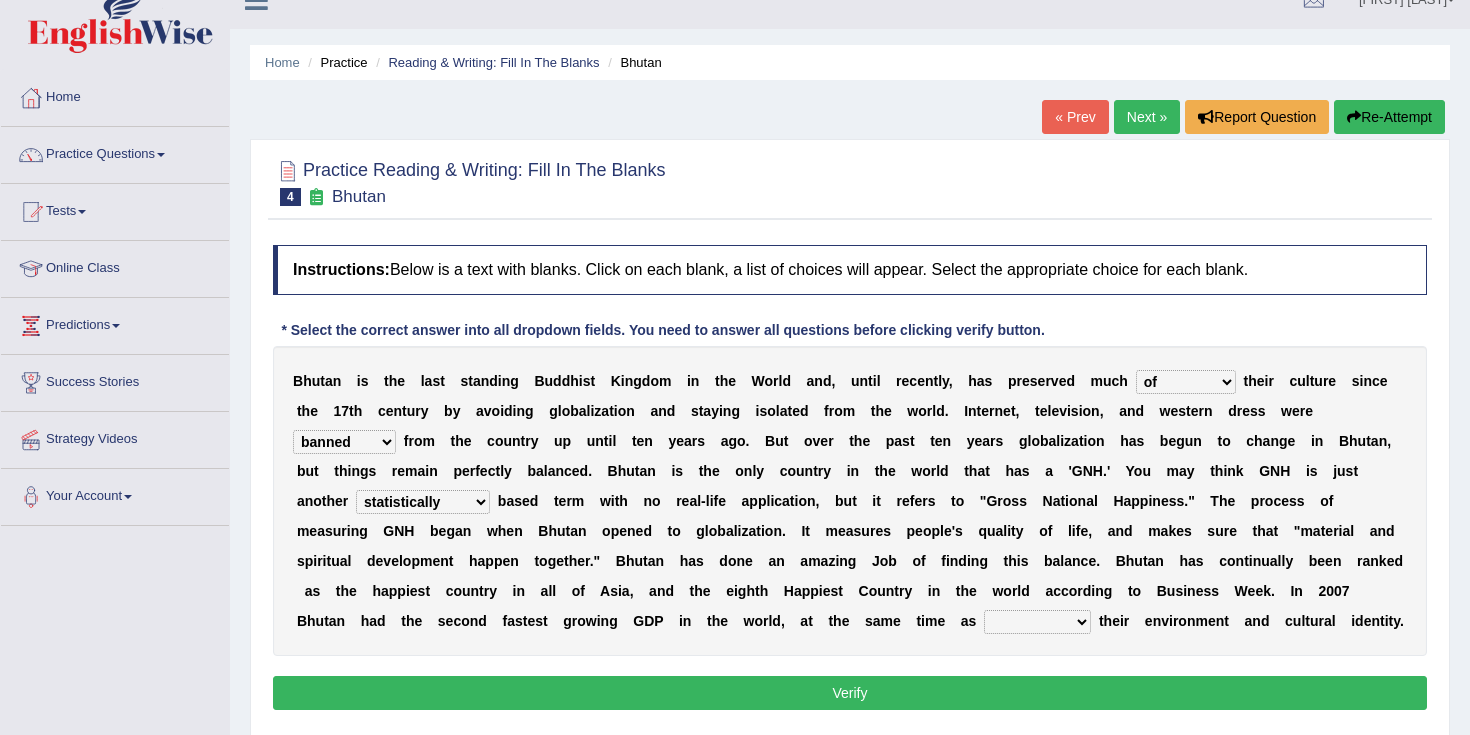 scroll, scrollTop: 46, scrollLeft: 0, axis: vertical 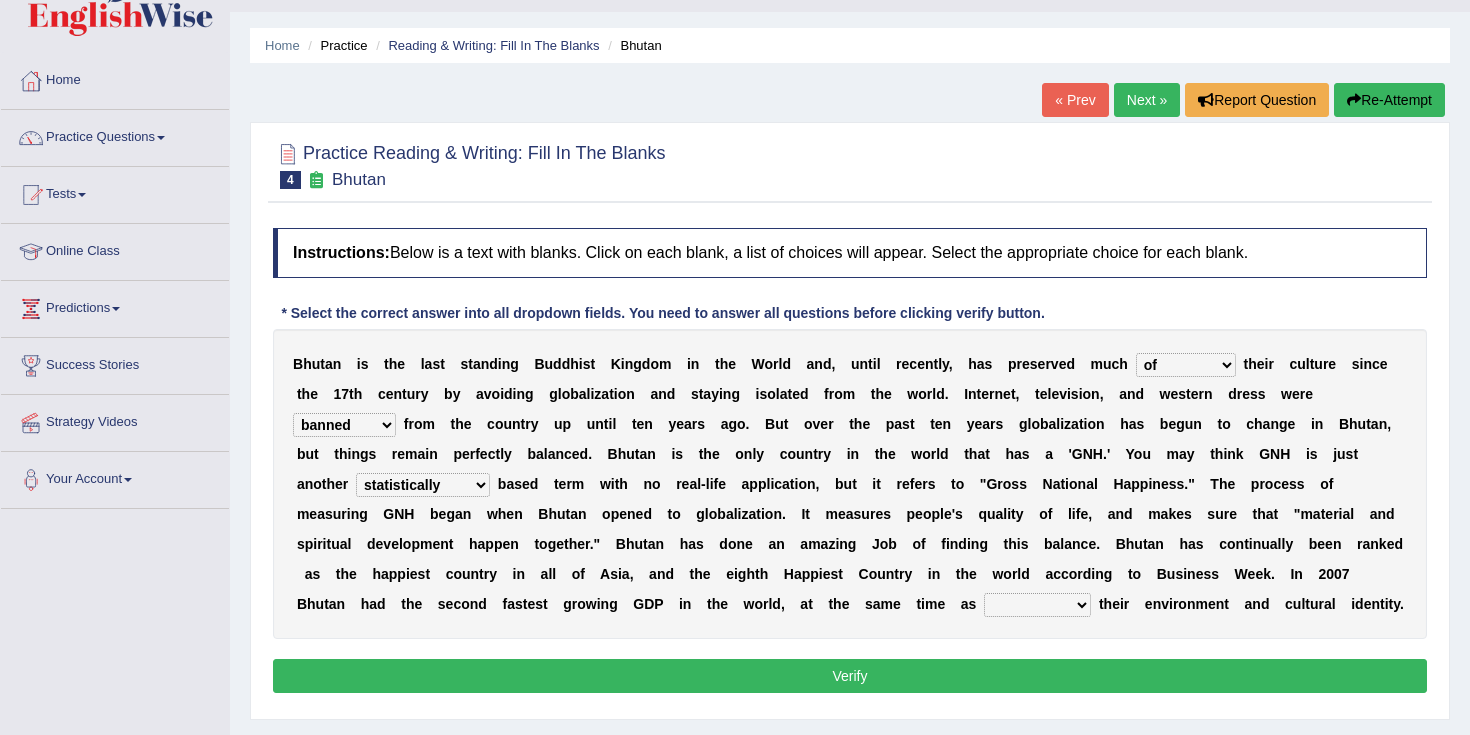 click on "demeaning intruding maintaining mourning" at bounding box center [1037, 605] 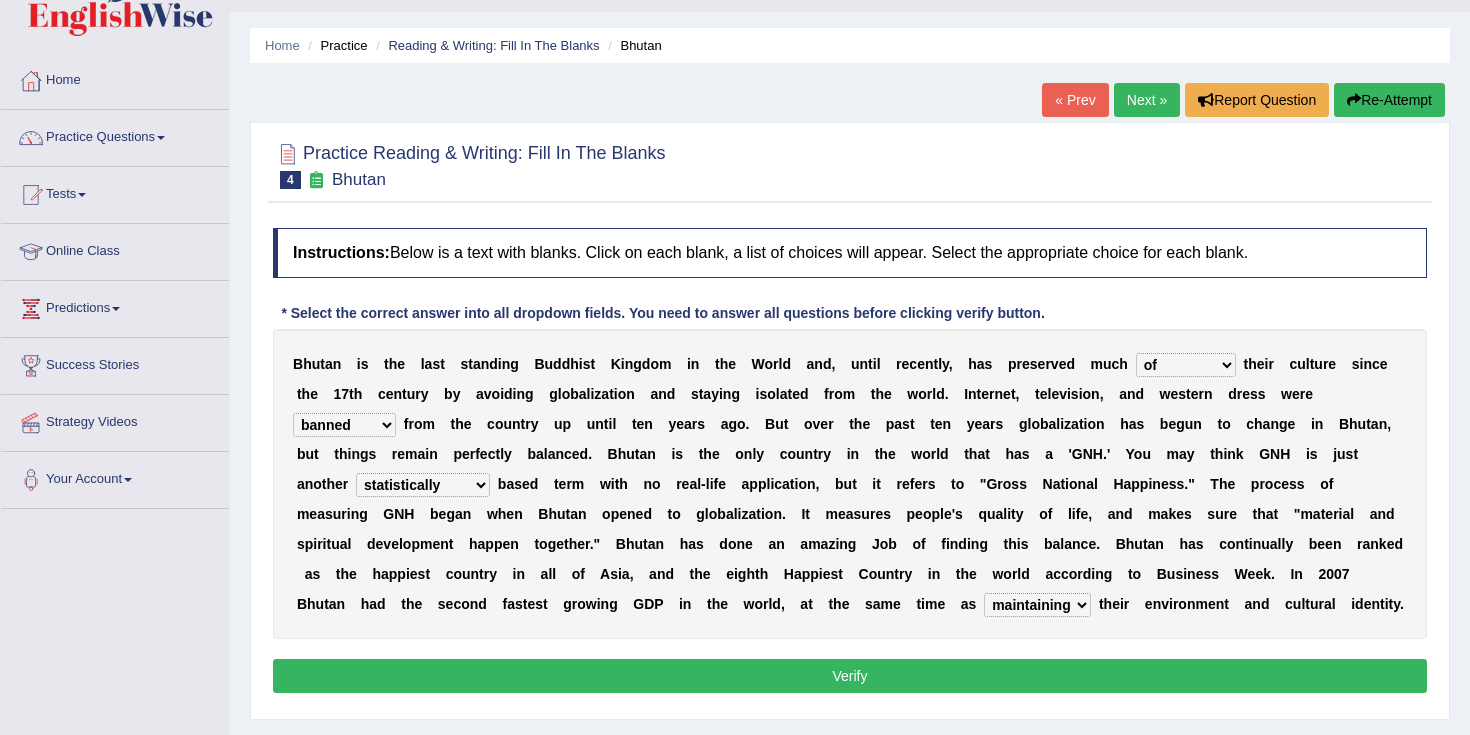 click on "Verify" at bounding box center [850, 676] 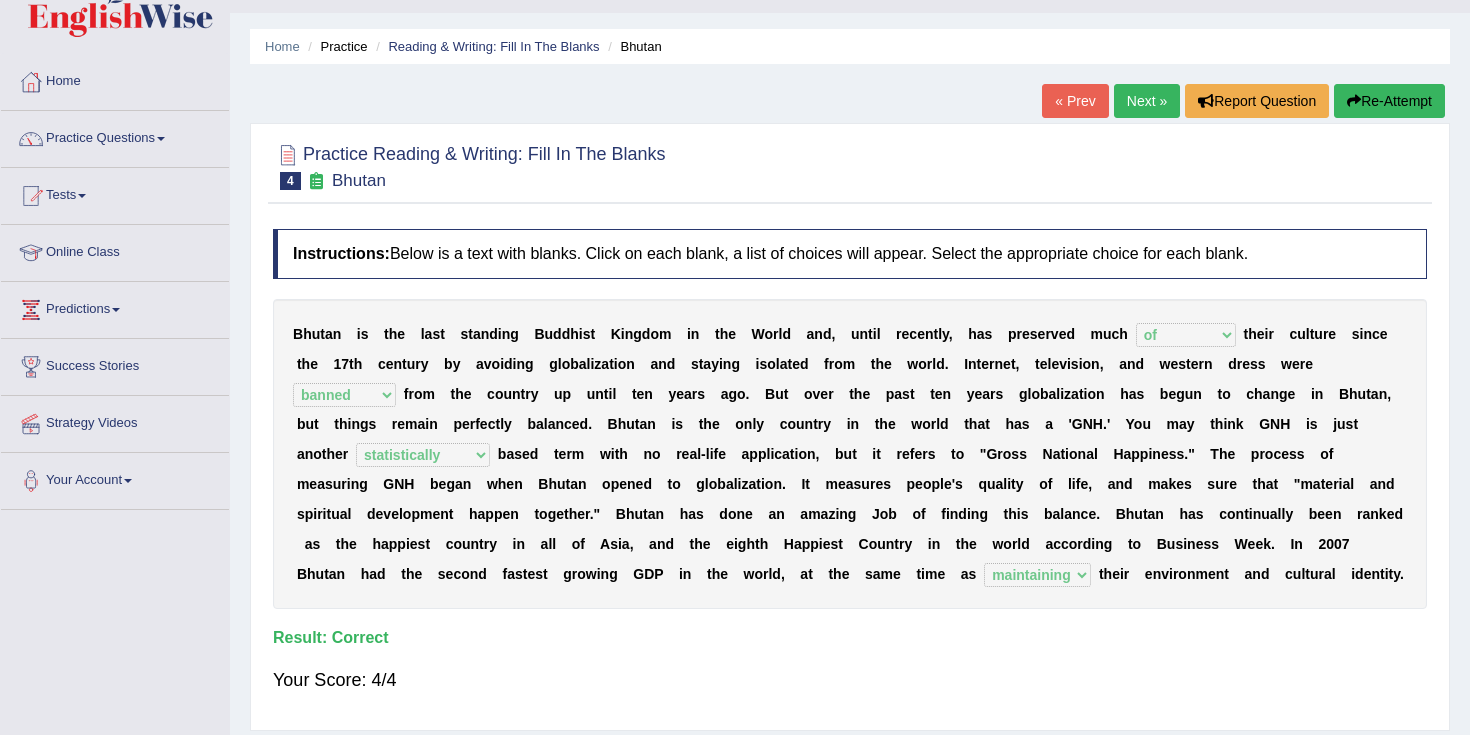 scroll, scrollTop: 43, scrollLeft: 0, axis: vertical 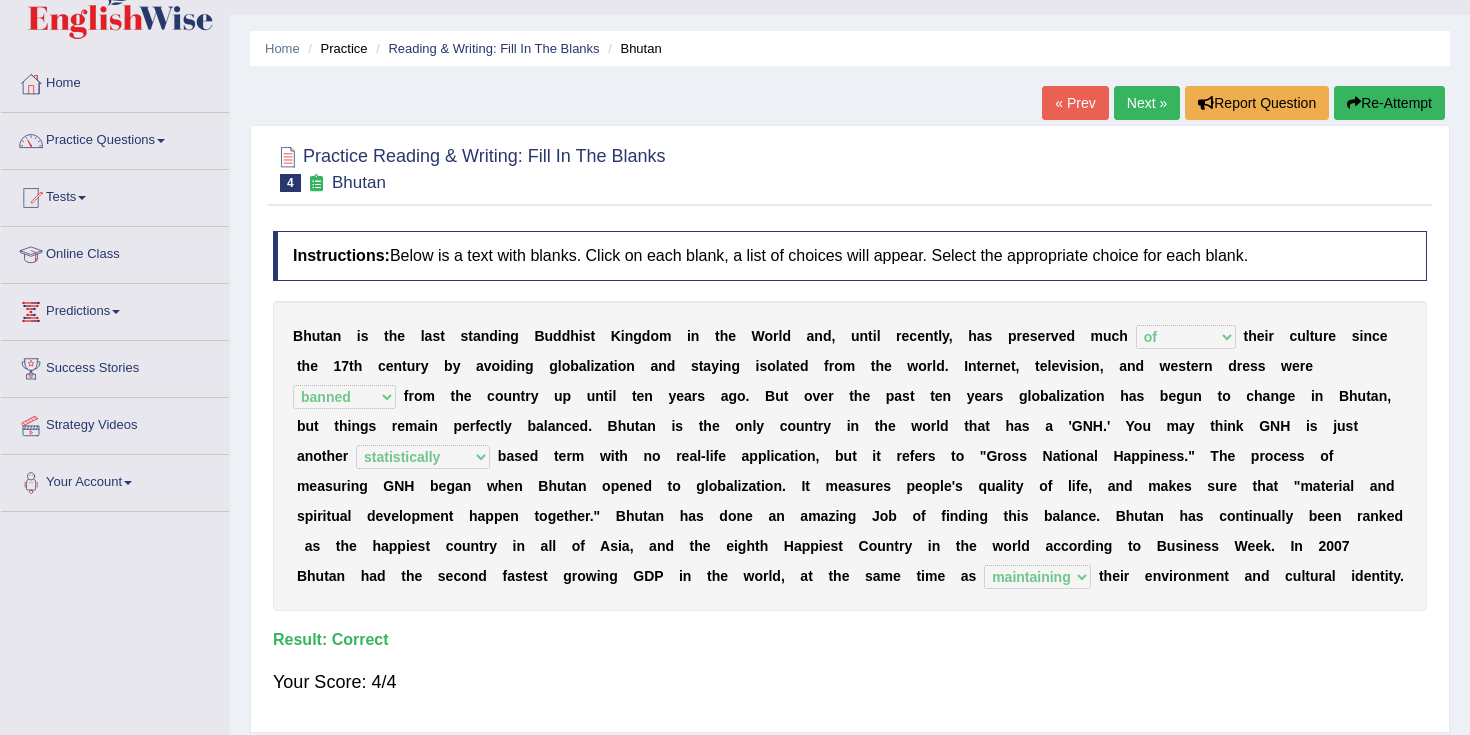 click on "Next »" at bounding box center (1147, 103) 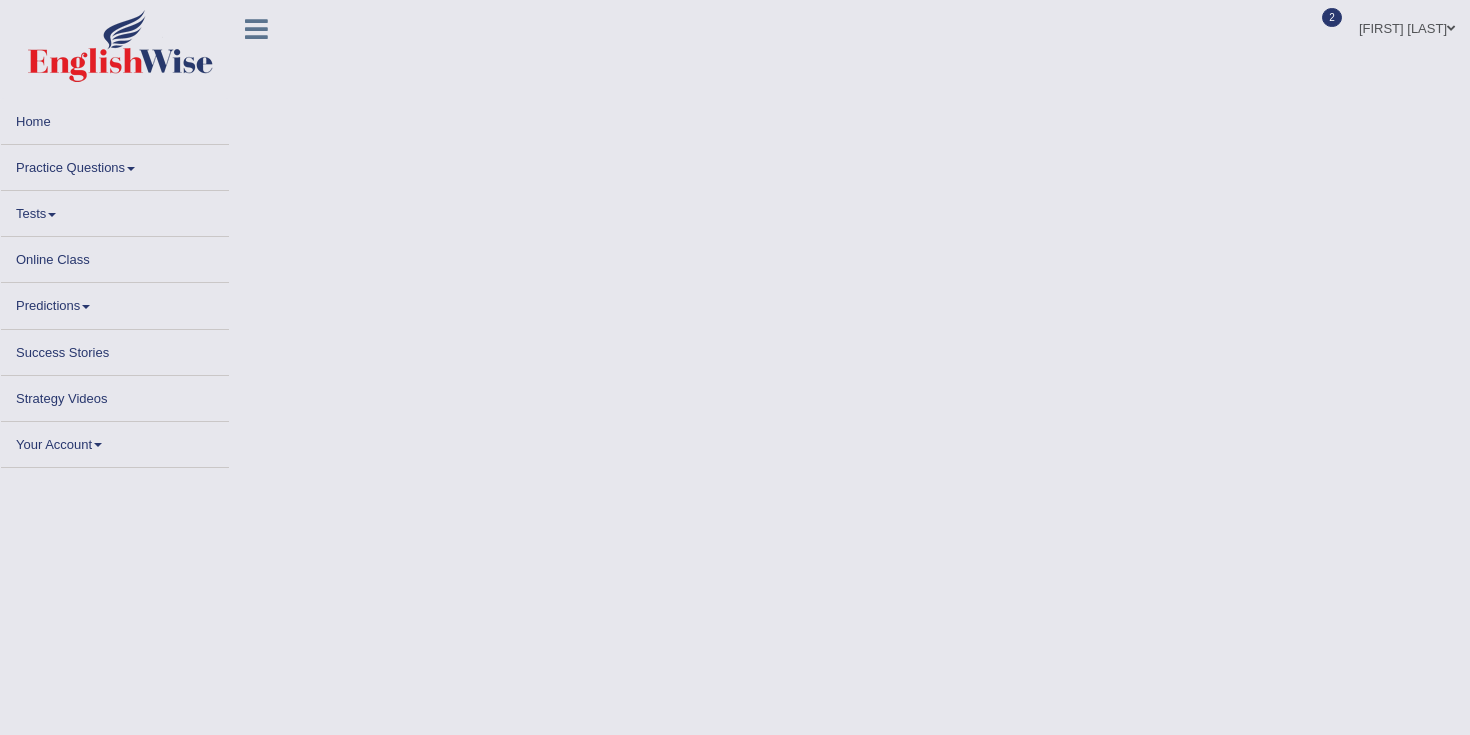 scroll, scrollTop: 0, scrollLeft: 0, axis: both 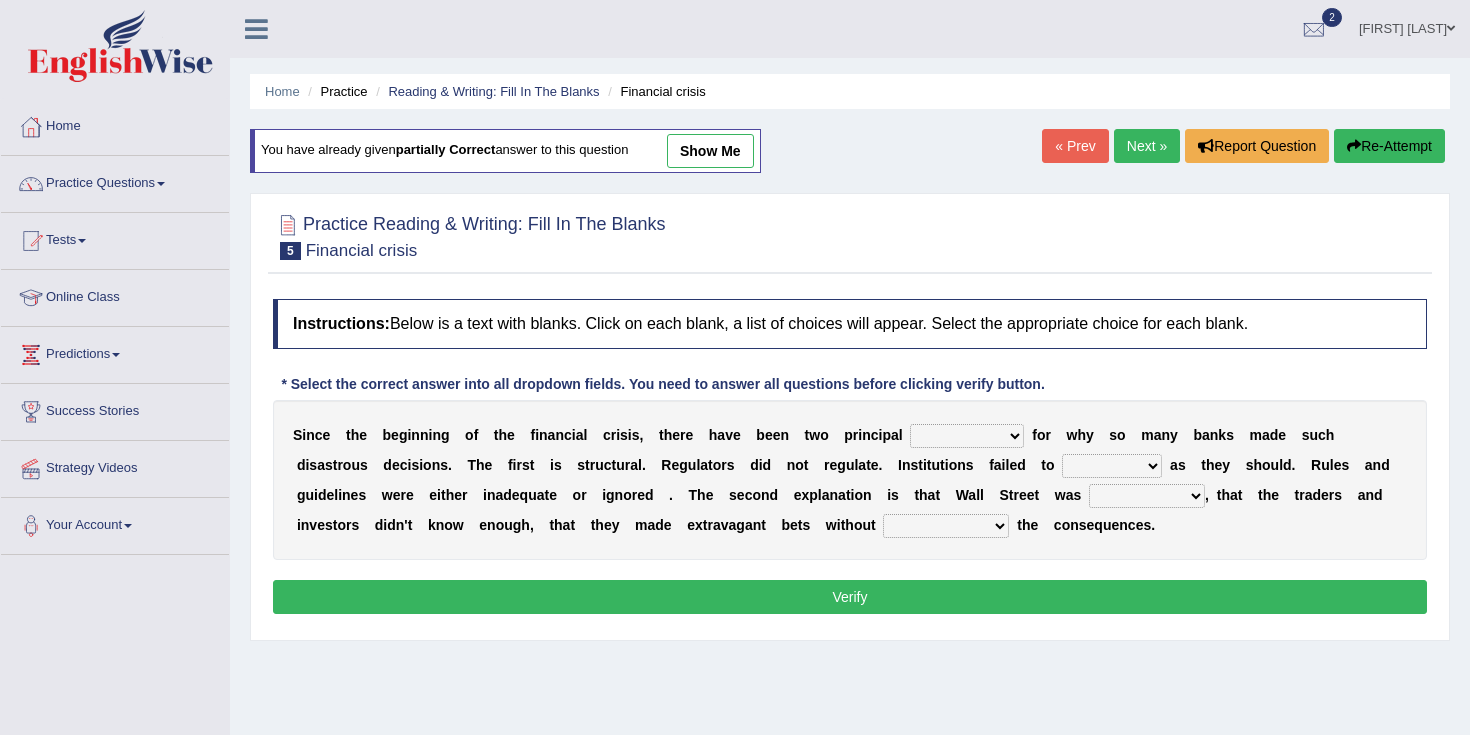 click on "explanations debates excuses examples" at bounding box center (967, 436) 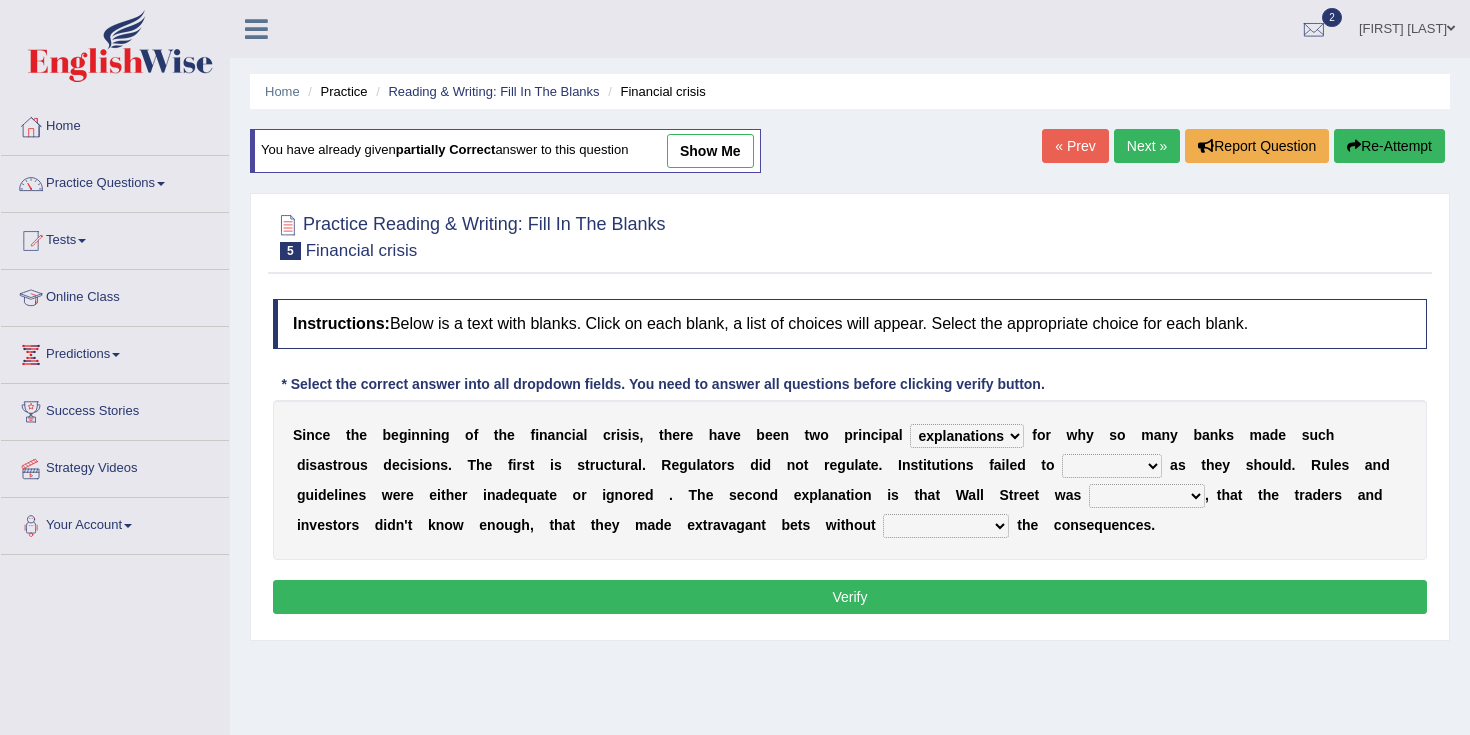 click on "explanations debates excuses examples" at bounding box center [967, 436] 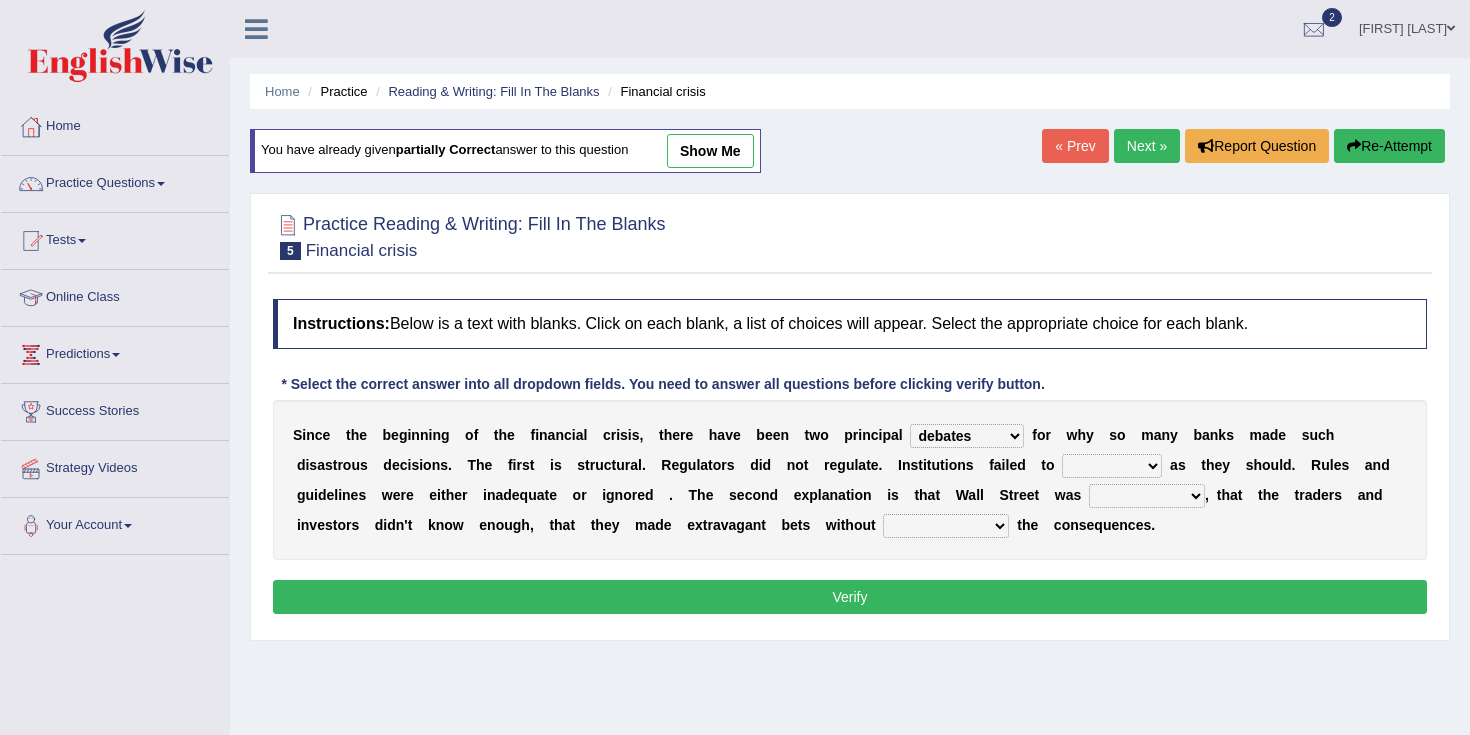 click on "function use stabilize maintain" at bounding box center [1112, 466] 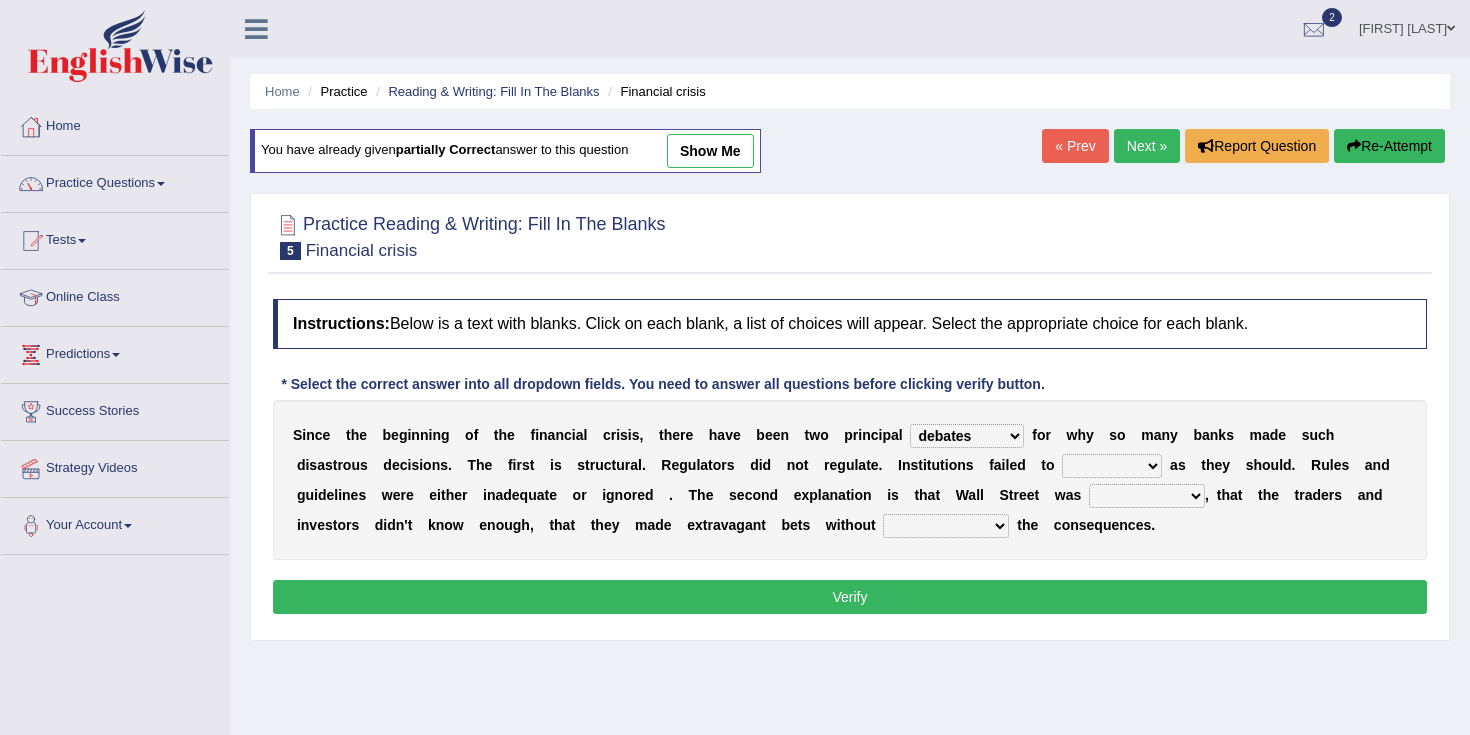select on "function" 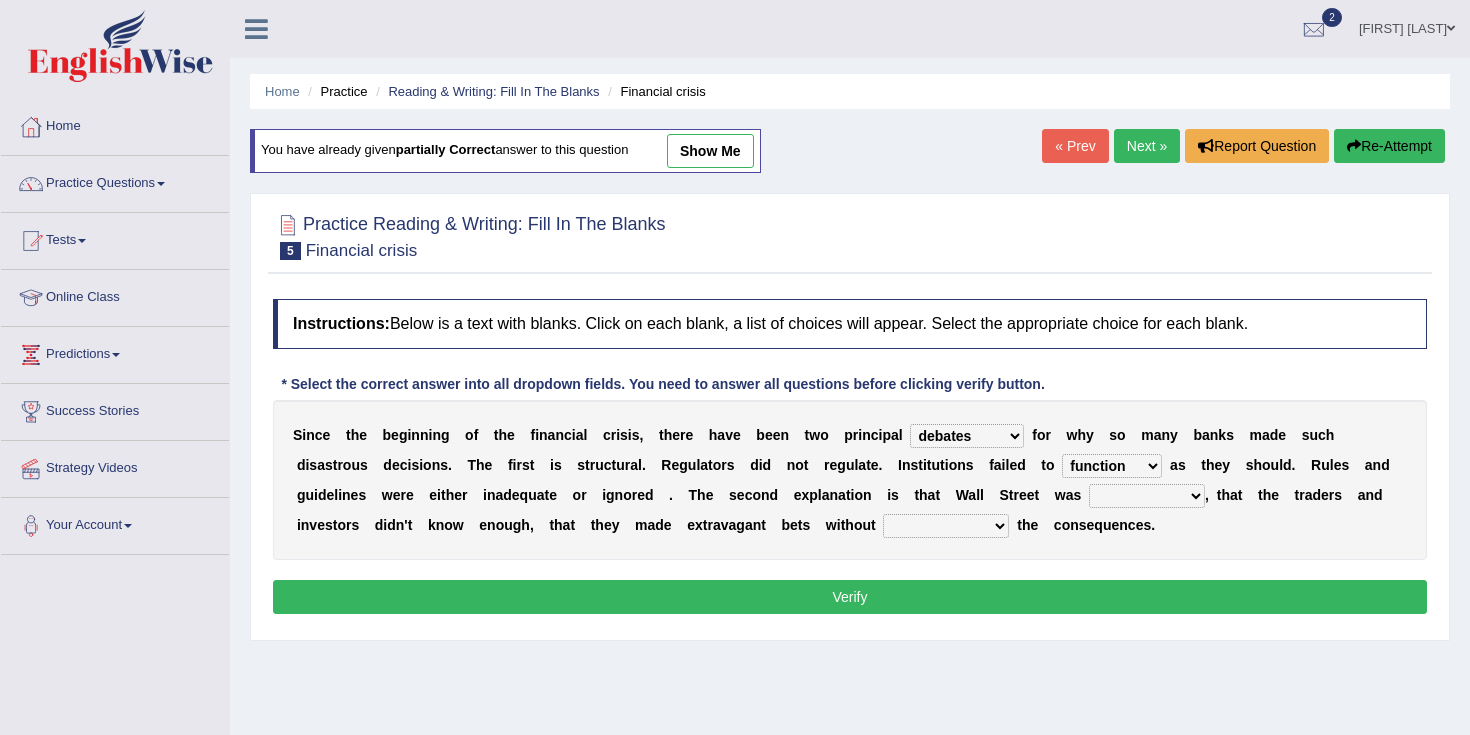 click on "rough rampant incompetent irresponsible" at bounding box center (1147, 496) 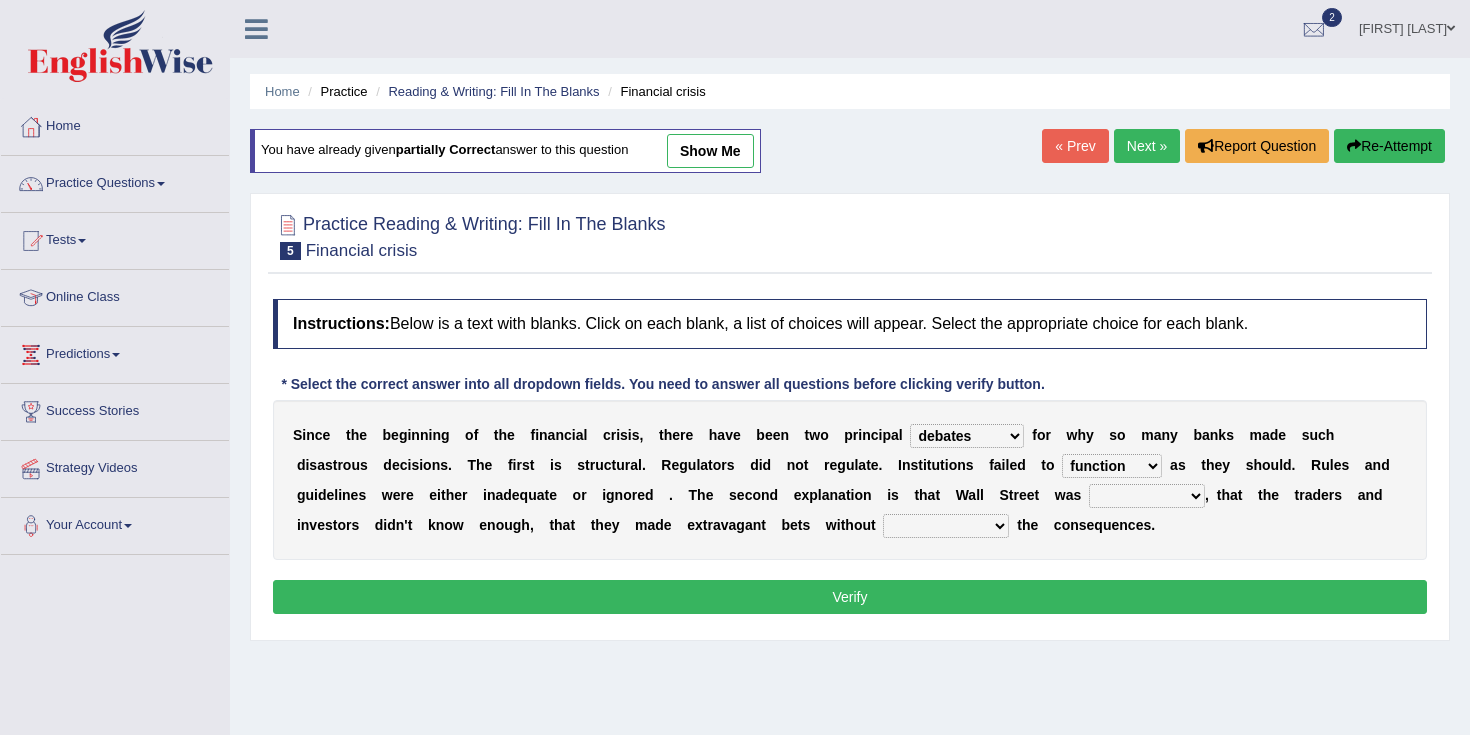 select on "incompetent" 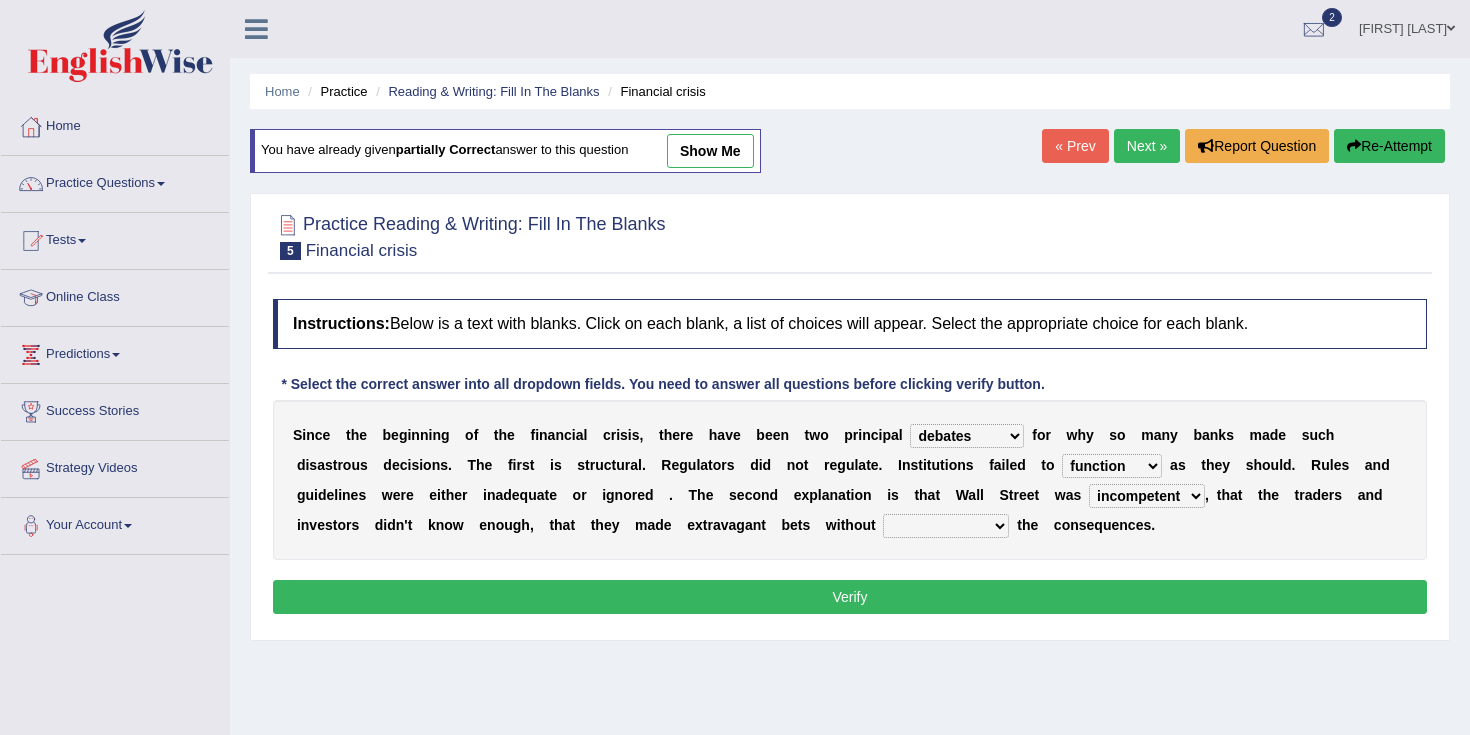 click on "rough rampant incompetent irresponsible" at bounding box center [1147, 496] 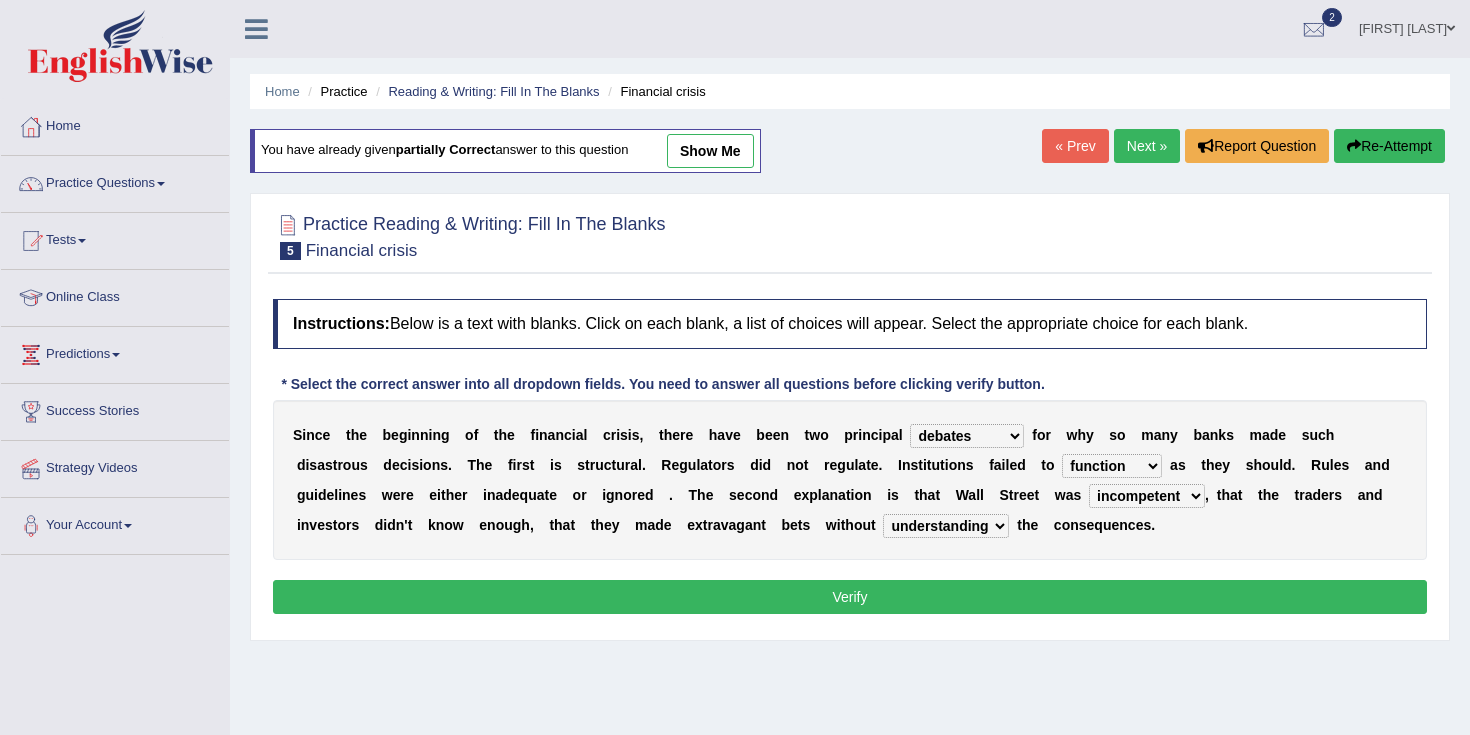 click on "Verify" at bounding box center (850, 597) 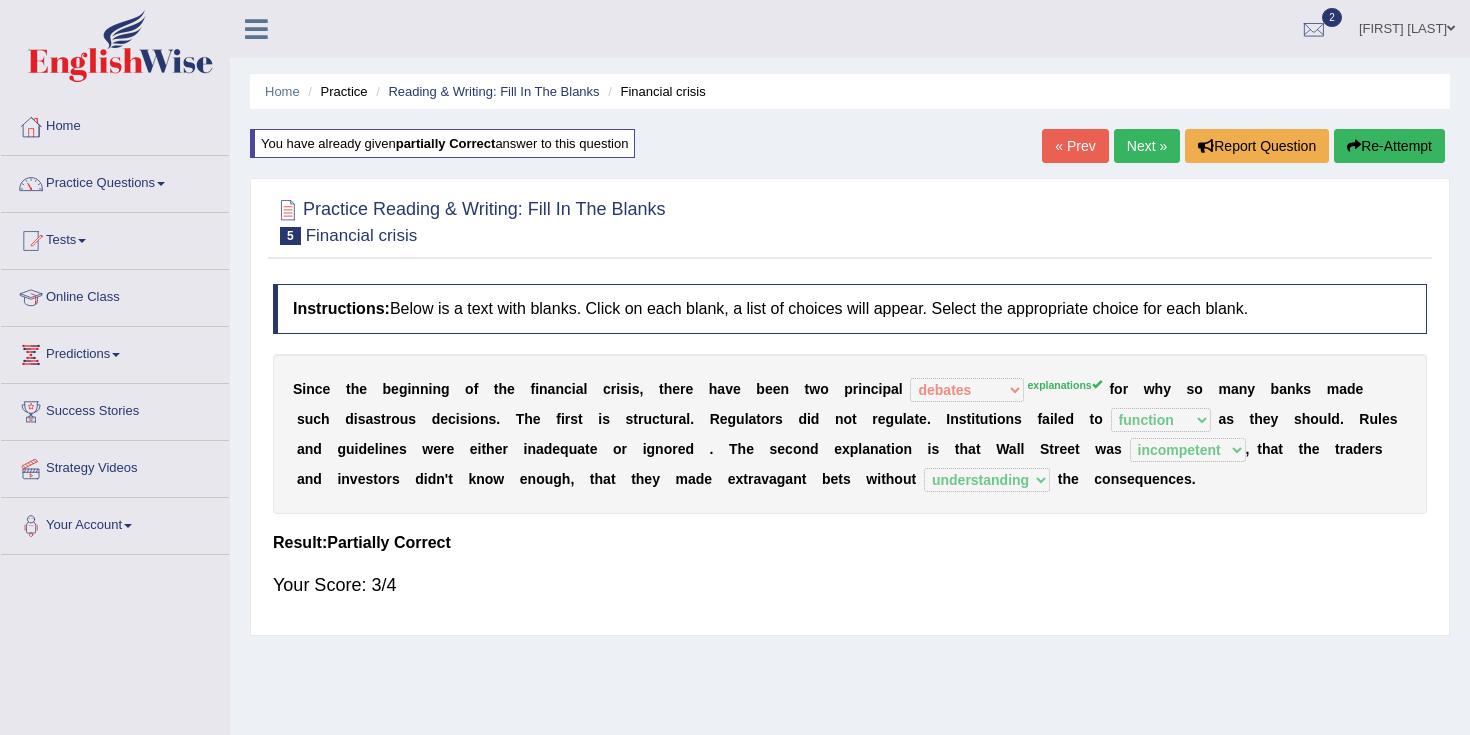 click on "Next »" at bounding box center (1147, 146) 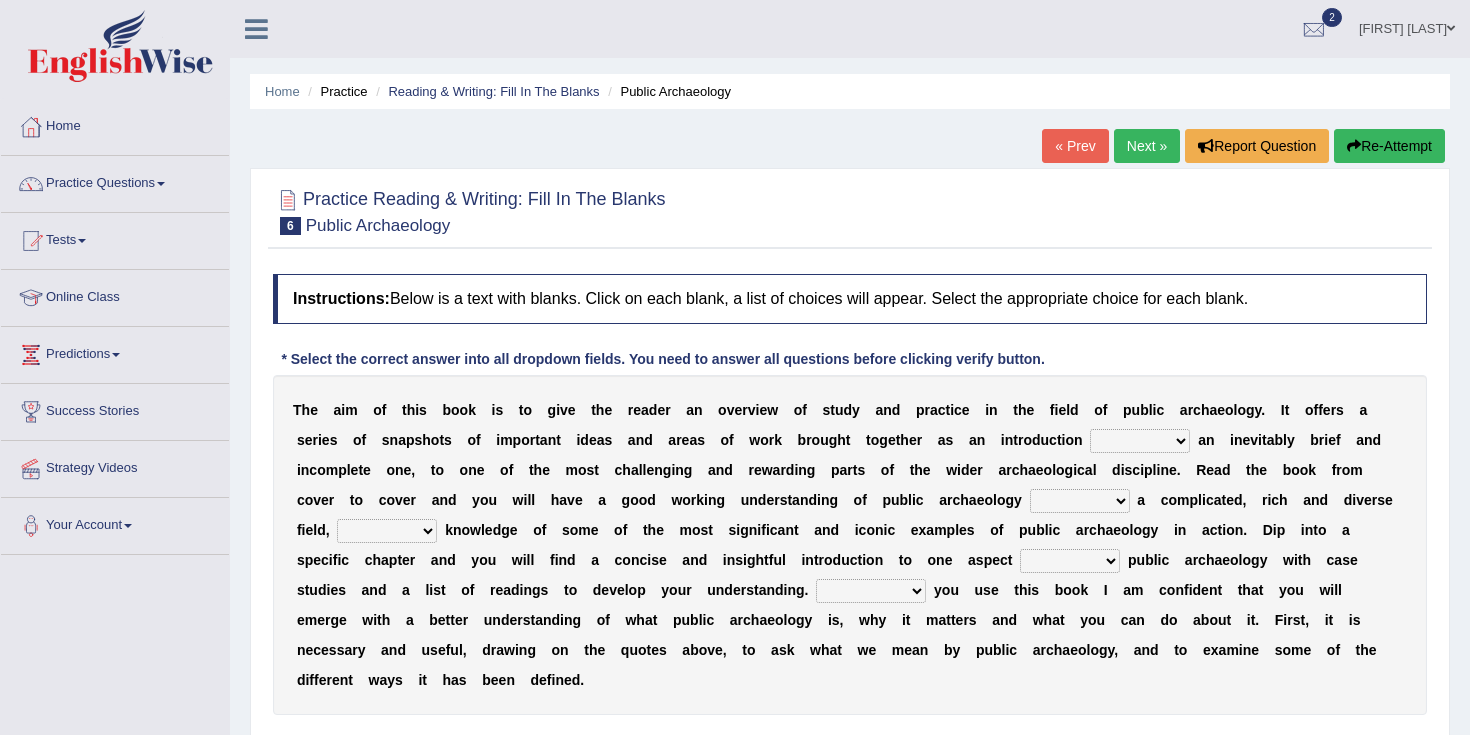 scroll, scrollTop: 0, scrollLeft: 0, axis: both 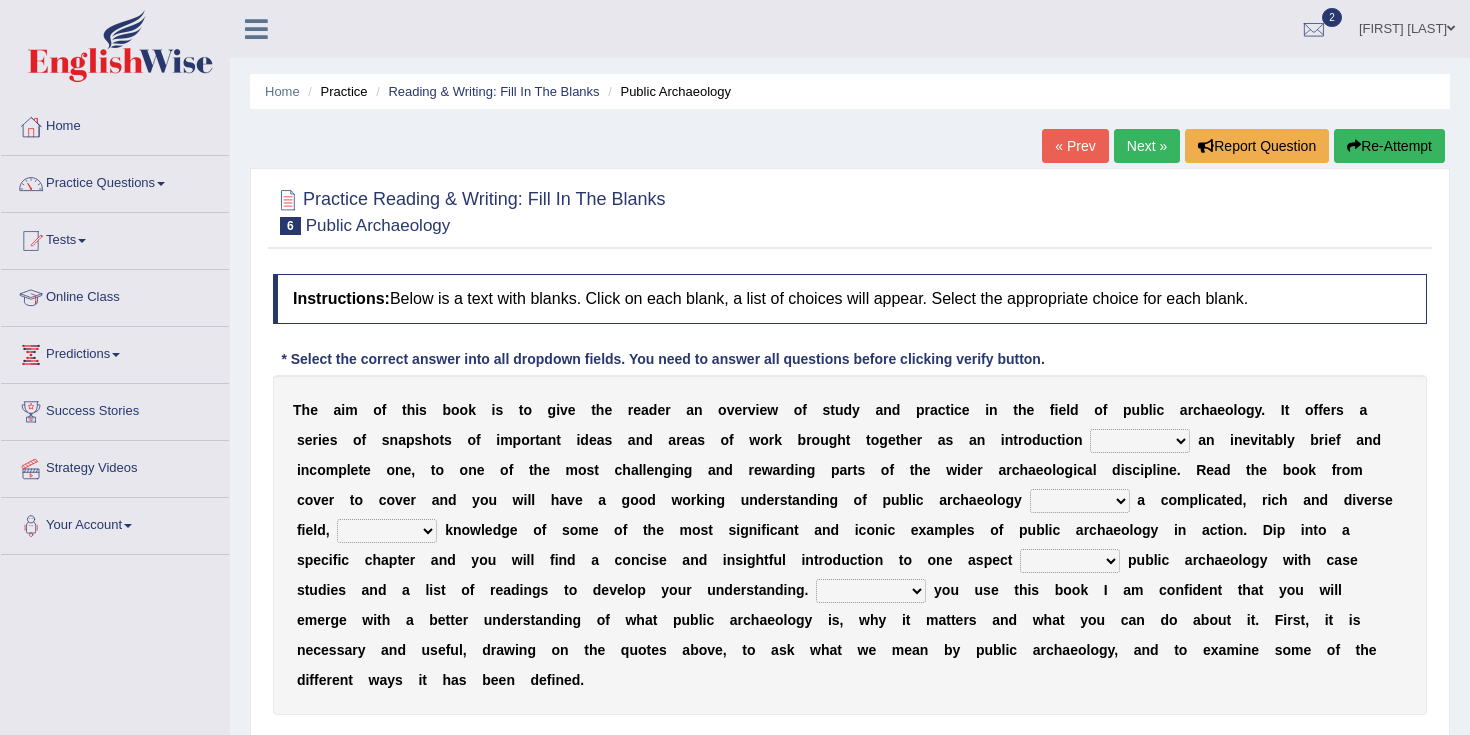 select on "despite" 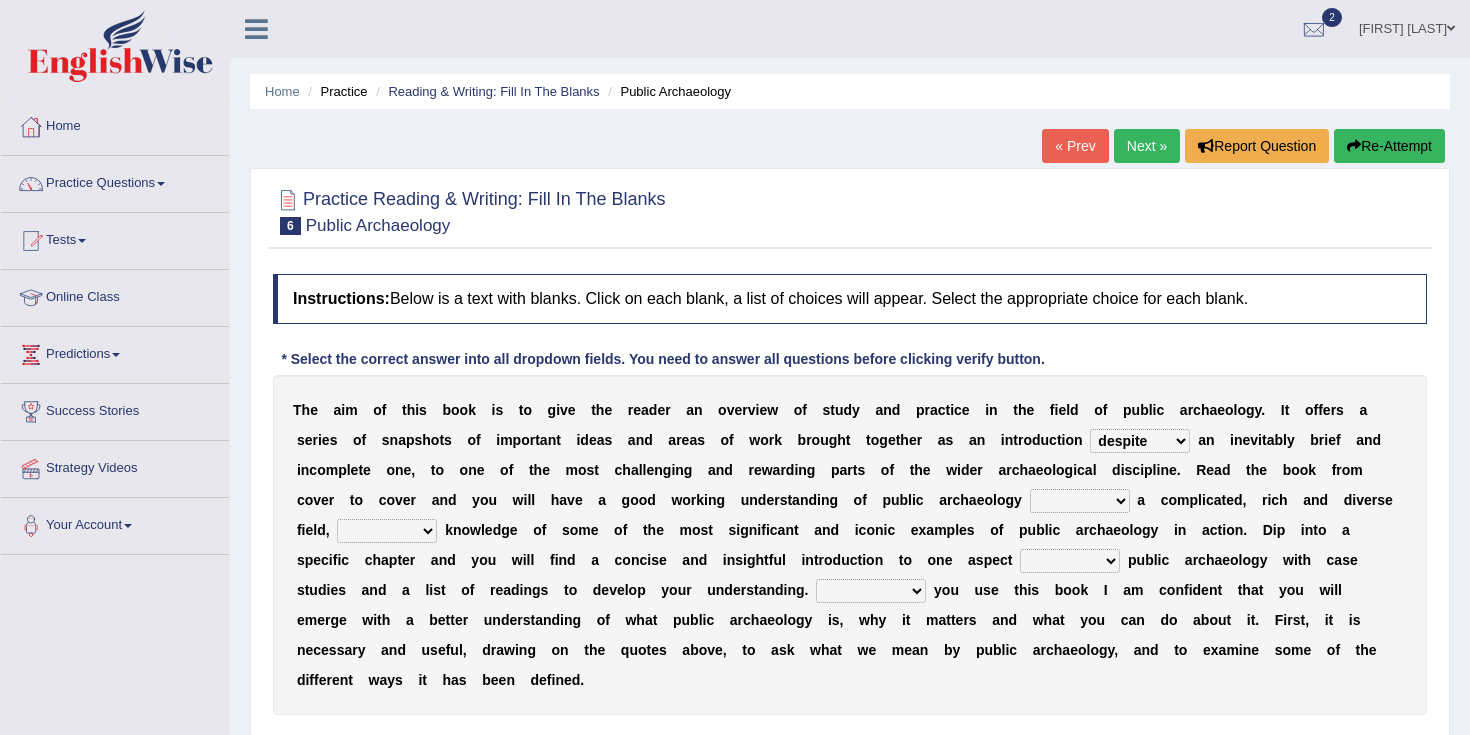 click on "for along with as" at bounding box center [1080, 501] 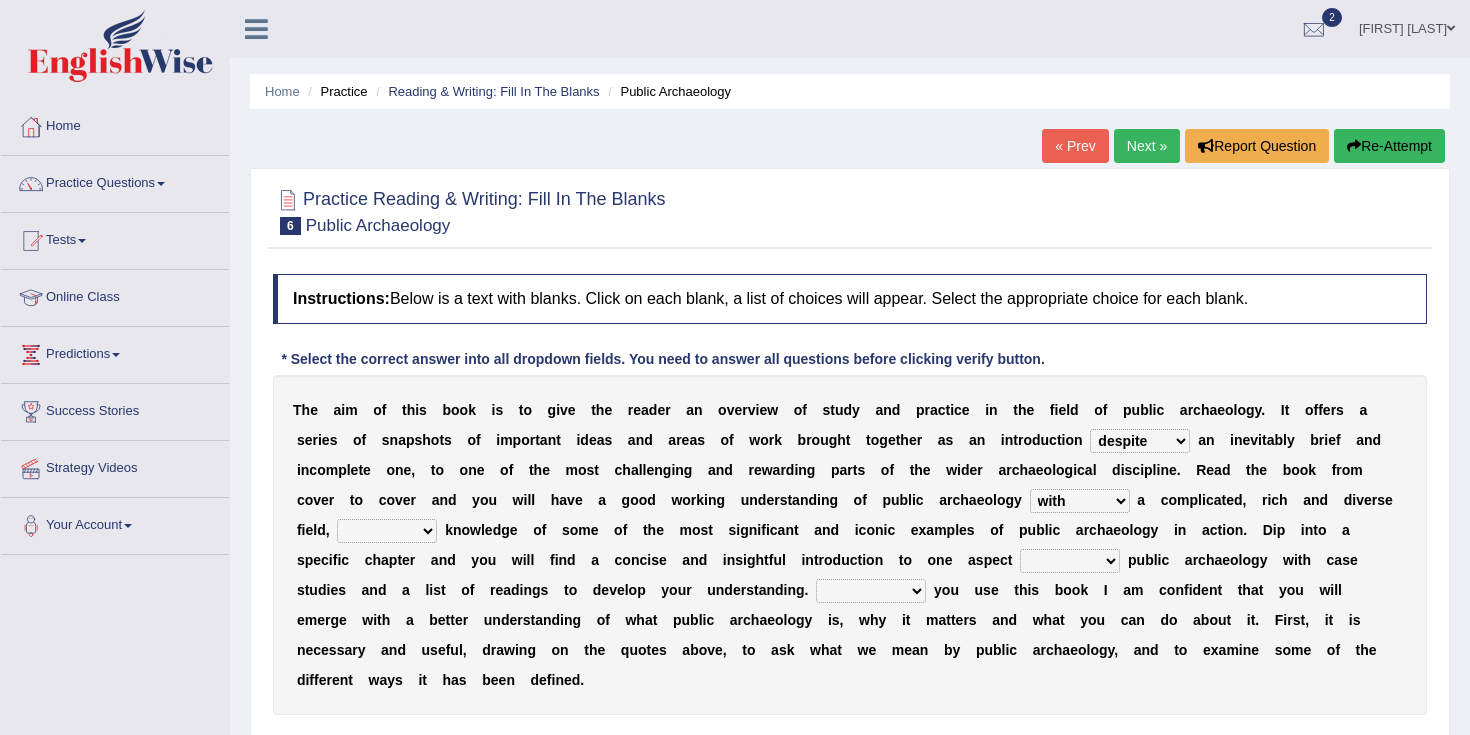 click on "despite of whatever as well as as though" at bounding box center (387, 531) 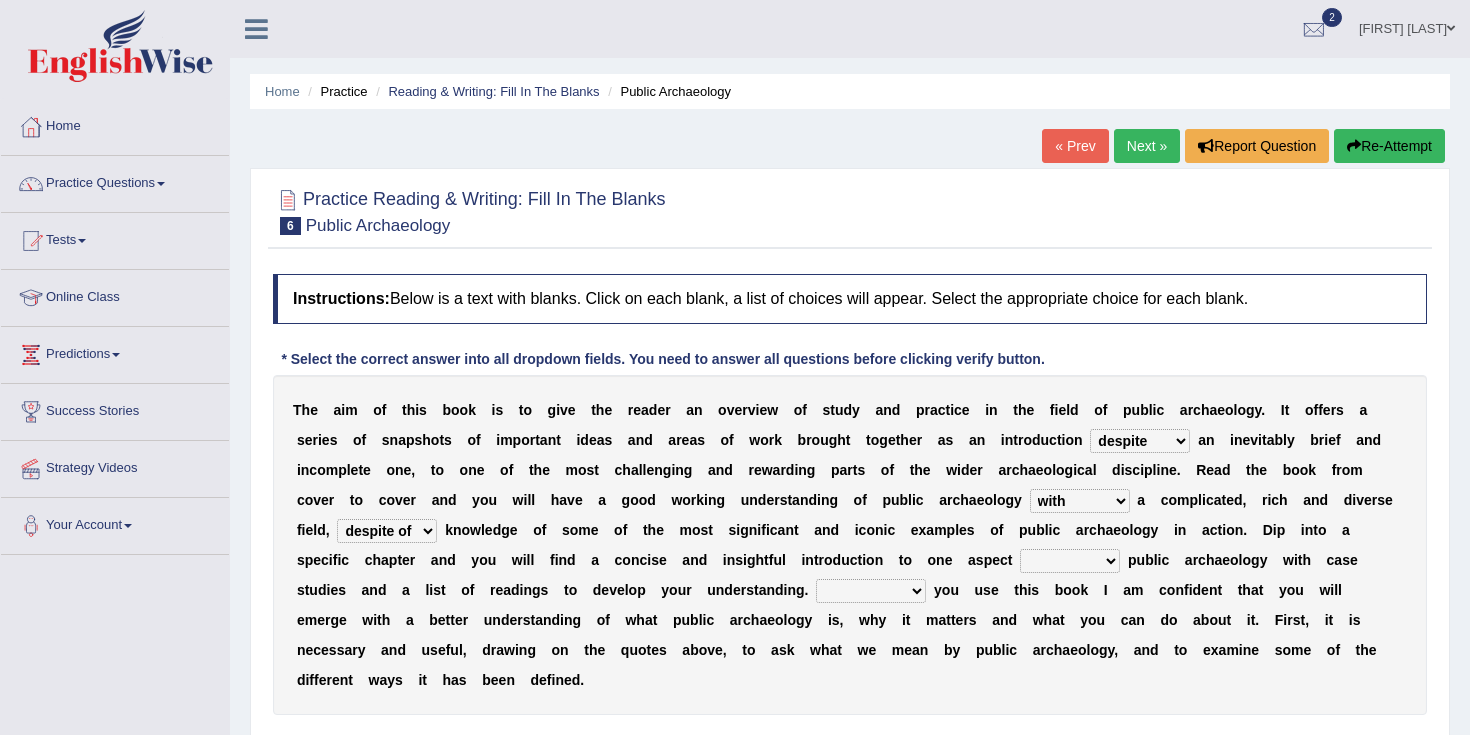 click on "in on by of" at bounding box center [1070, 561] 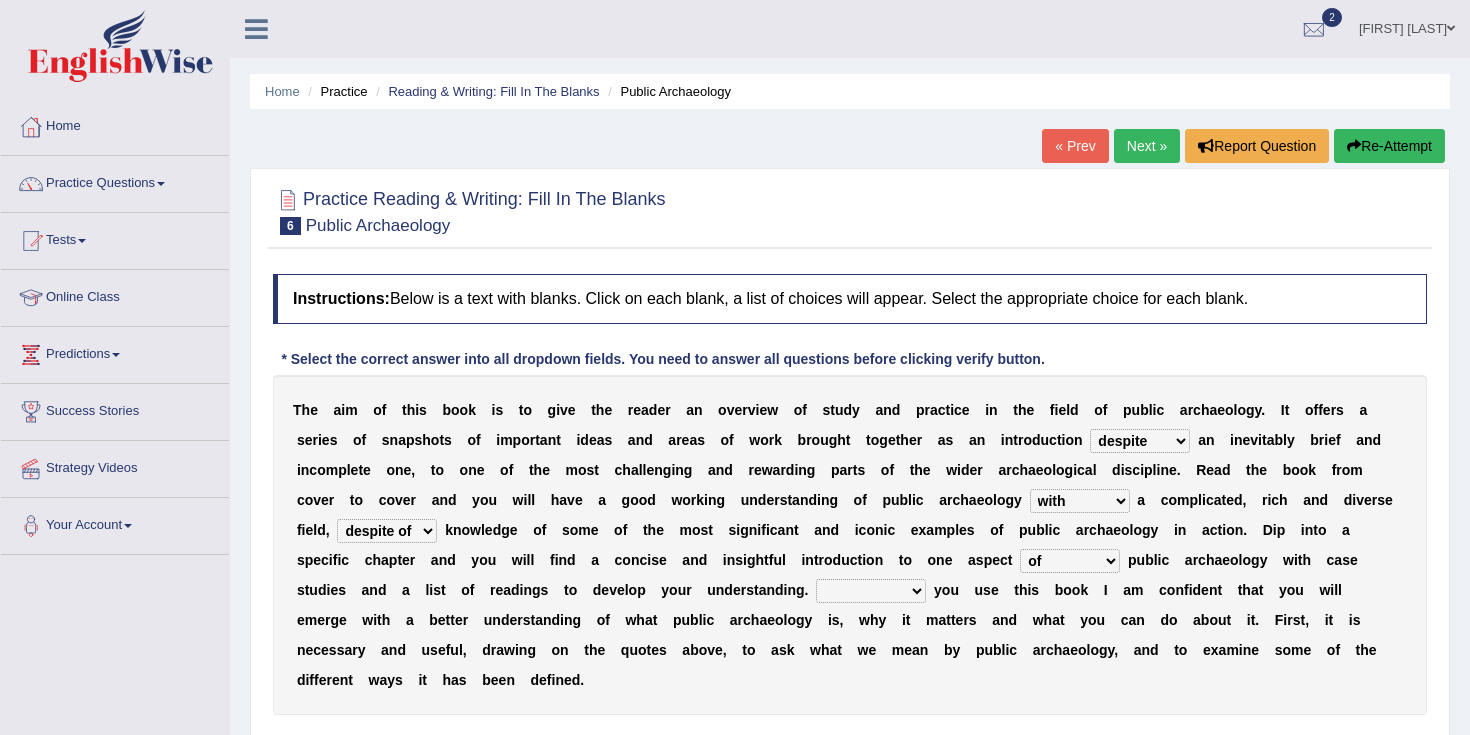 click on "Even That However Considering" at bounding box center [871, 591] 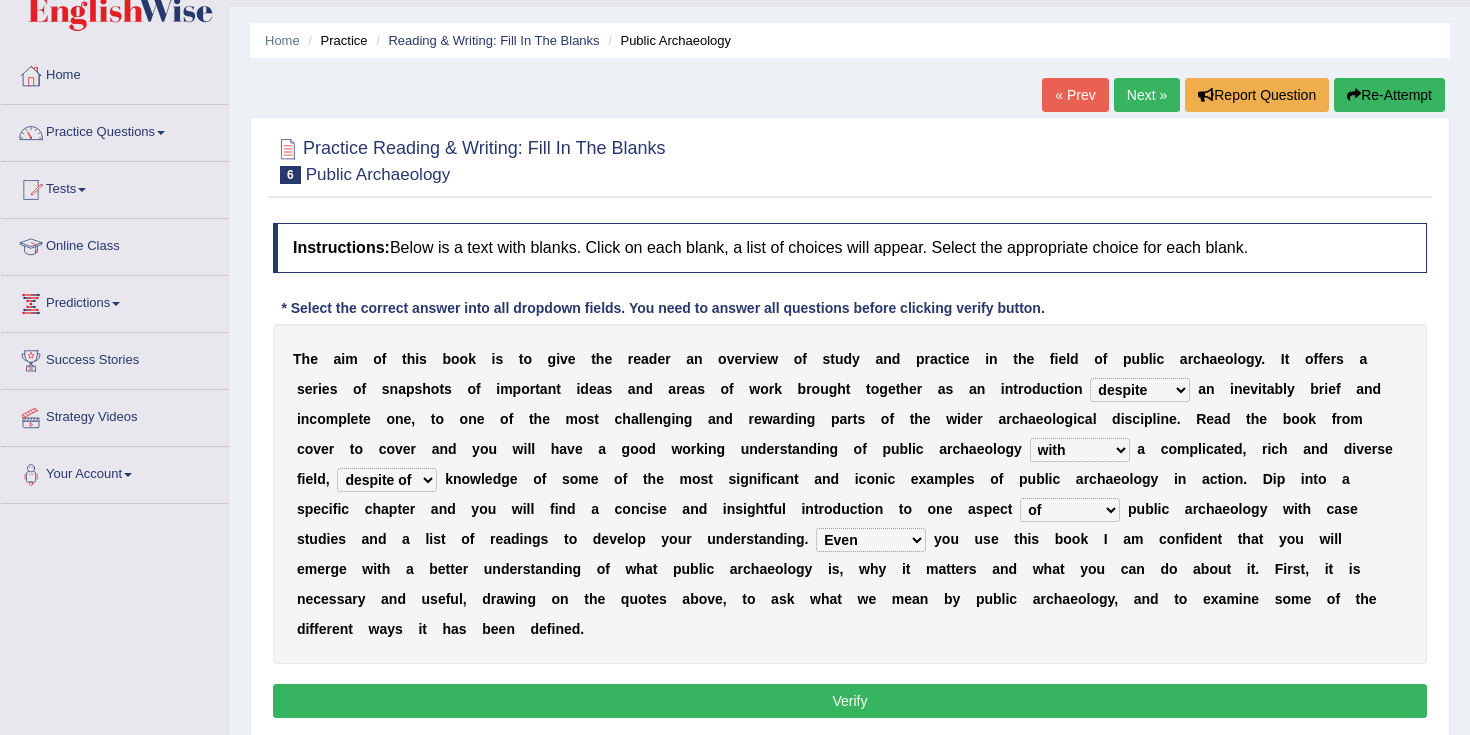 scroll, scrollTop: 53, scrollLeft: 0, axis: vertical 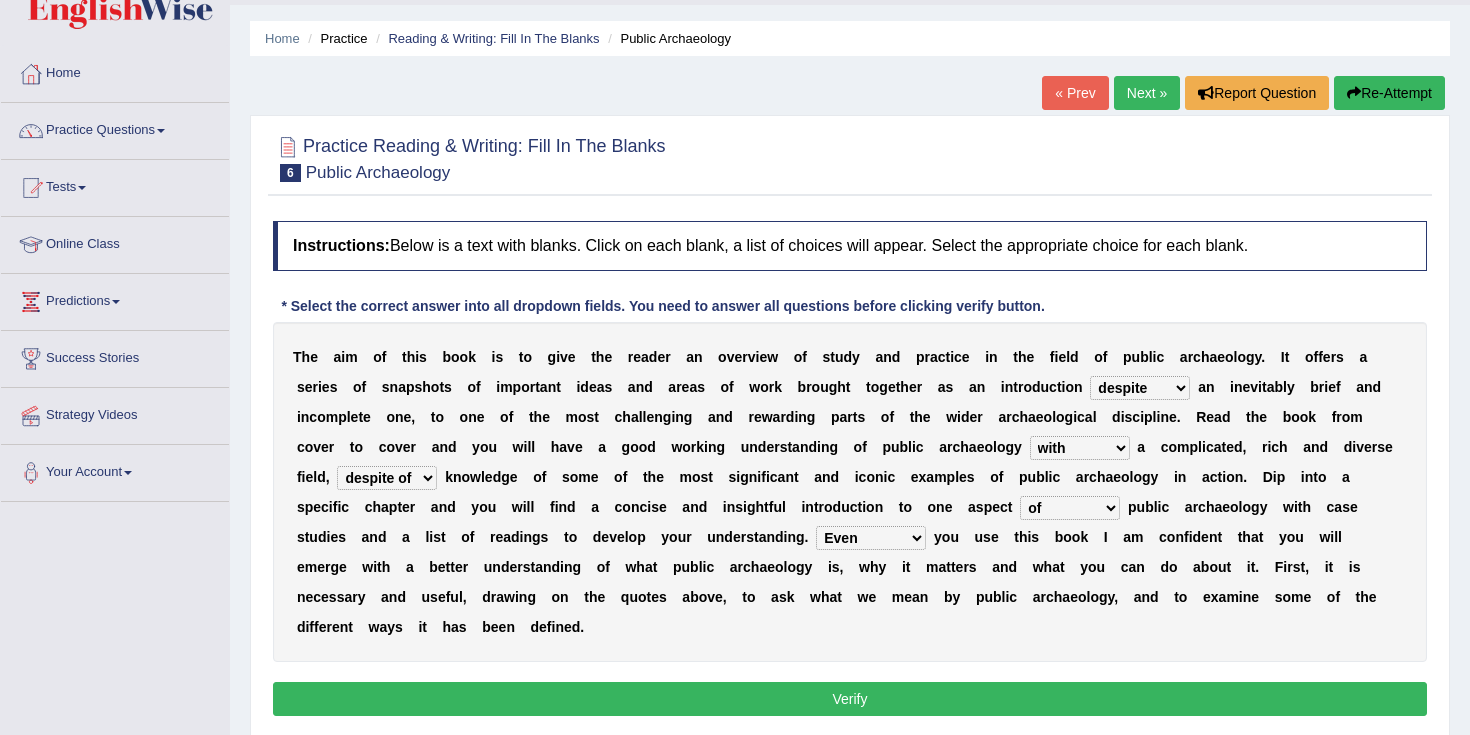 click on "Verify" at bounding box center [850, 699] 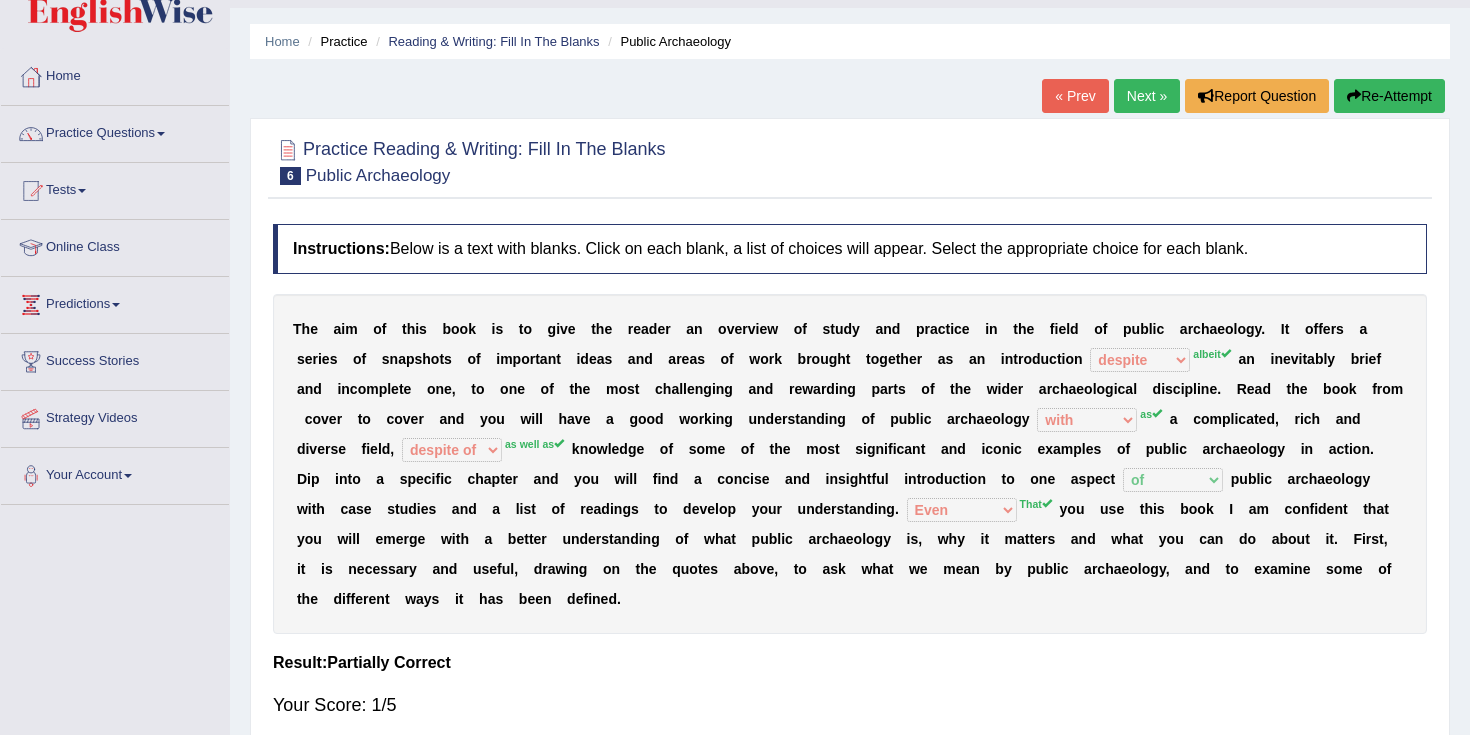 scroll, scrollTop: 0, scrollLeft: 0, axis: both 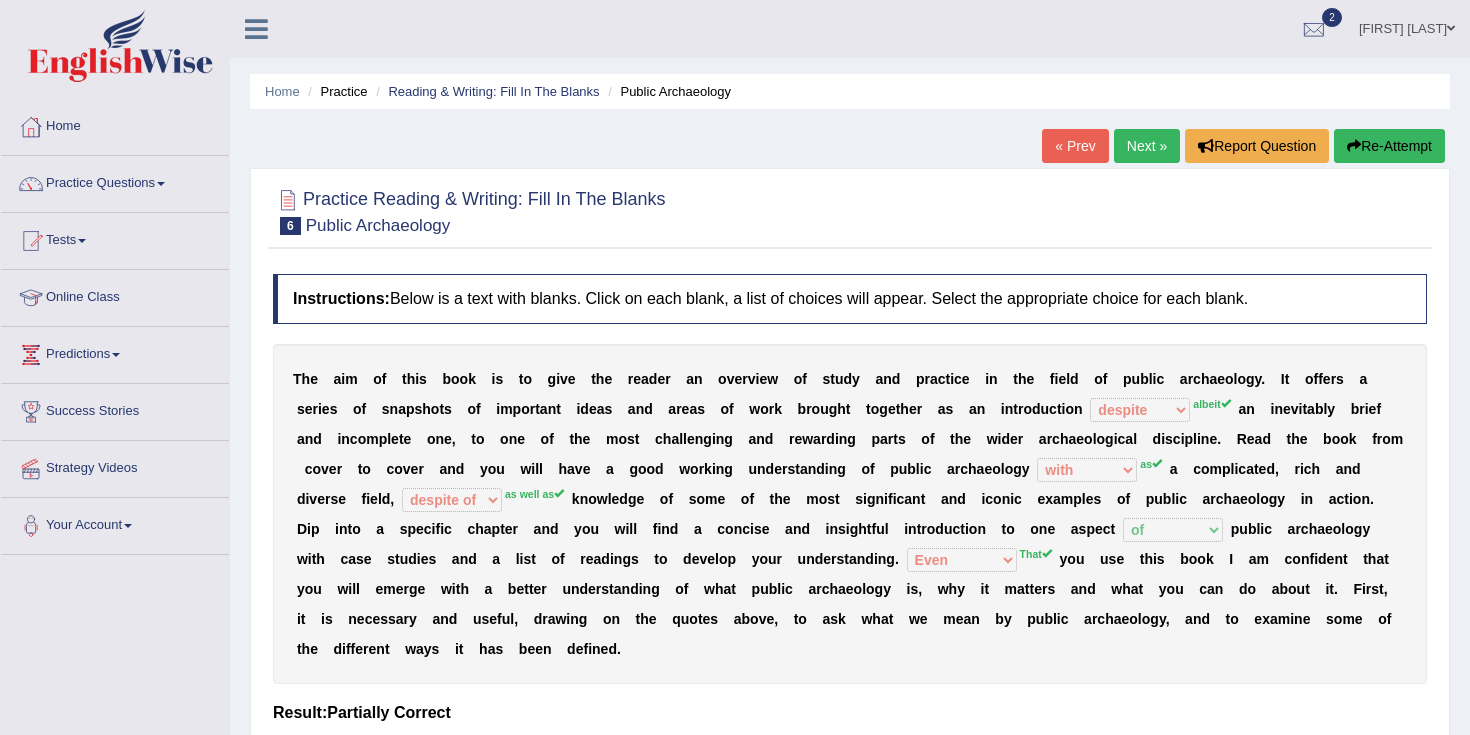 click on "Next »" at bounding box center (1147, 146) 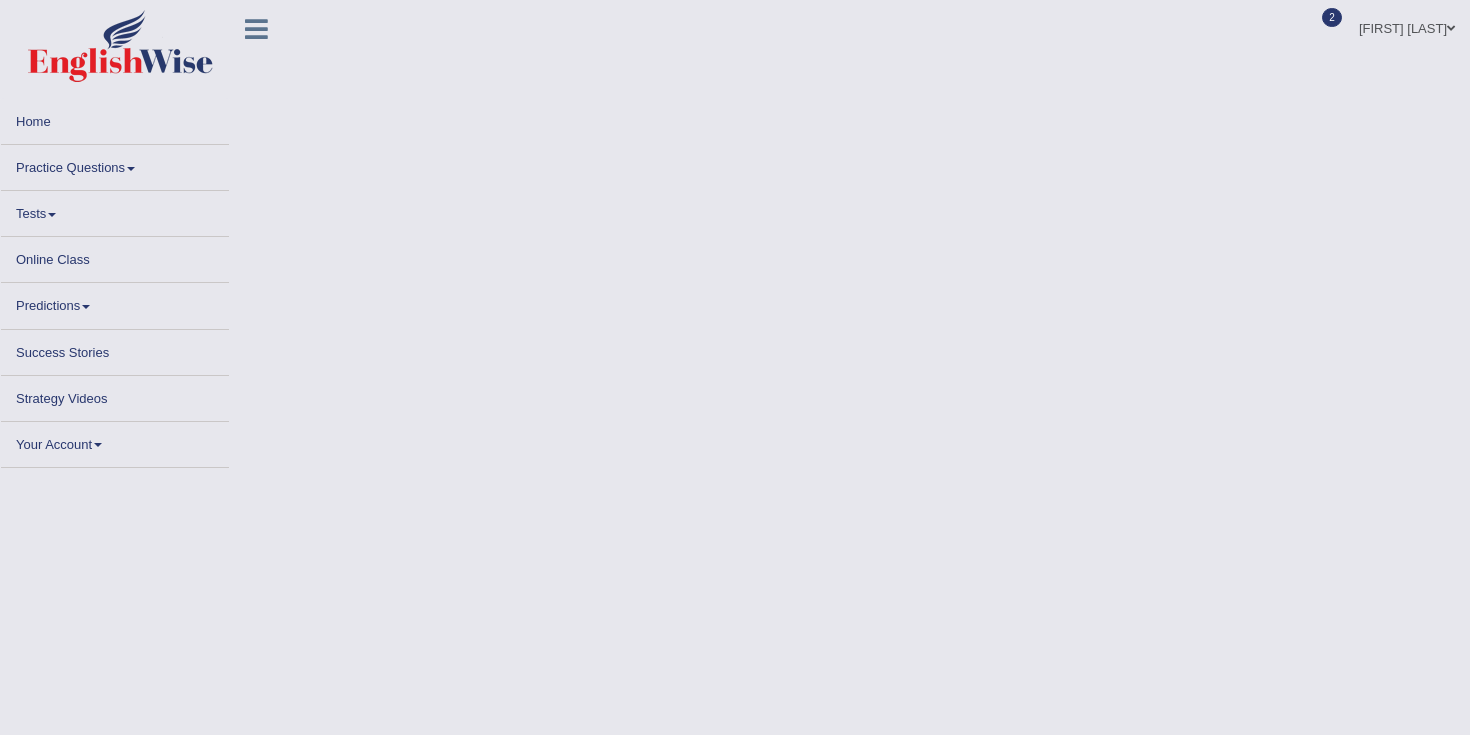 scroll, scrollTop: 0, scrollLeft: 0, axis: both 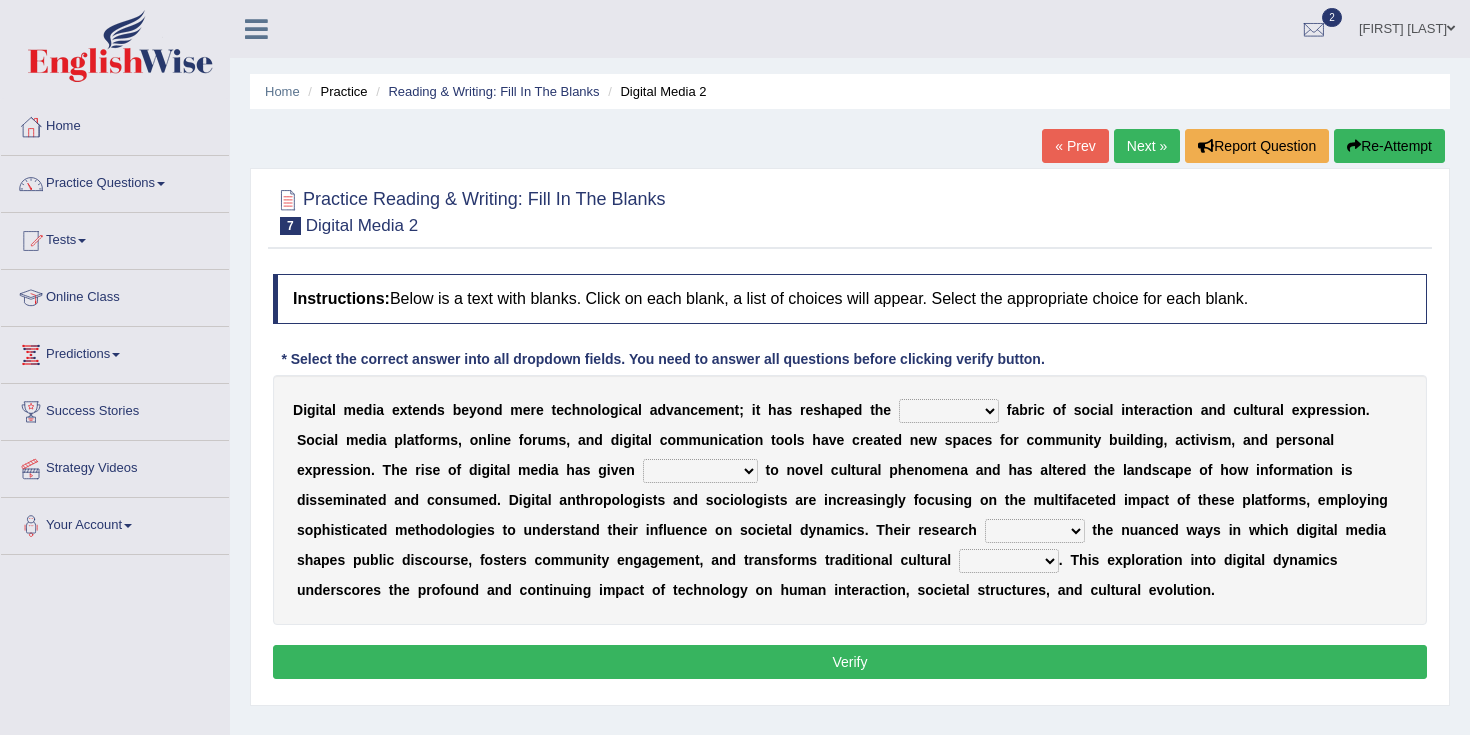click on "very somehow somewhat both" at bounding box center [949, 411] 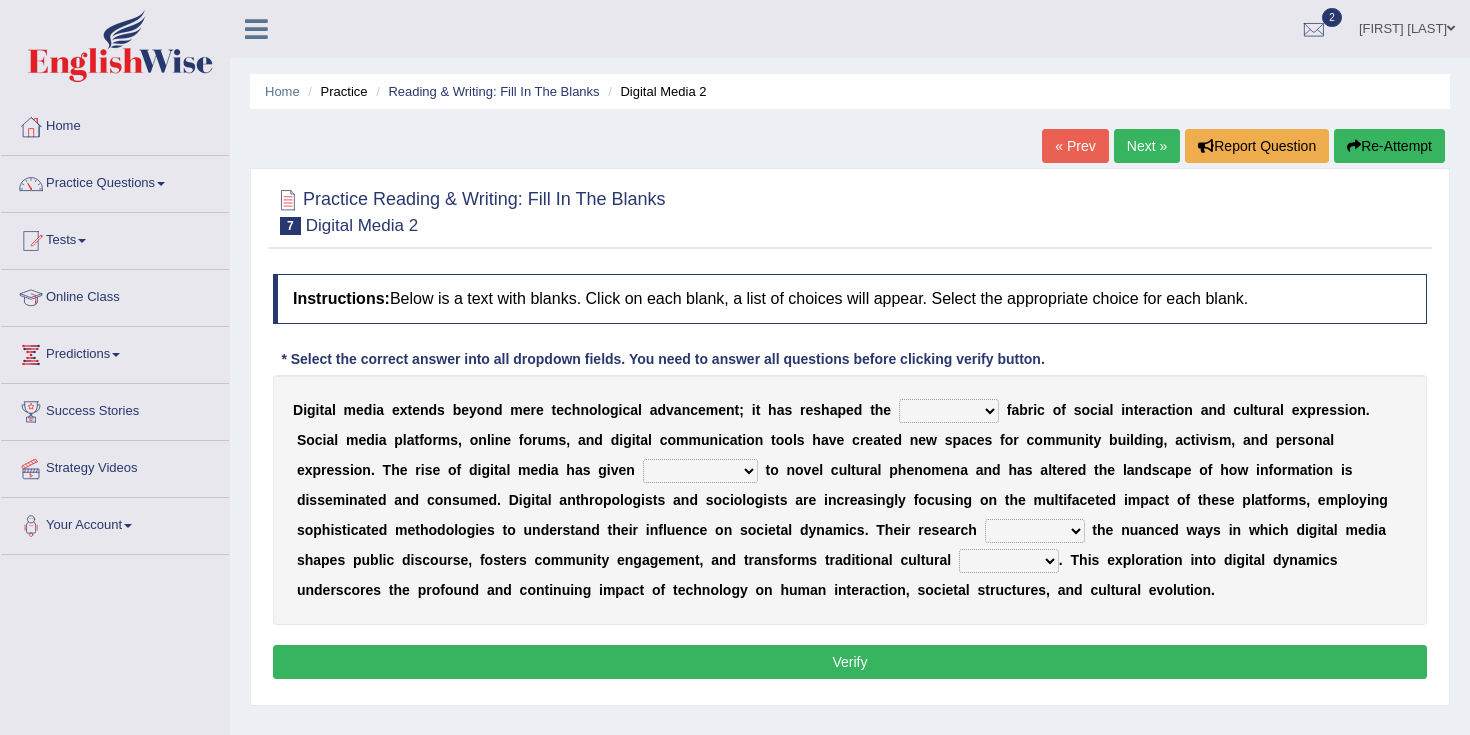 select on "somehow" 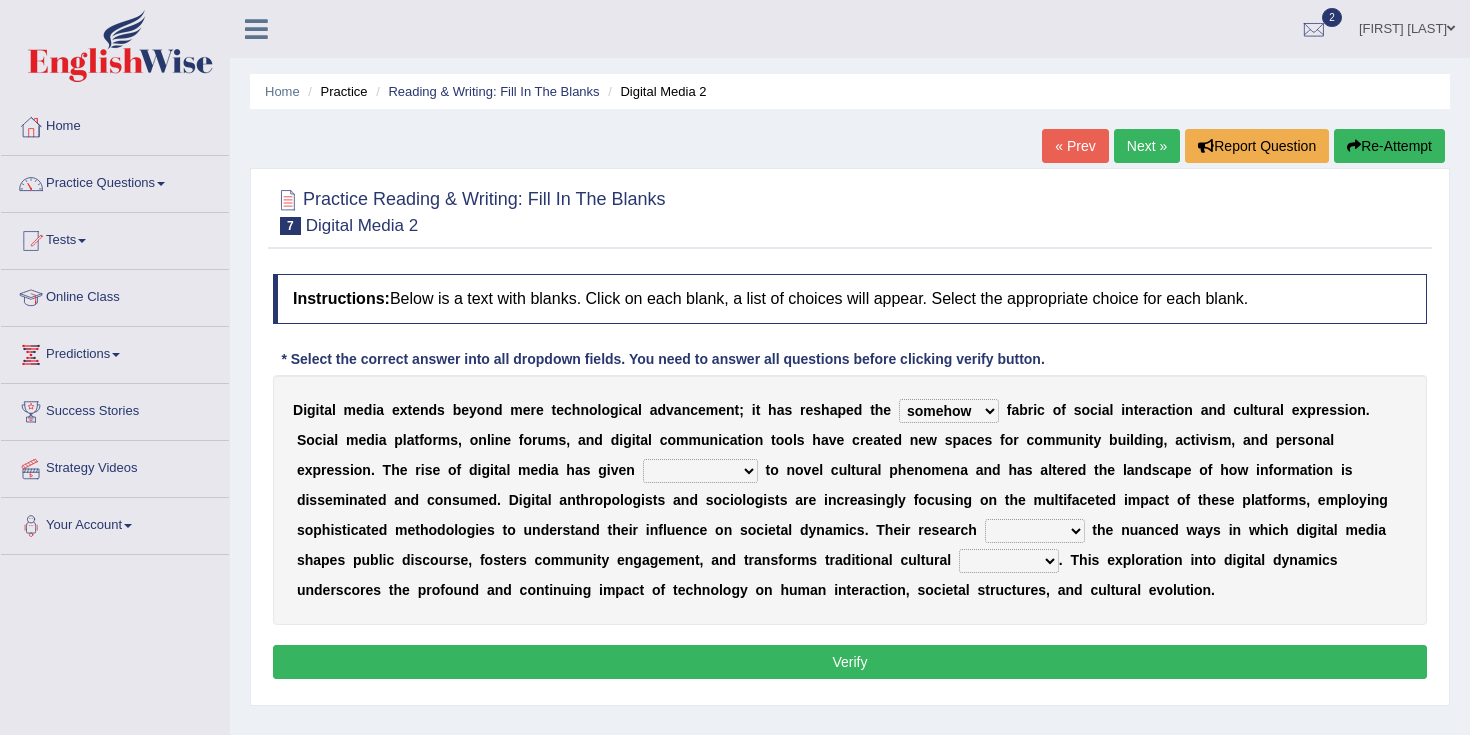 click on "movement sight development birth" at bounding box center [700, 471] 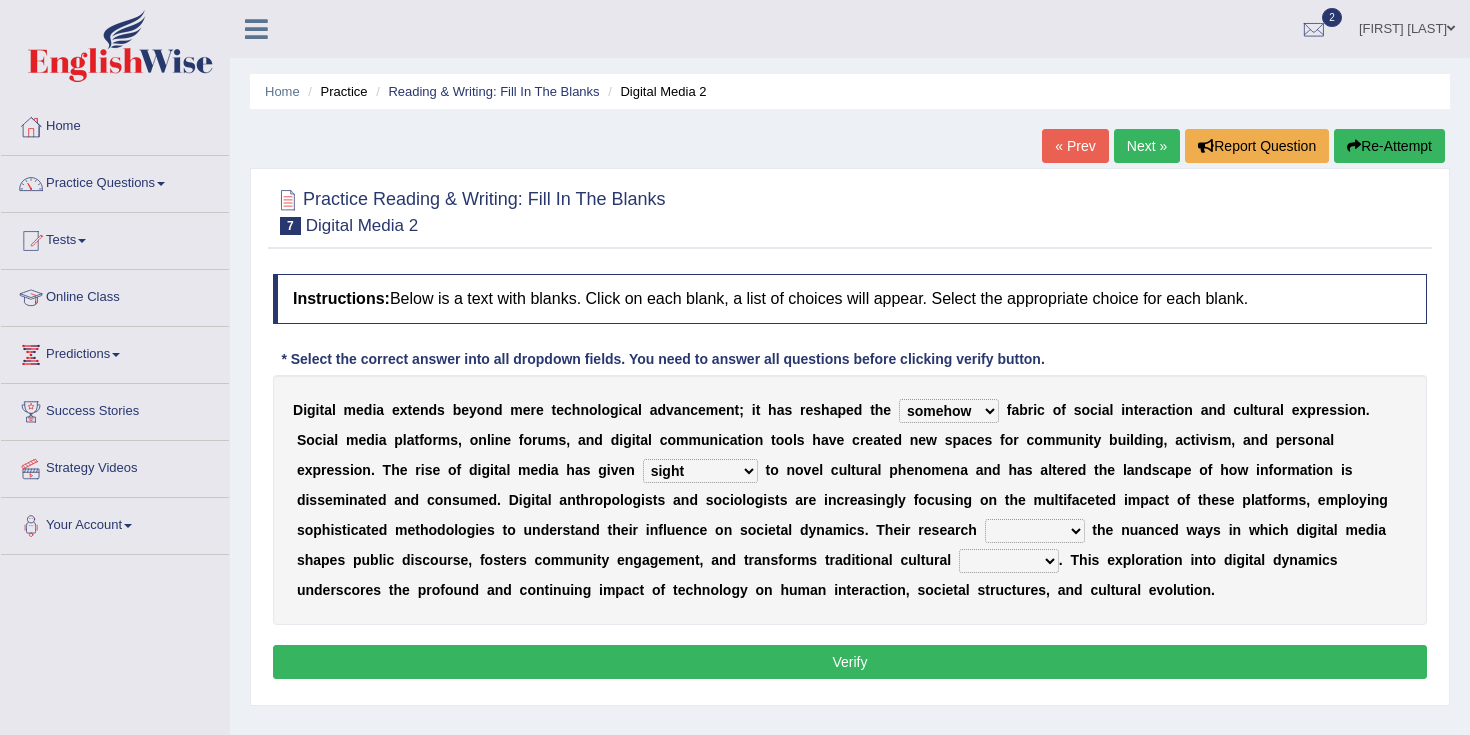 click on "installs examines claims admits" at bounding box center [1035, 531] 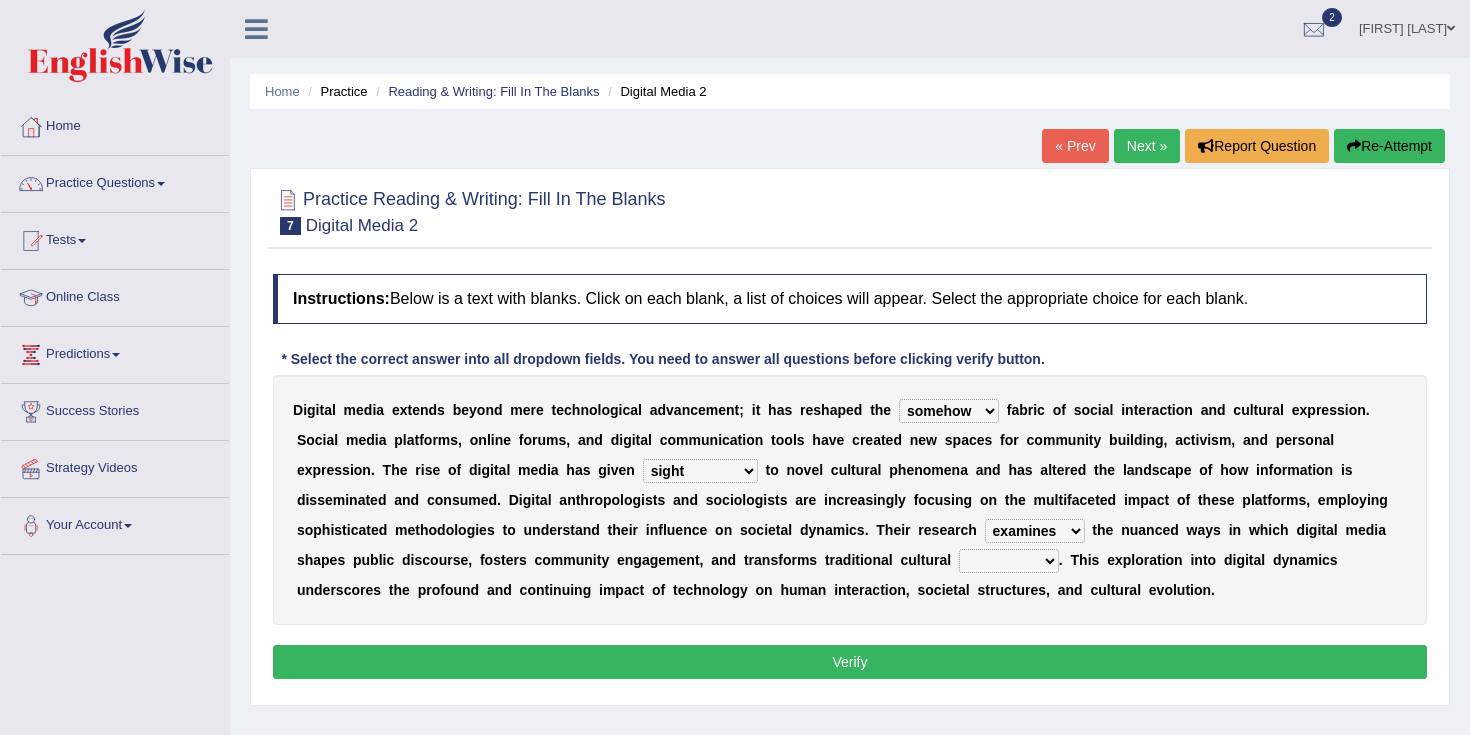 click on "installs examines claims admits" at bounding box center [1035, 531] 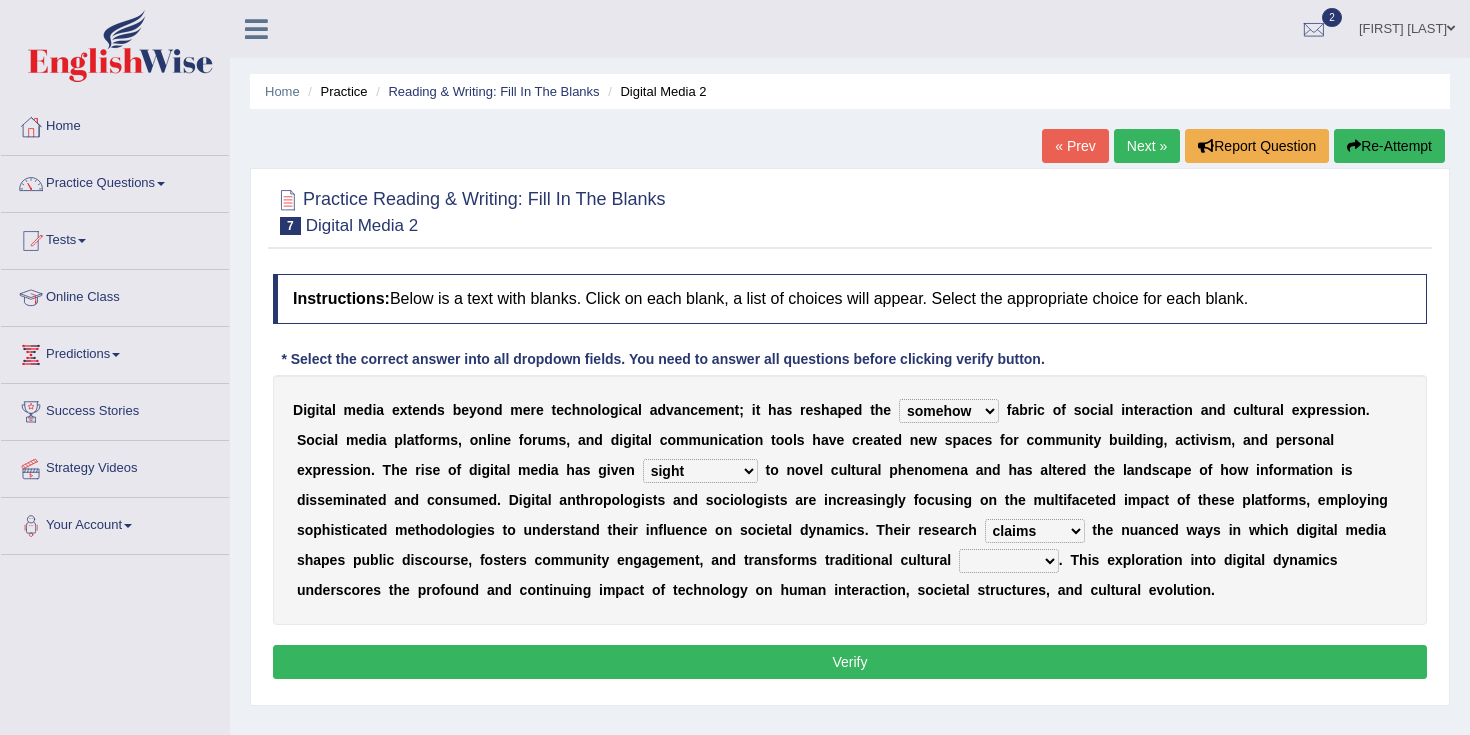 click on "installs examines claims admits" at bounding box center [1035, 531] 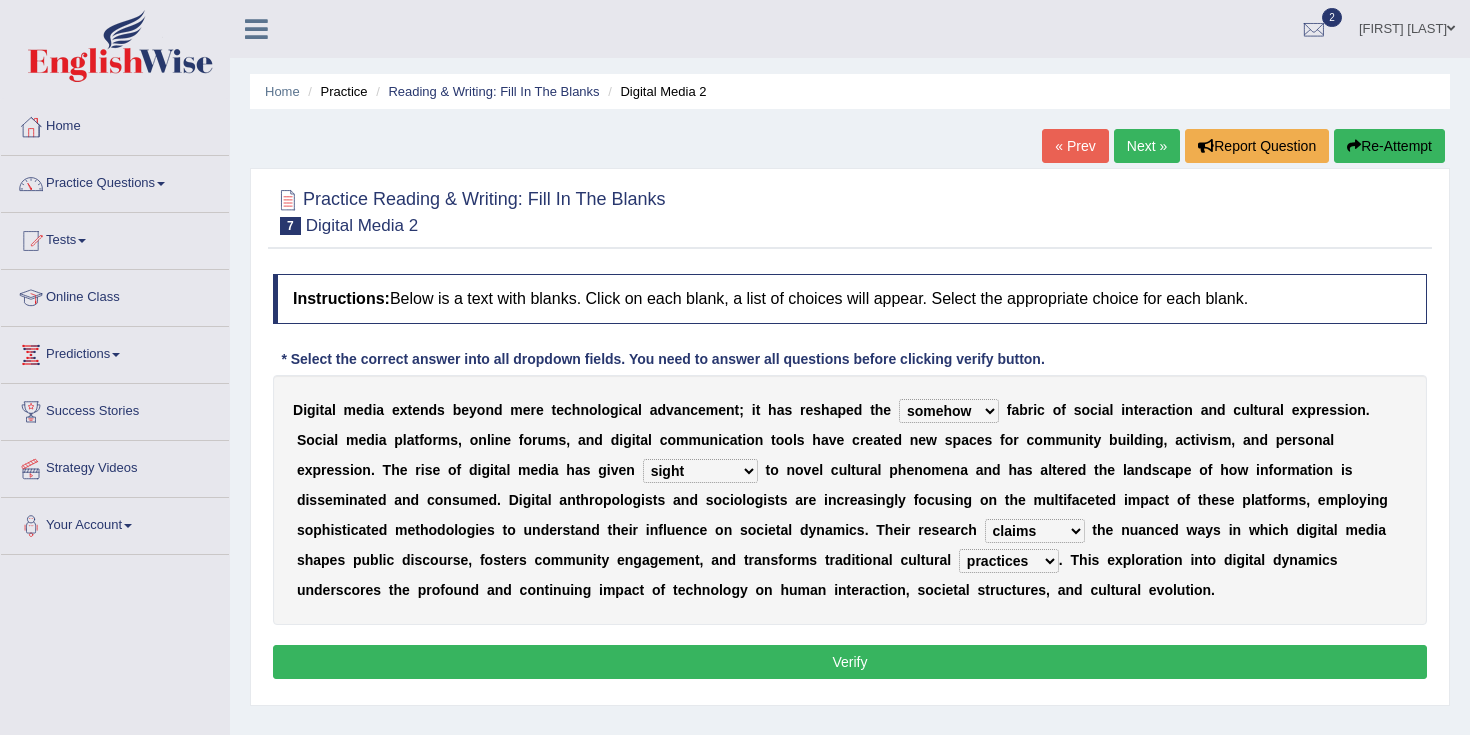 click on "Verify" at bounding box center [850, 662] 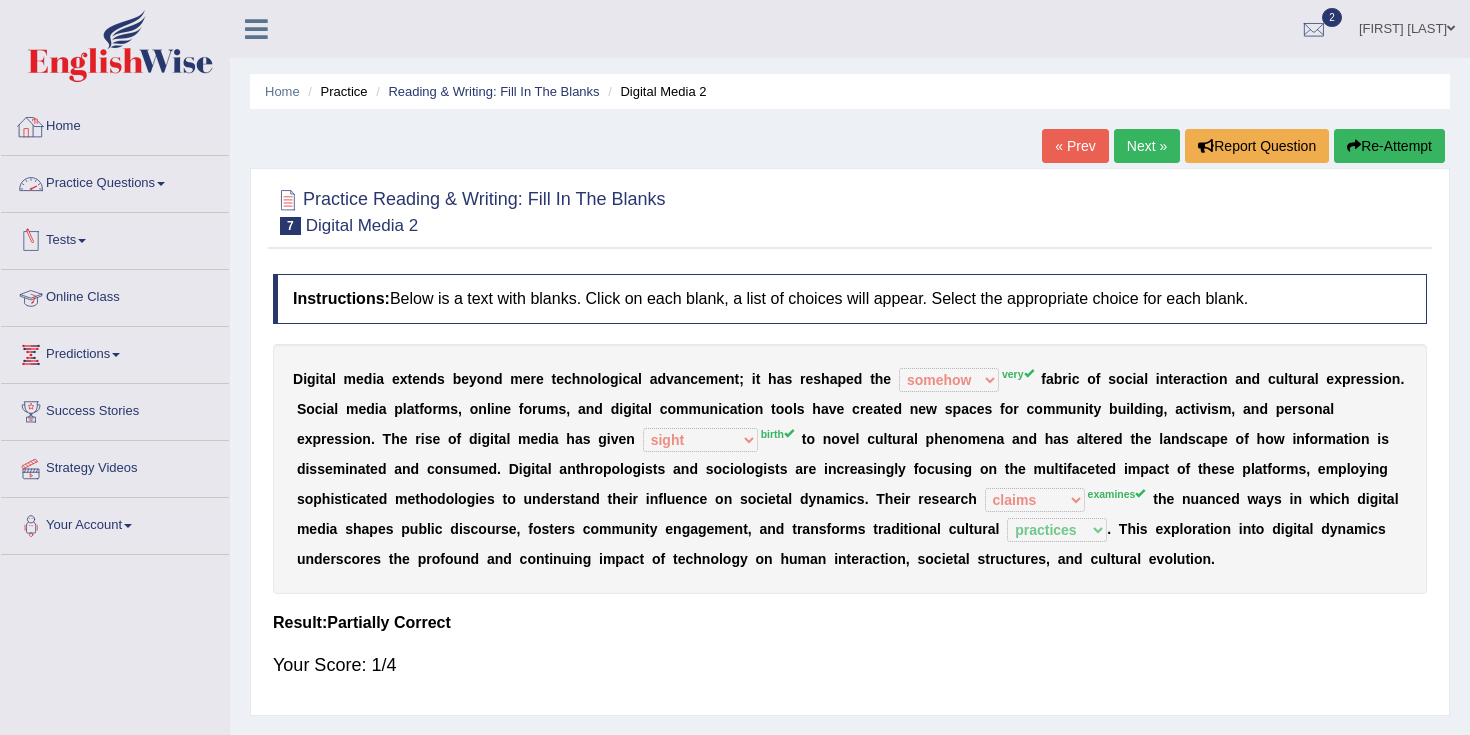 click on "Home" at bounding box center (115, 124) 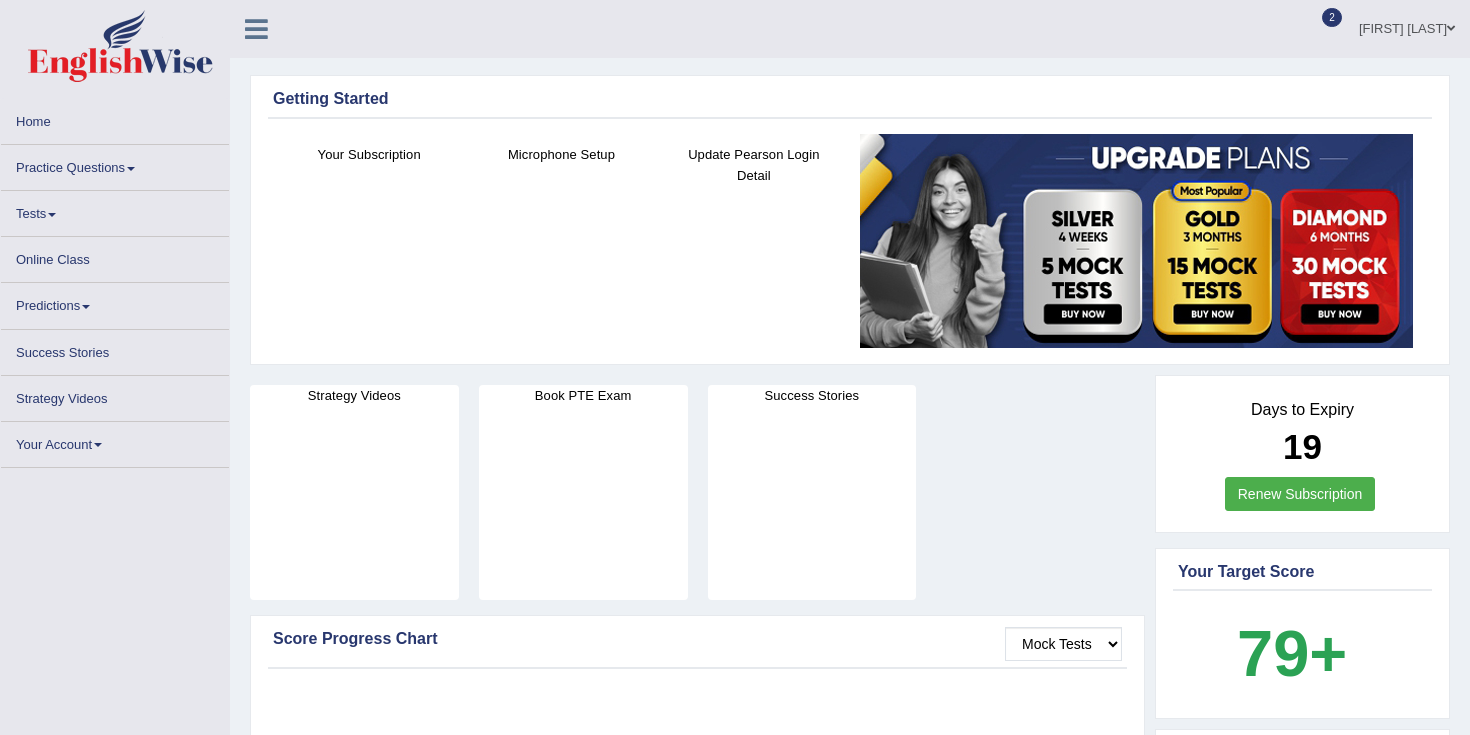 scroll, scrollTop: 0, scrollLeft: 0, axis: both 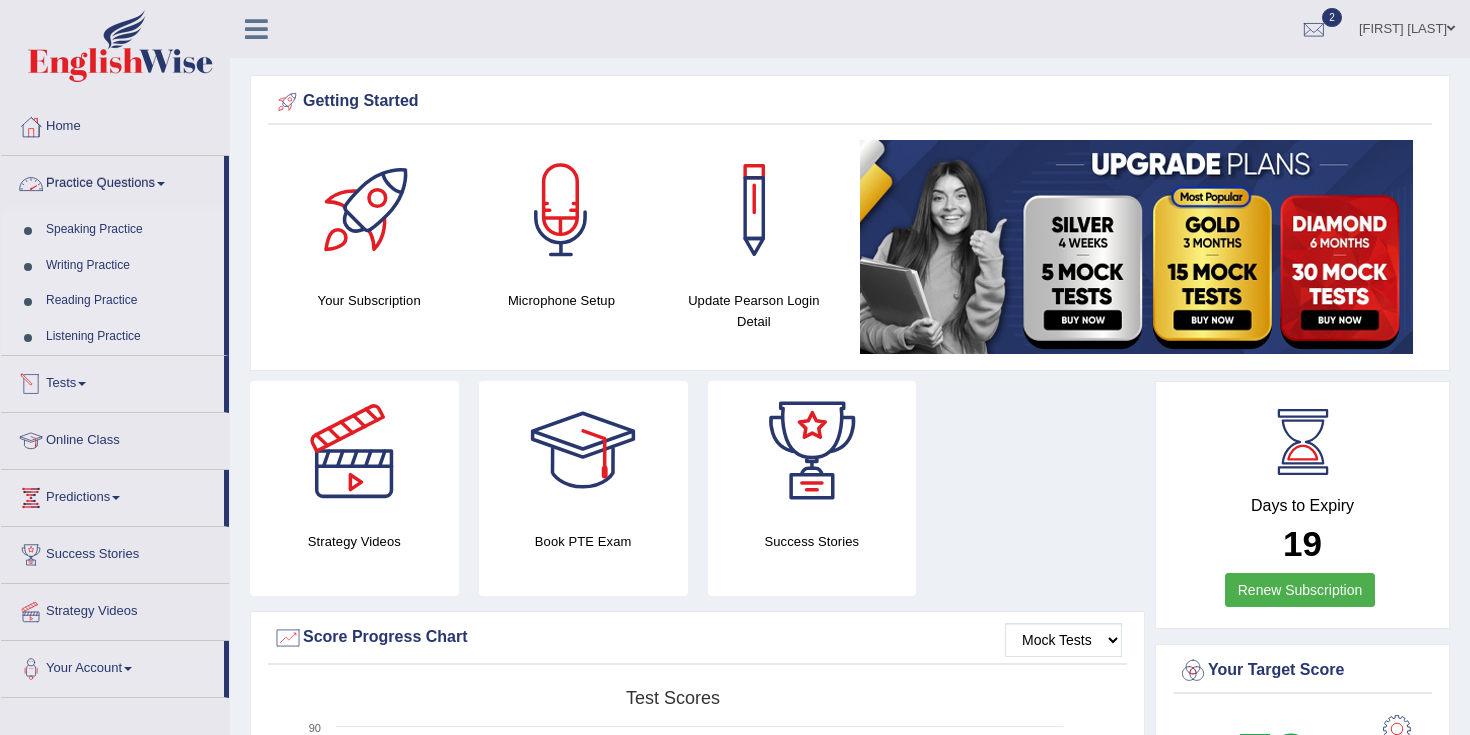 click on "Practice Questions" at bounding box center [112, 181] 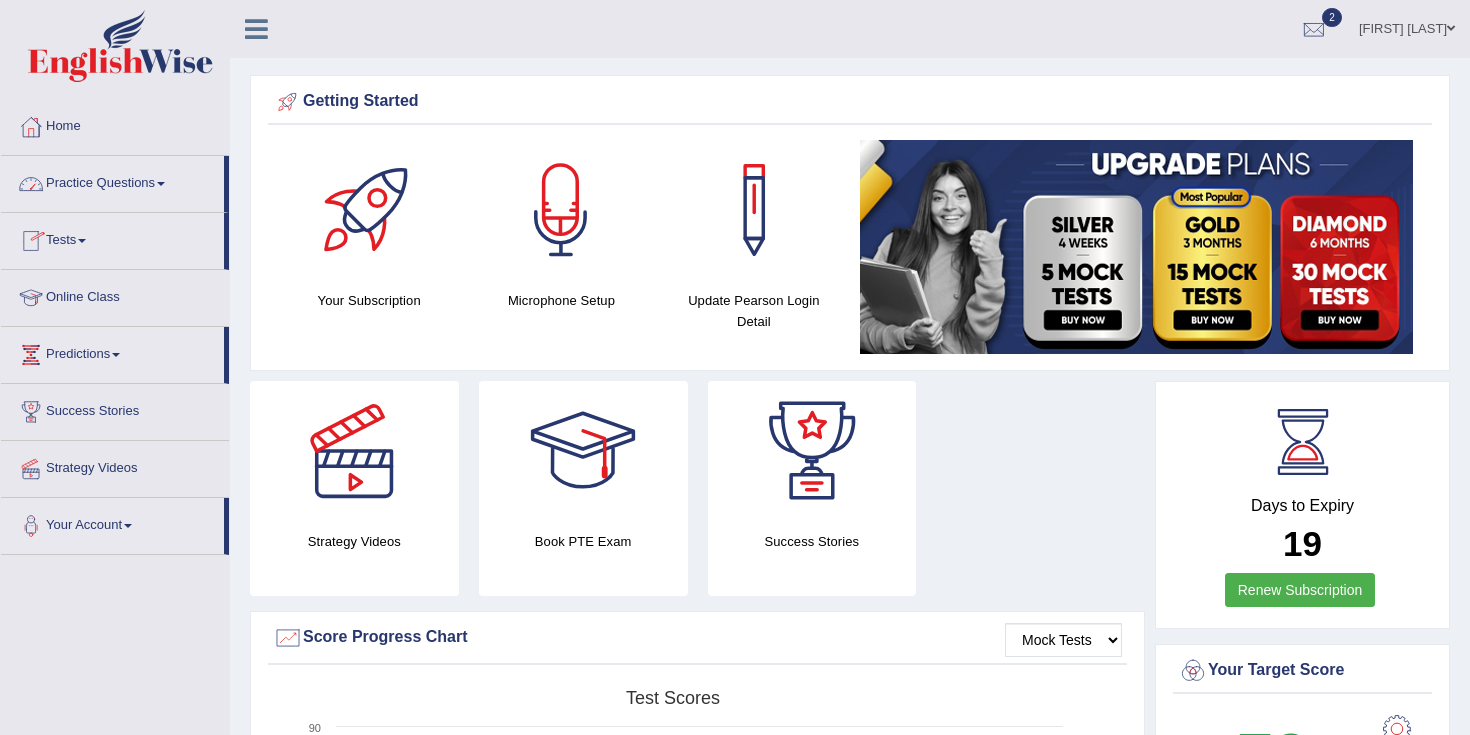 click on "Practice Questions" at bounding box center [112, 181] 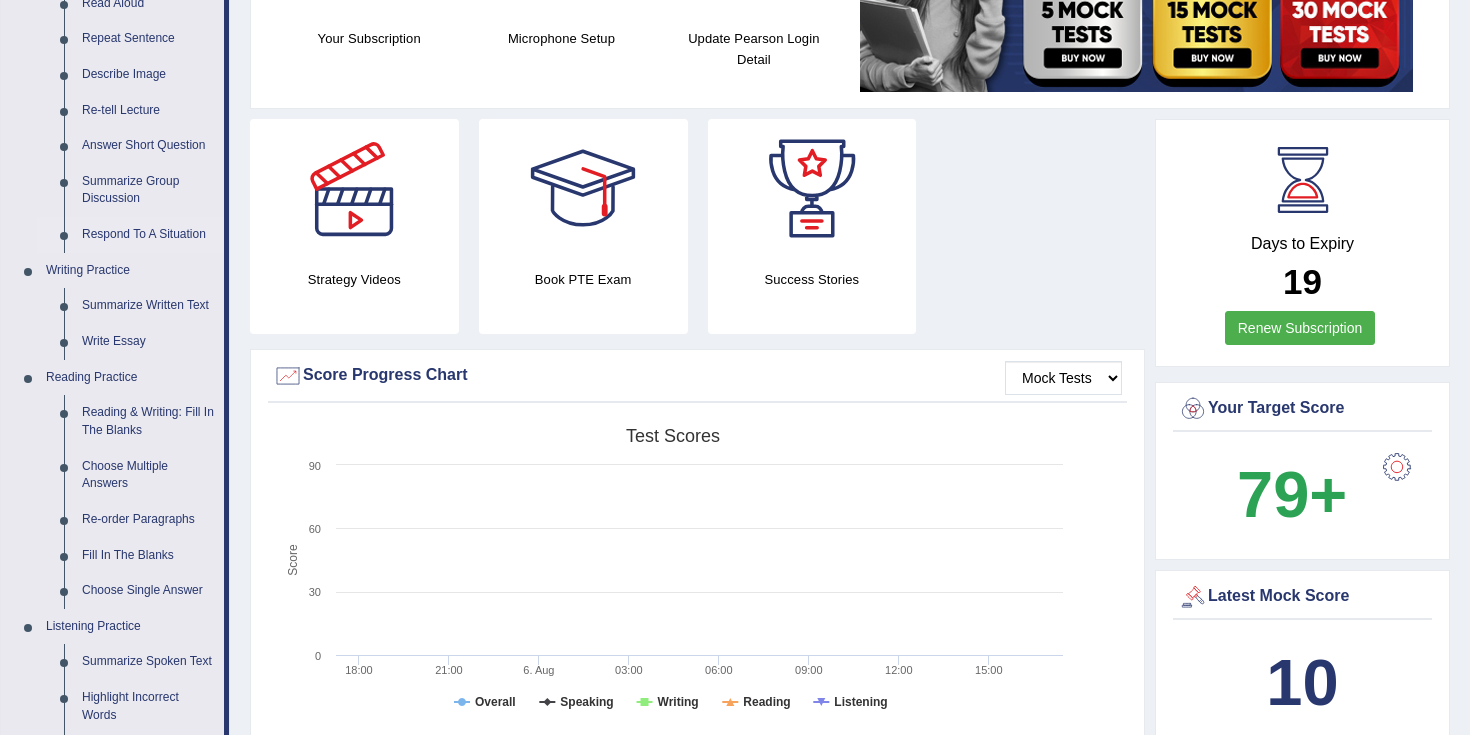 scroll, scrollTop: 264, scrollLeft: 0, axis: vertical 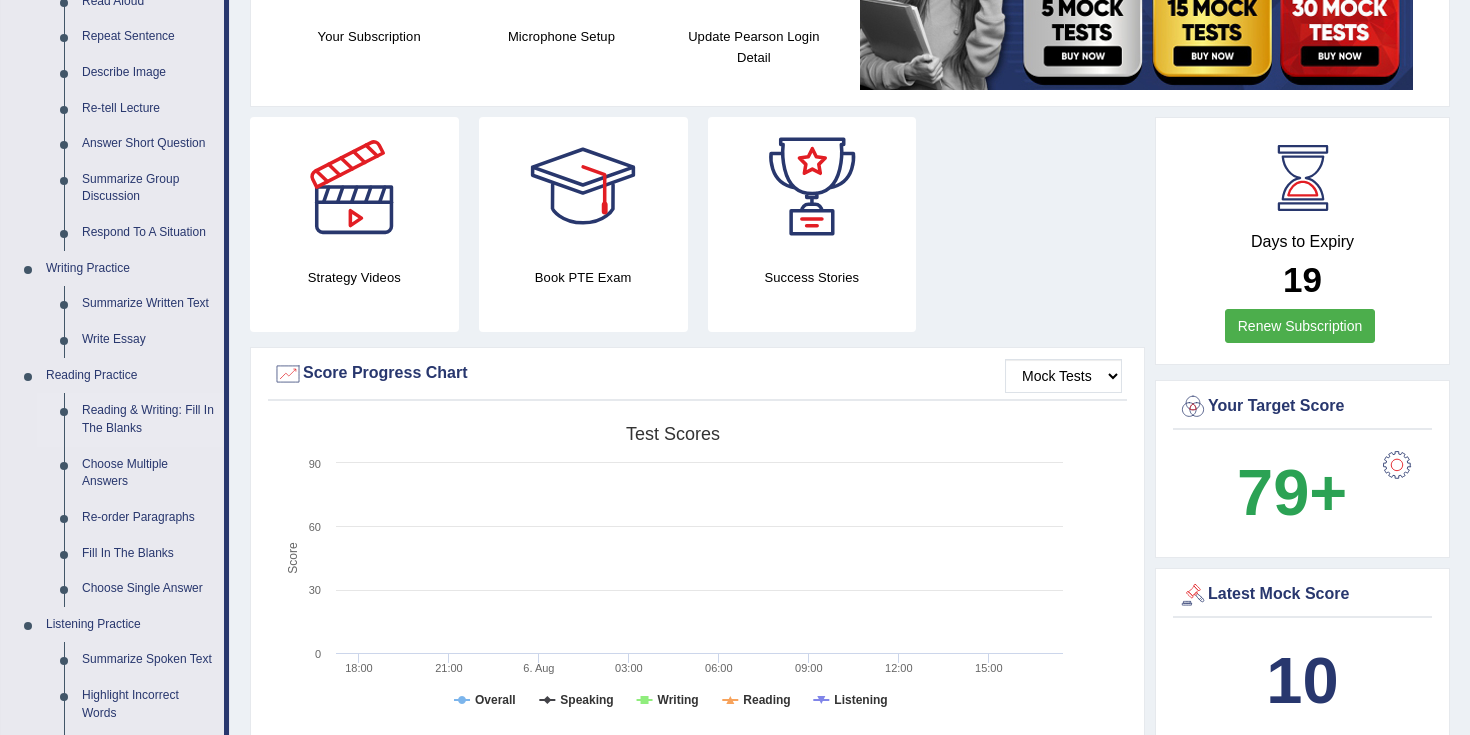 click on "Reading & Writing: Fill In The Blanks" at bounding box center (148, 419) 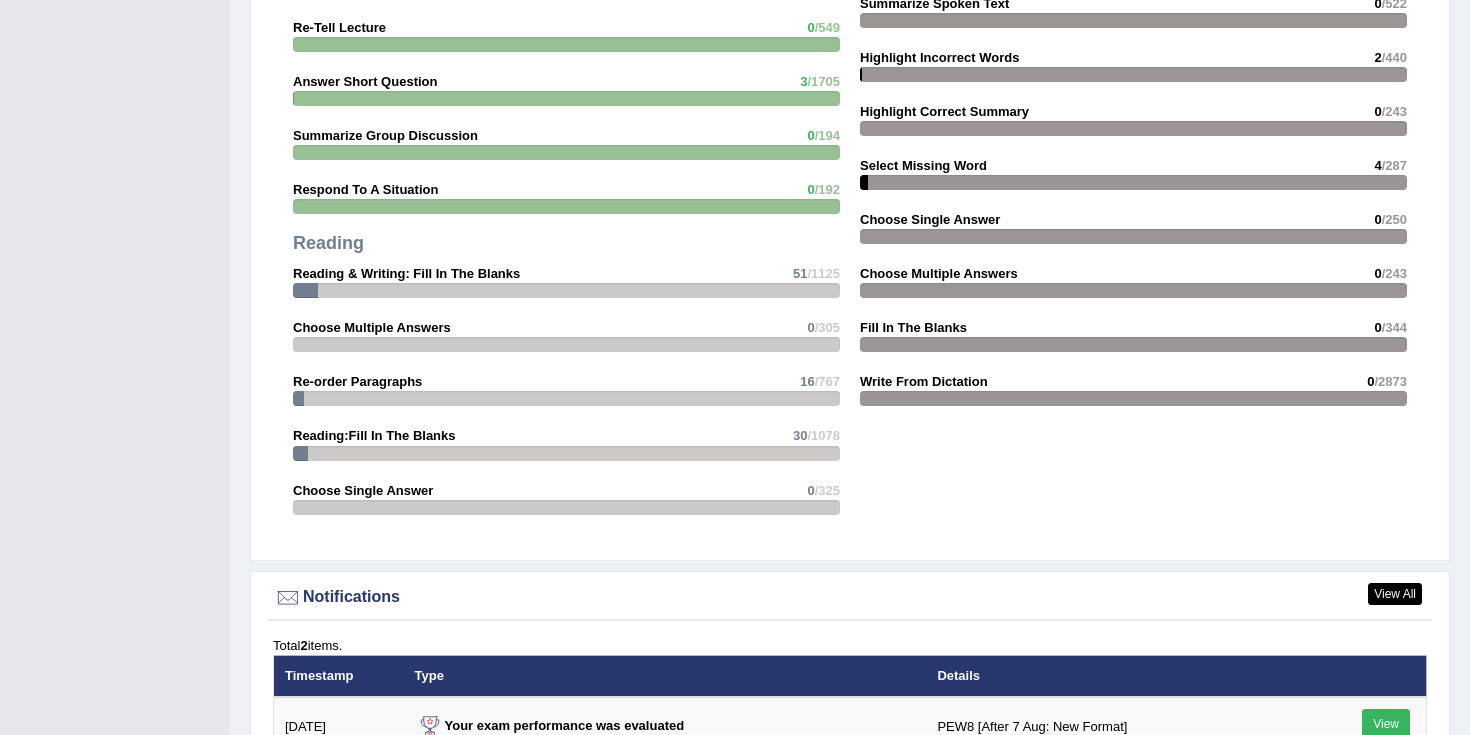 scroll, scrollTop: 1587, scrollLeft: 0, axis: vertical 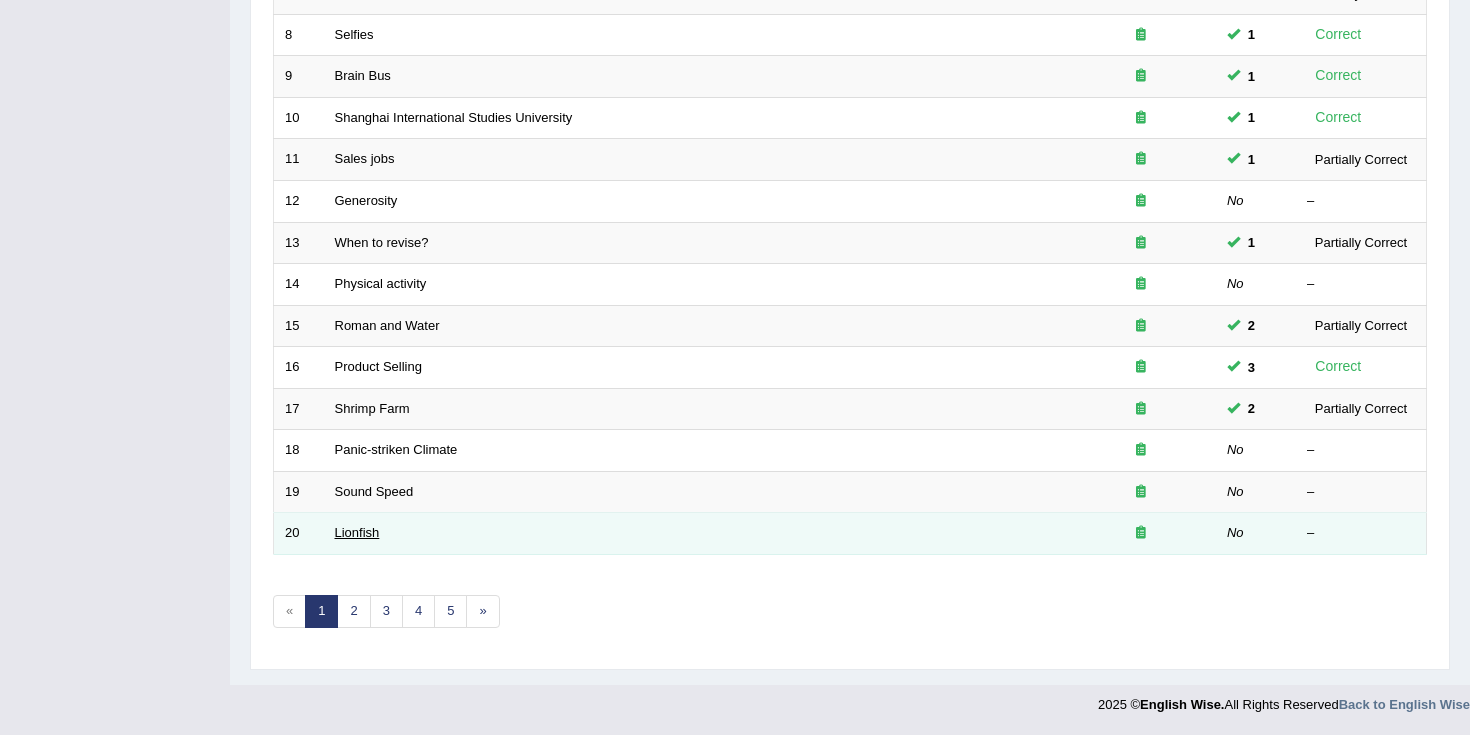 click on "Lionfish" at bounding box center [357, 532] 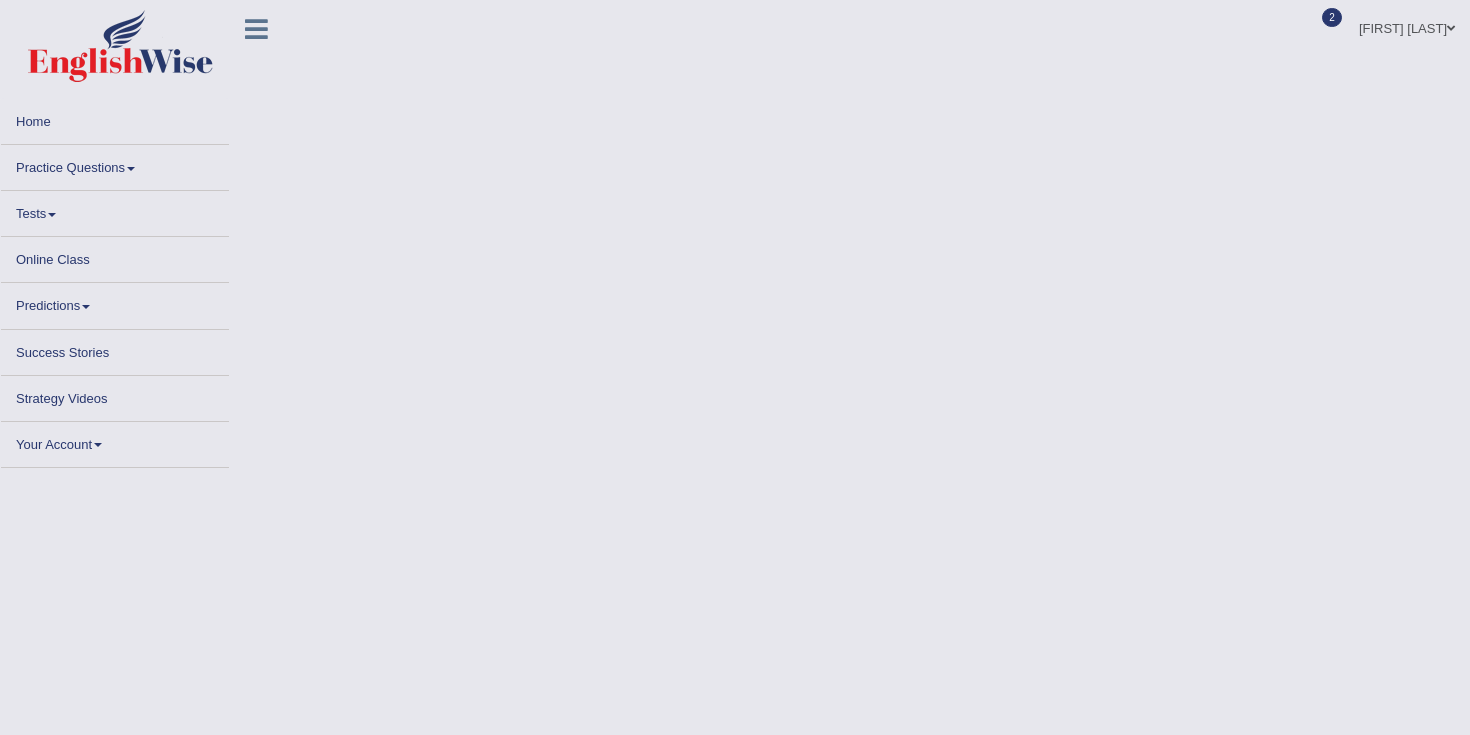 scroll, scrollTop: 0, scrollLeft: 0, axis: both 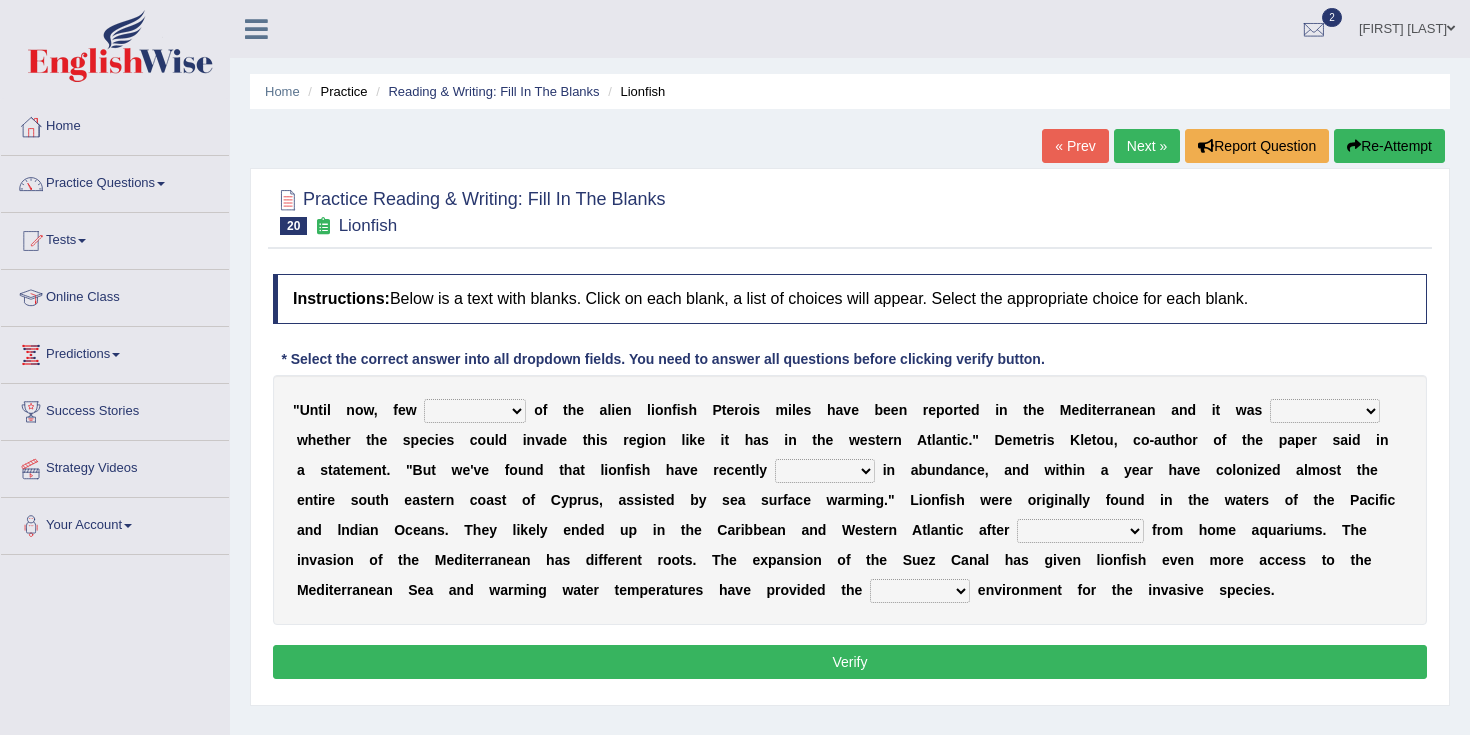 click on "collections sights views sightings" at bounding box center (475, 411) 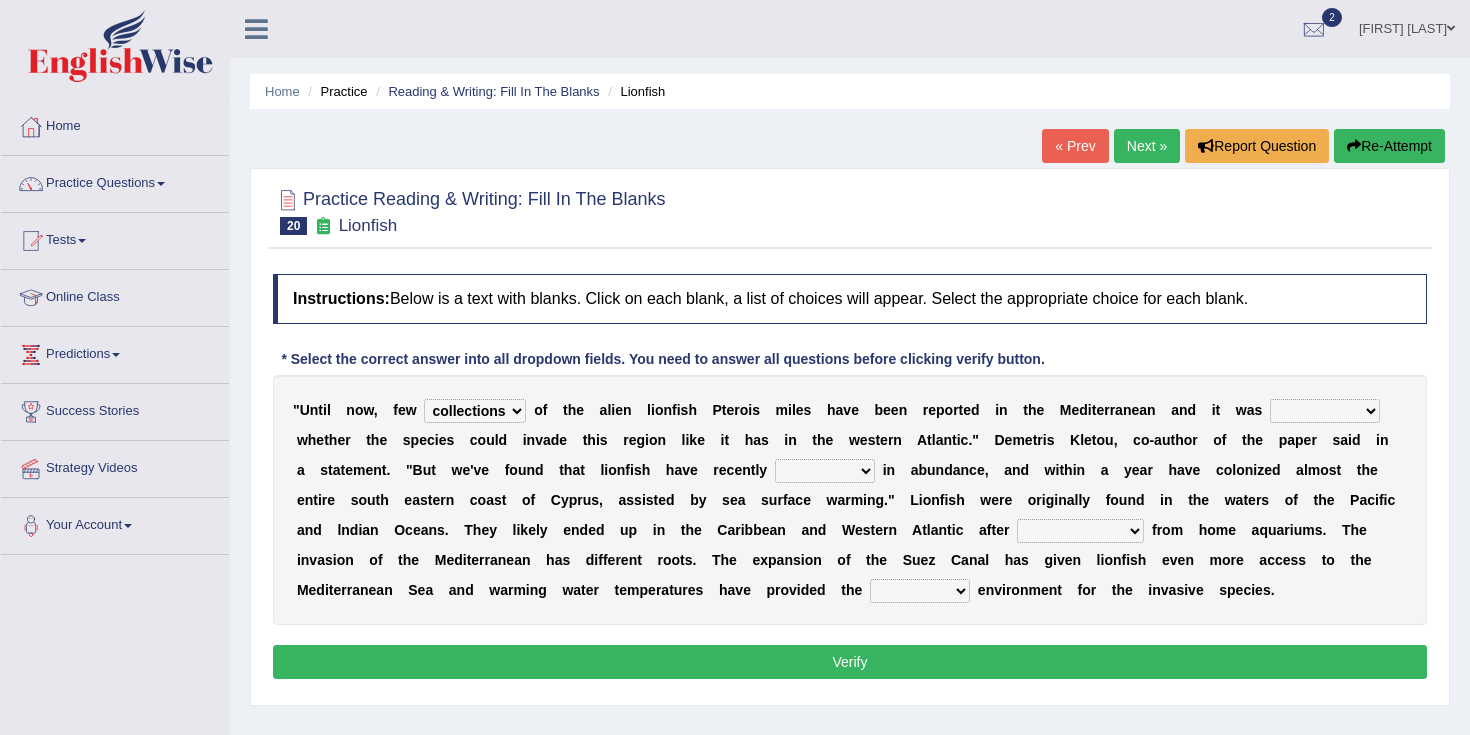 click on "" U n t i l       n o w ,       f e w    collections sights views sightings    o f       t h e       a l i e n       l i o n f i s h       P t e r o i s       m i l e s       h a v e       b e e n       r e p o r t e d       i n       t h e       M e d i t e r r a n e a n       a n d       i t       w a s    somehow although that quesionable    w h e t h e r       t h e       s p e c i e s       c o u l d       i n v a d e       t h i s       r e g i o n       l i k e       i t       h a s       i n       t h e       w e s t e r n       A t l a n t i c . "       [PERSON]       K l e t o u ,       c o - a u t h o r       o f       t h e       p a p e r       s a i d       i n       a       s t a t e m e n t .       " B u t       w e ' v e       f o u n d       t h a t       l i o n f i s h       h a v e       r e c e n t l y    shown flatted stabled increased    i n       a b u n d a n c e ,       a n d"" at bounding box center (850, 500) 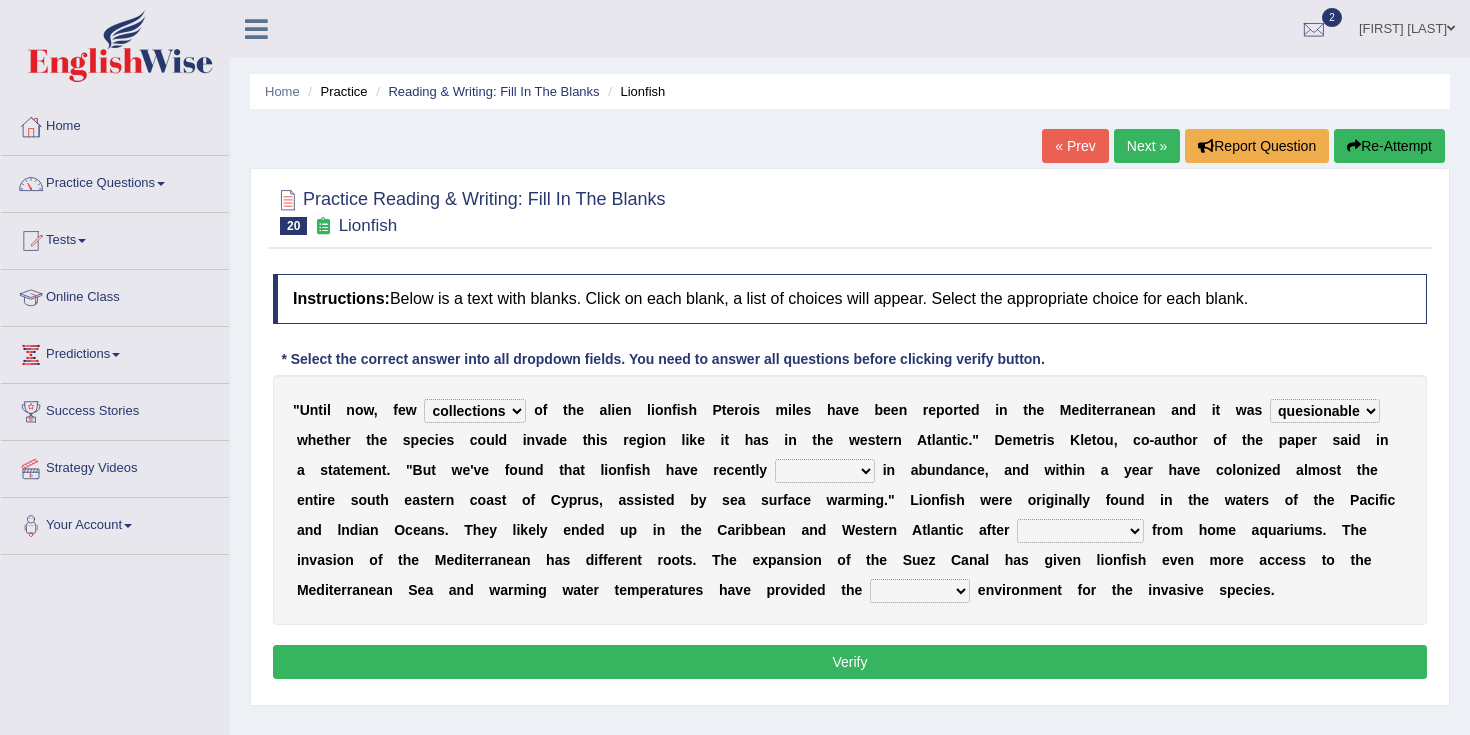 click on "shown flatted stabled increased" at bounding box center [825, 471] 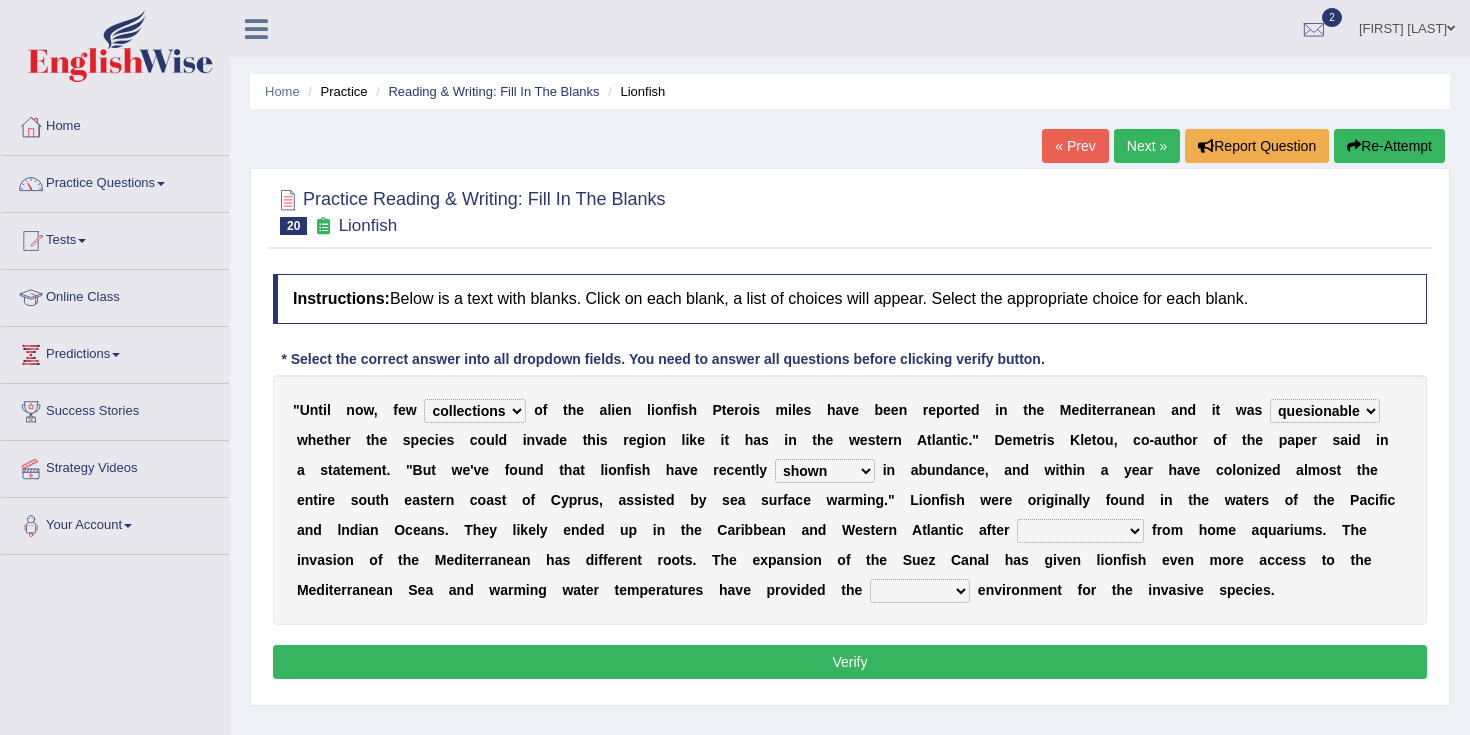 click on "release being released released releasing" at bounding box center [1080, 531] 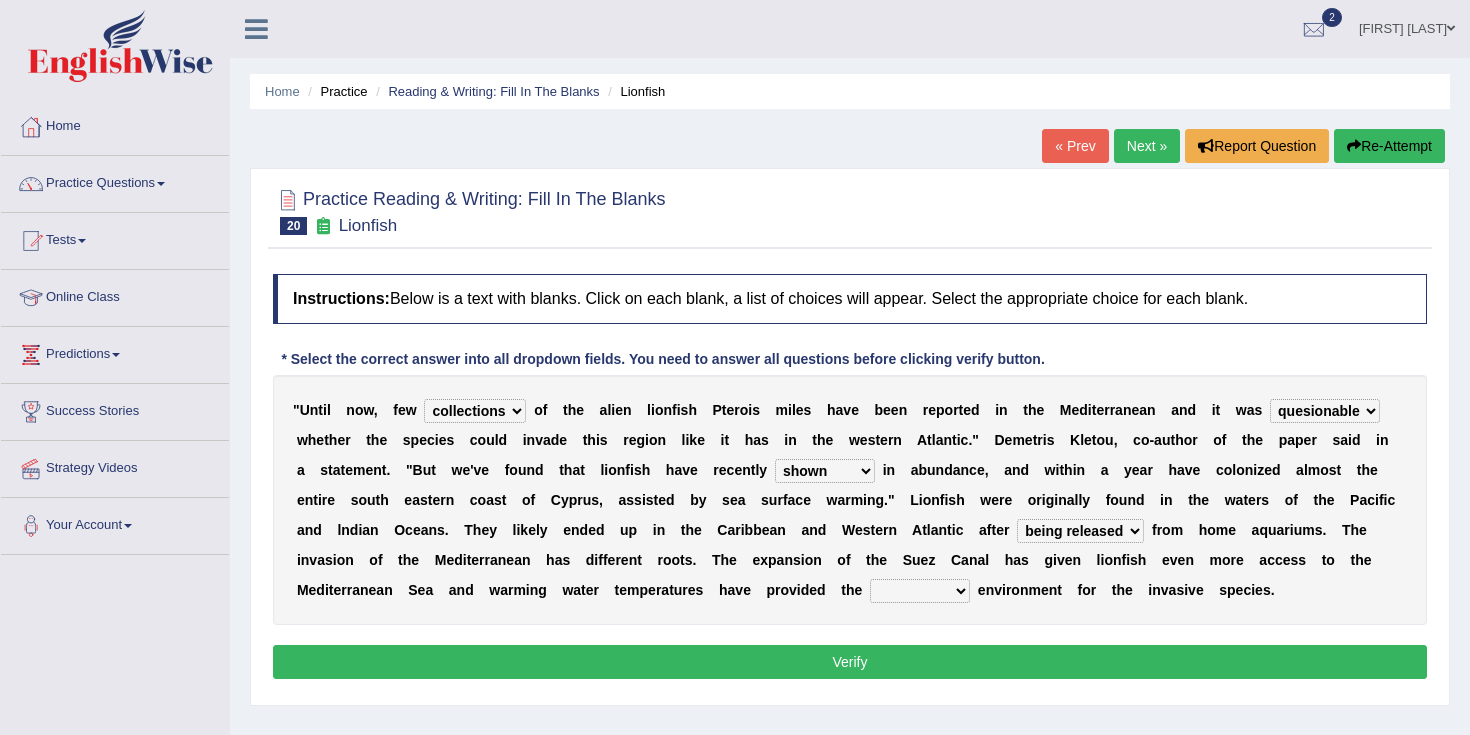 click on "whole overall partial perfect" at bounding box center [920, 591] 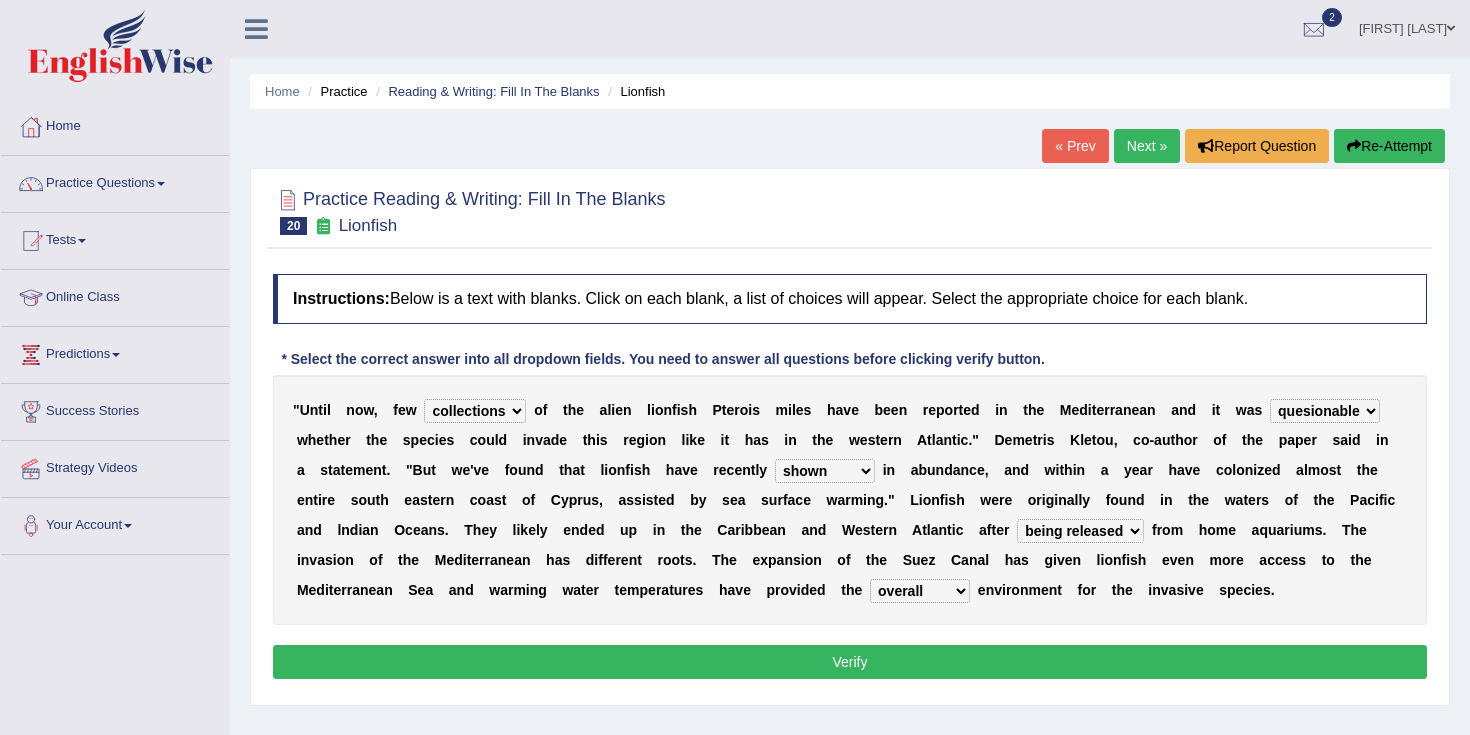 click on "whole overall partial perfect" at bounding box center (920, 591) 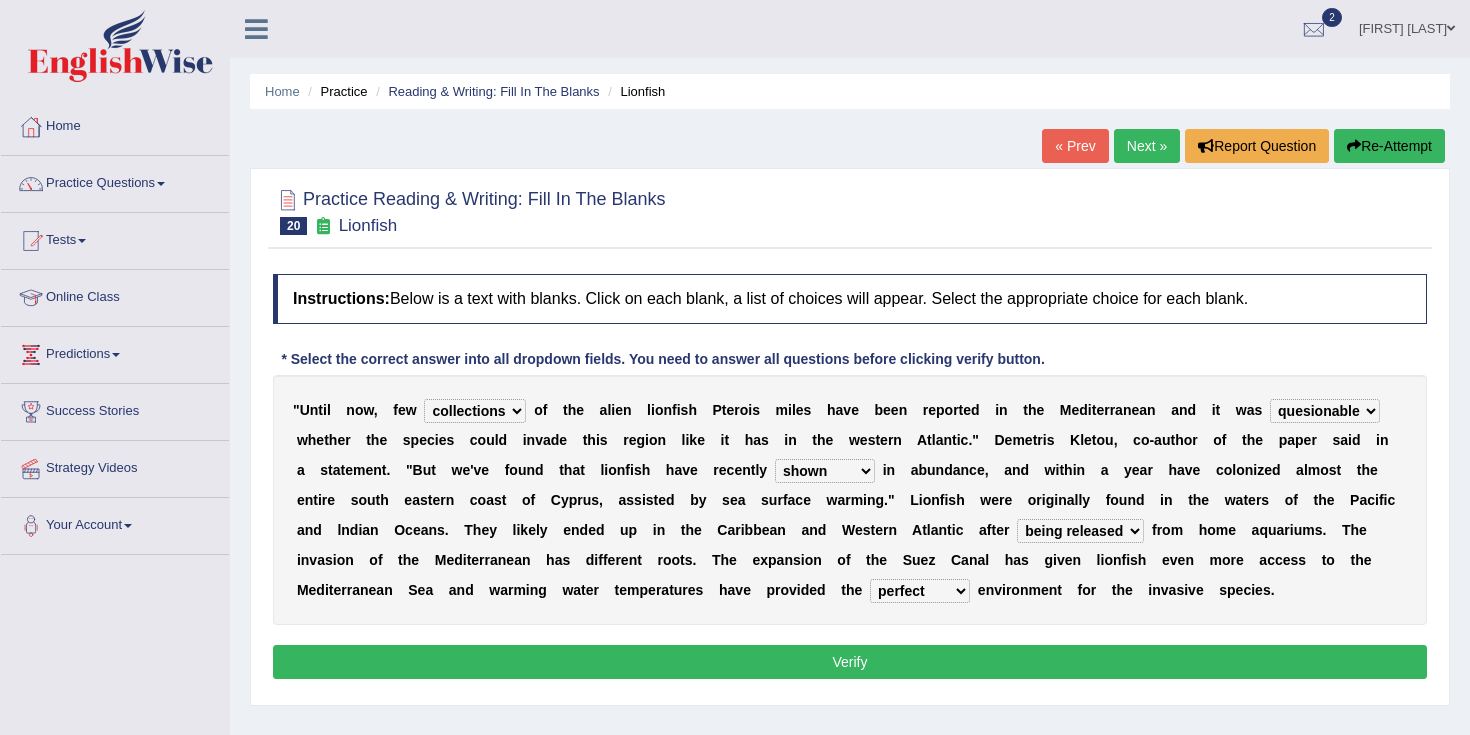click on "Verify" at bounding box center (850, 662) 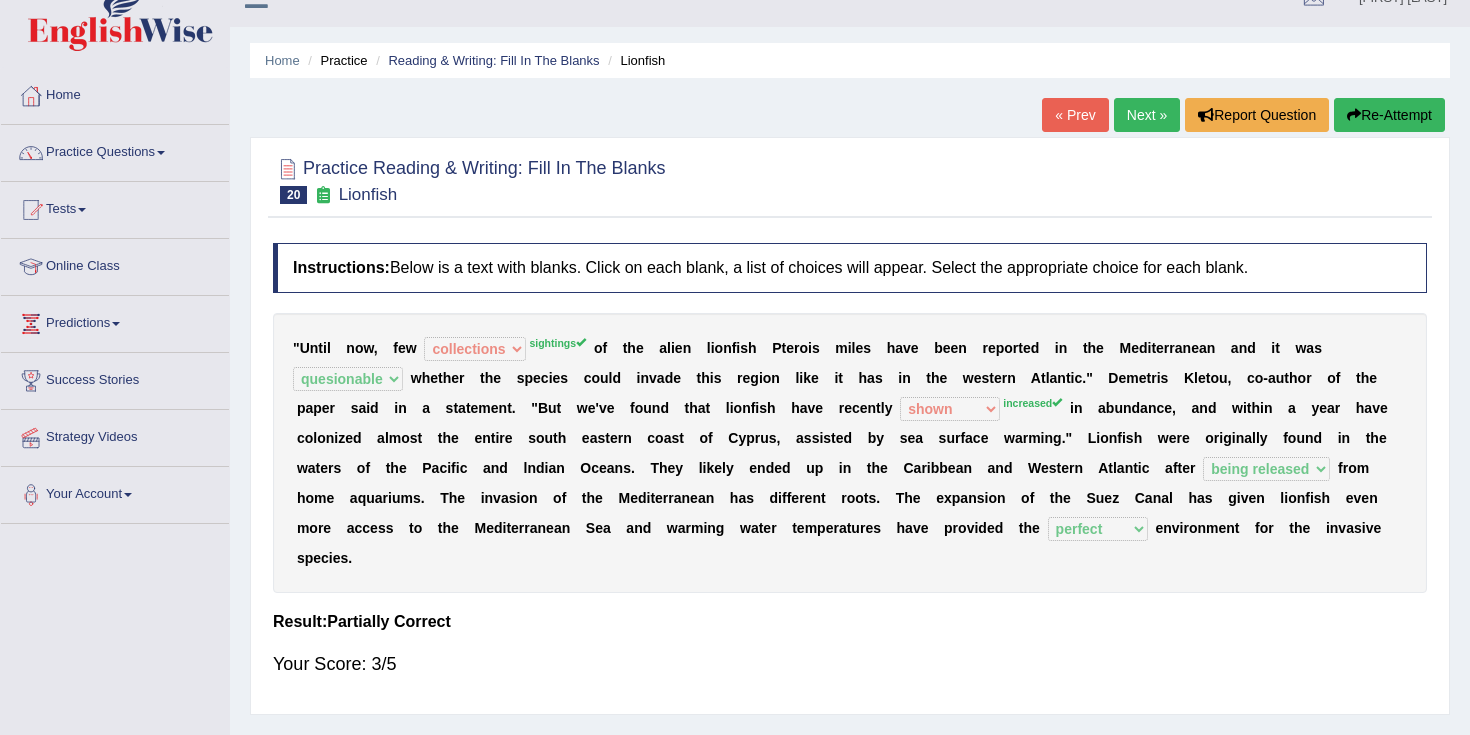 scroll, scrollTop: 42, scrollLeft: 0, axis: vertical 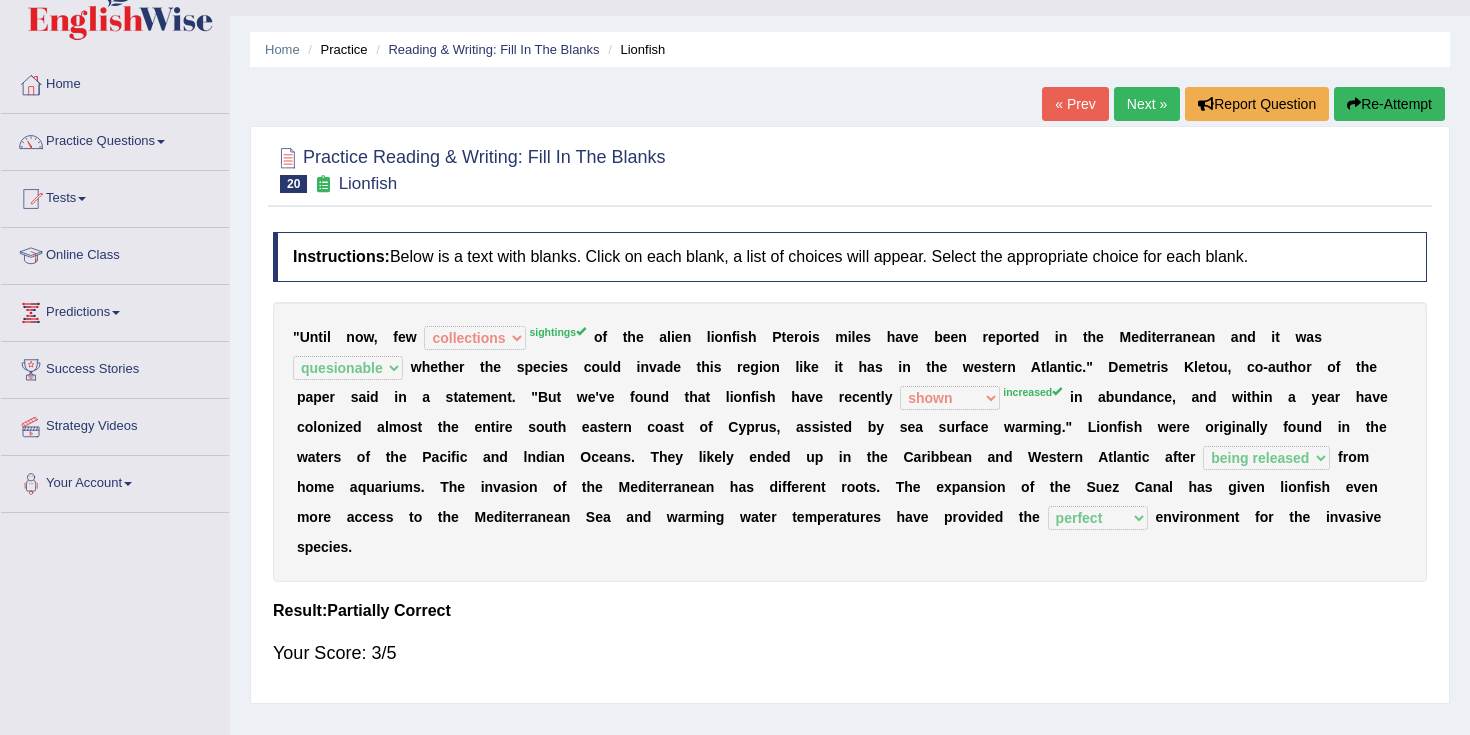 click on "« Prev" at bounding box center [1075, 104] 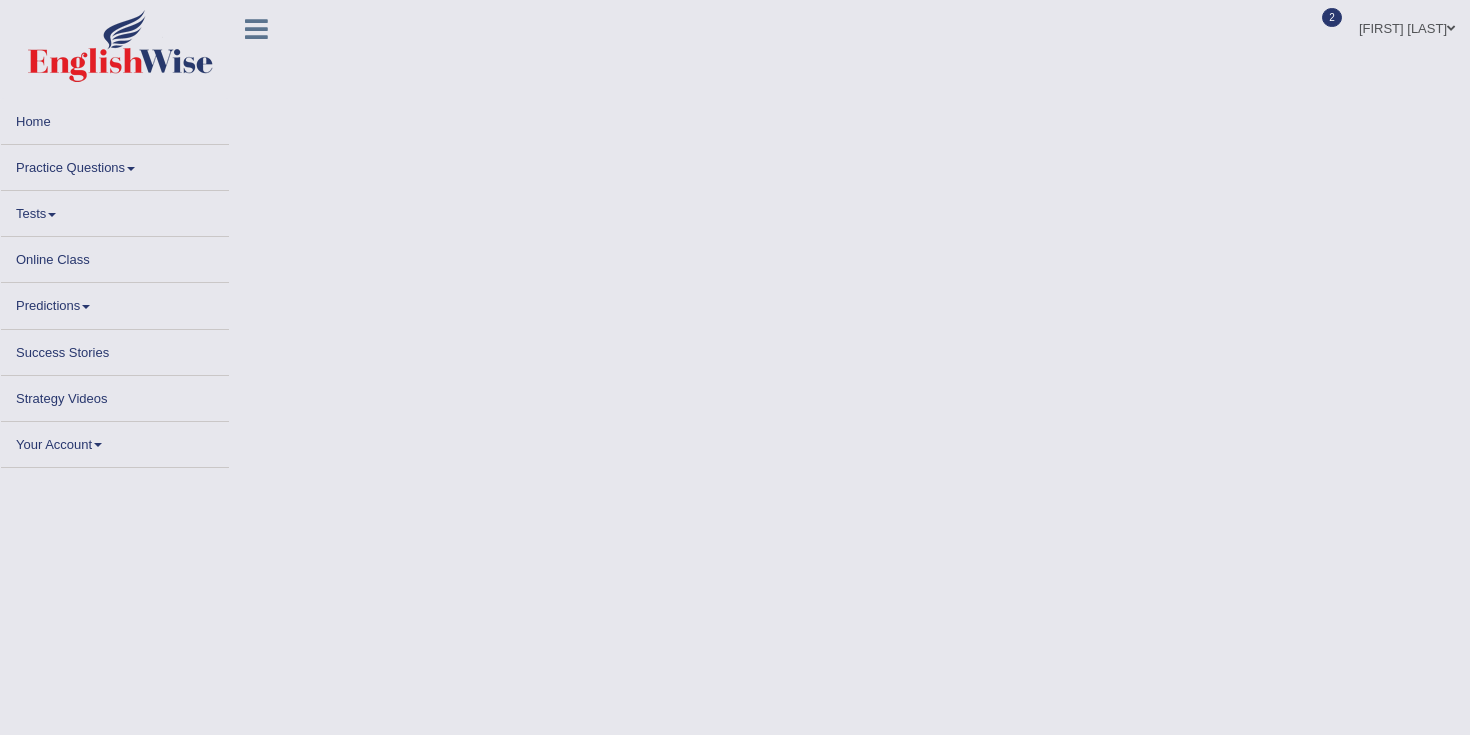 scroll, scrollTop: 0, scrollLeft: 0, axis: both 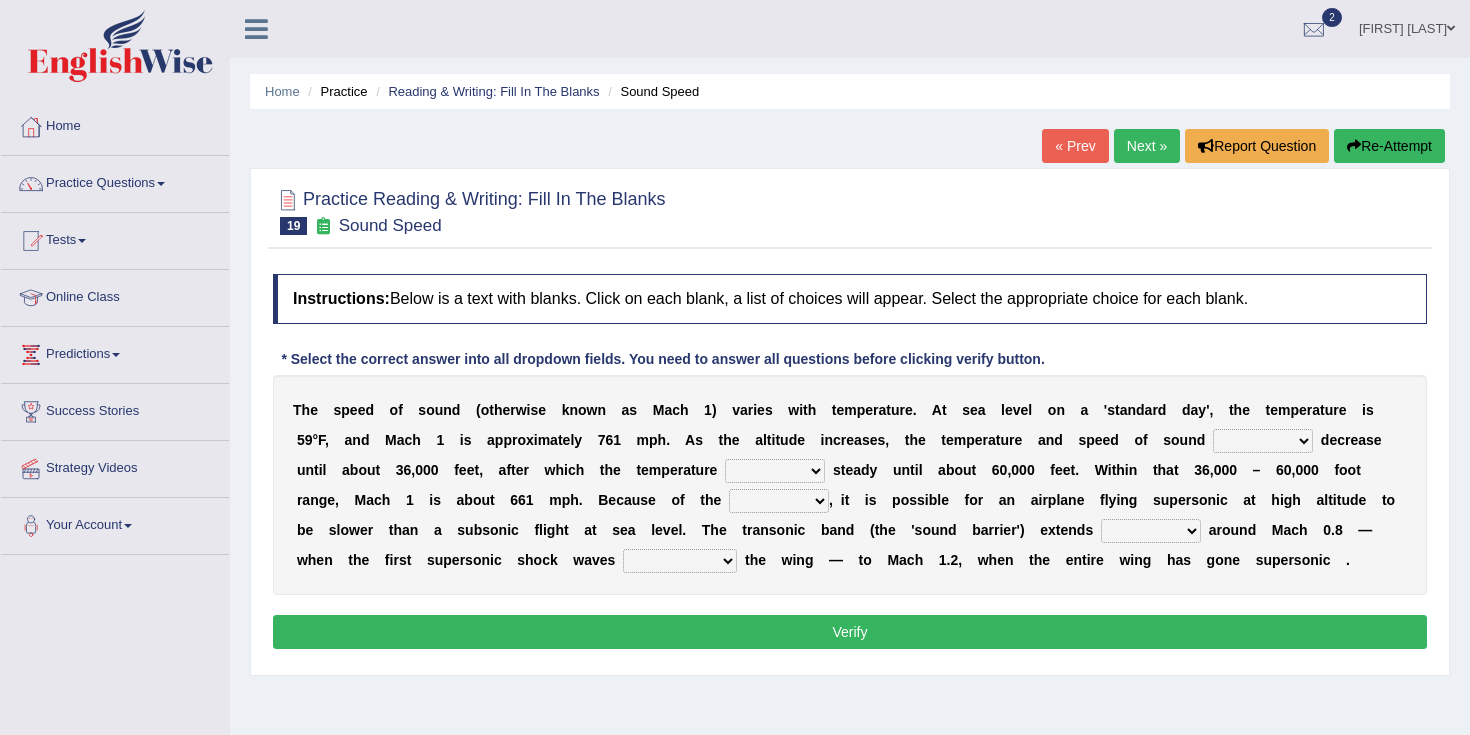 click on "not yet none both" at bounding box center [1263, 441] 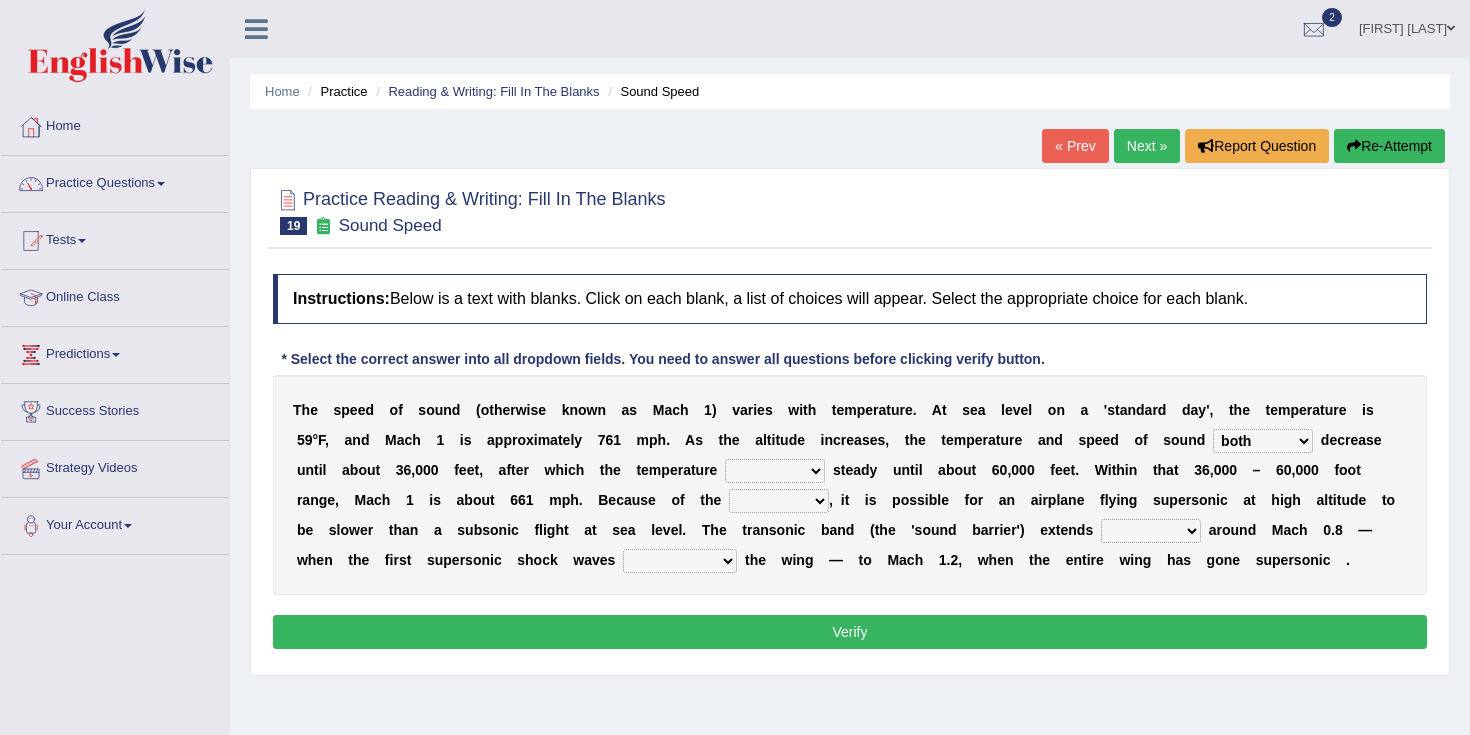 click on "opposes remains plots mutates" at bounding box center (775, 471) 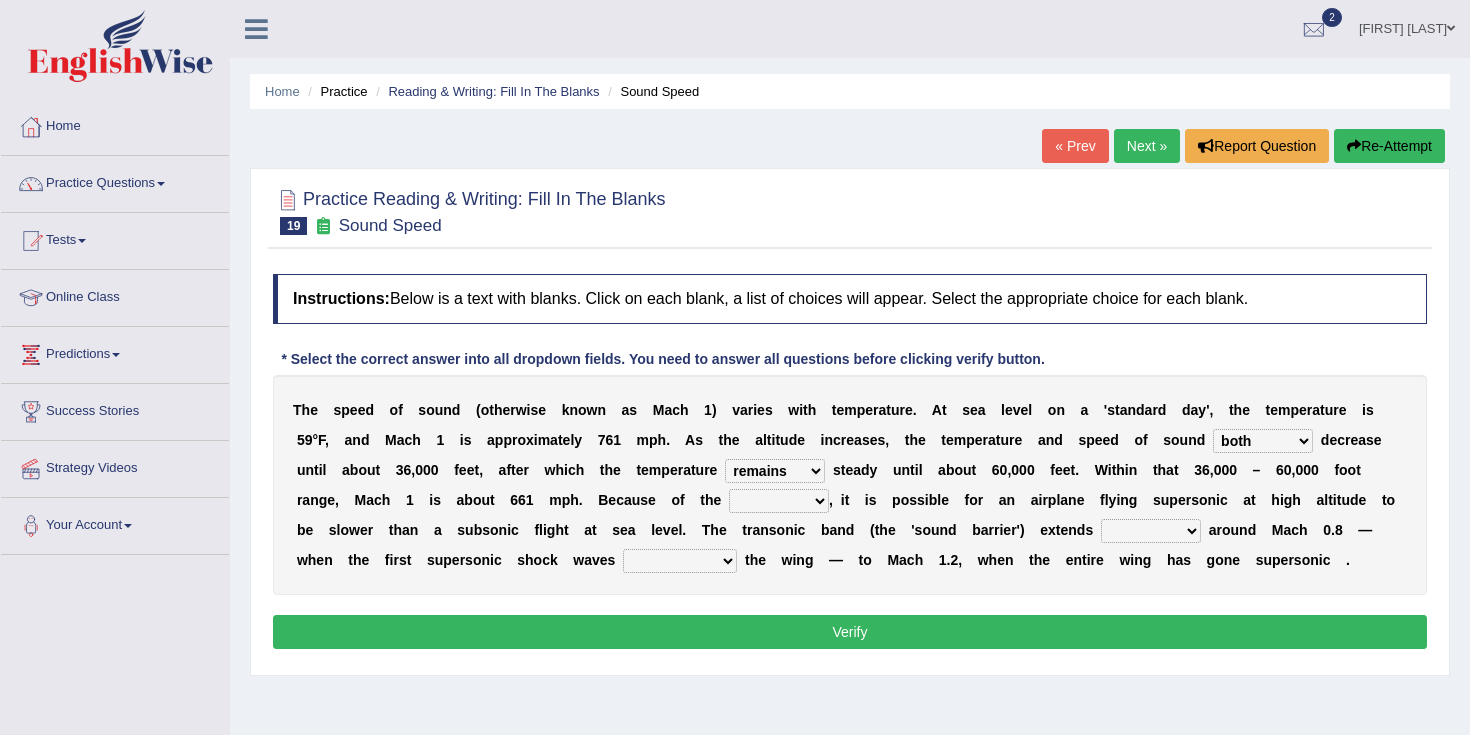 click on "veriety variation ventilation similarity" at bounding box center [779, 501] 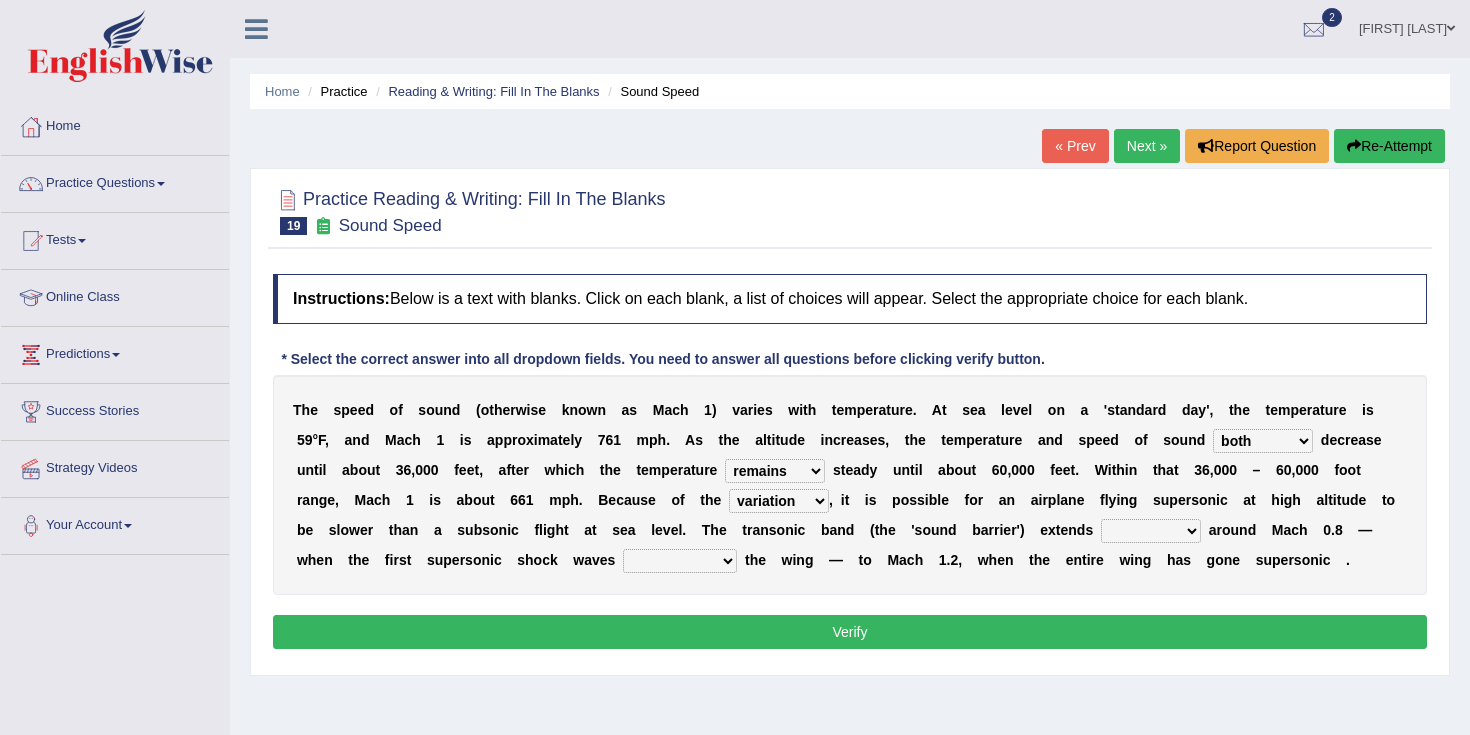 click on "near from with in" at bounding box center (1151, 531) 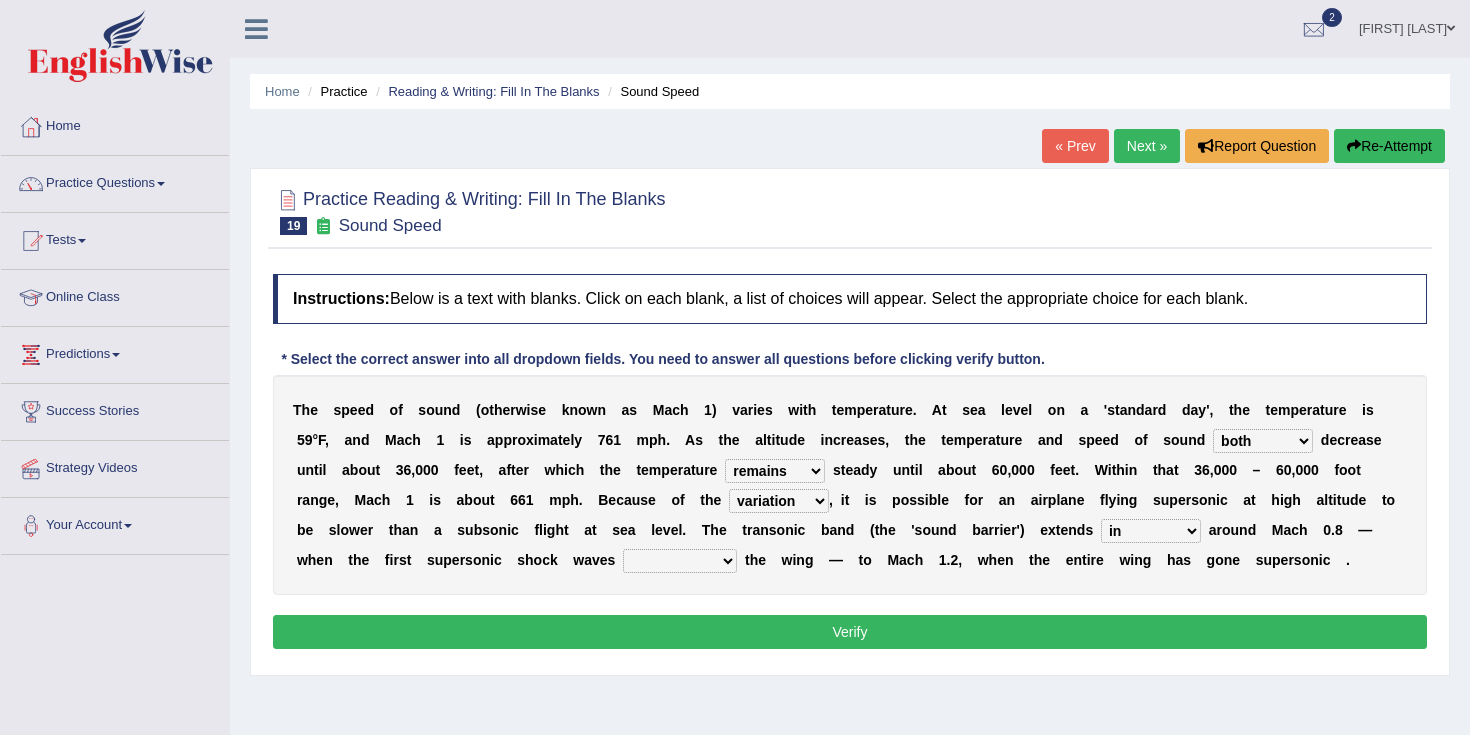 click on "diverge from form on add to prevent from" at bounding box center (680, 561) 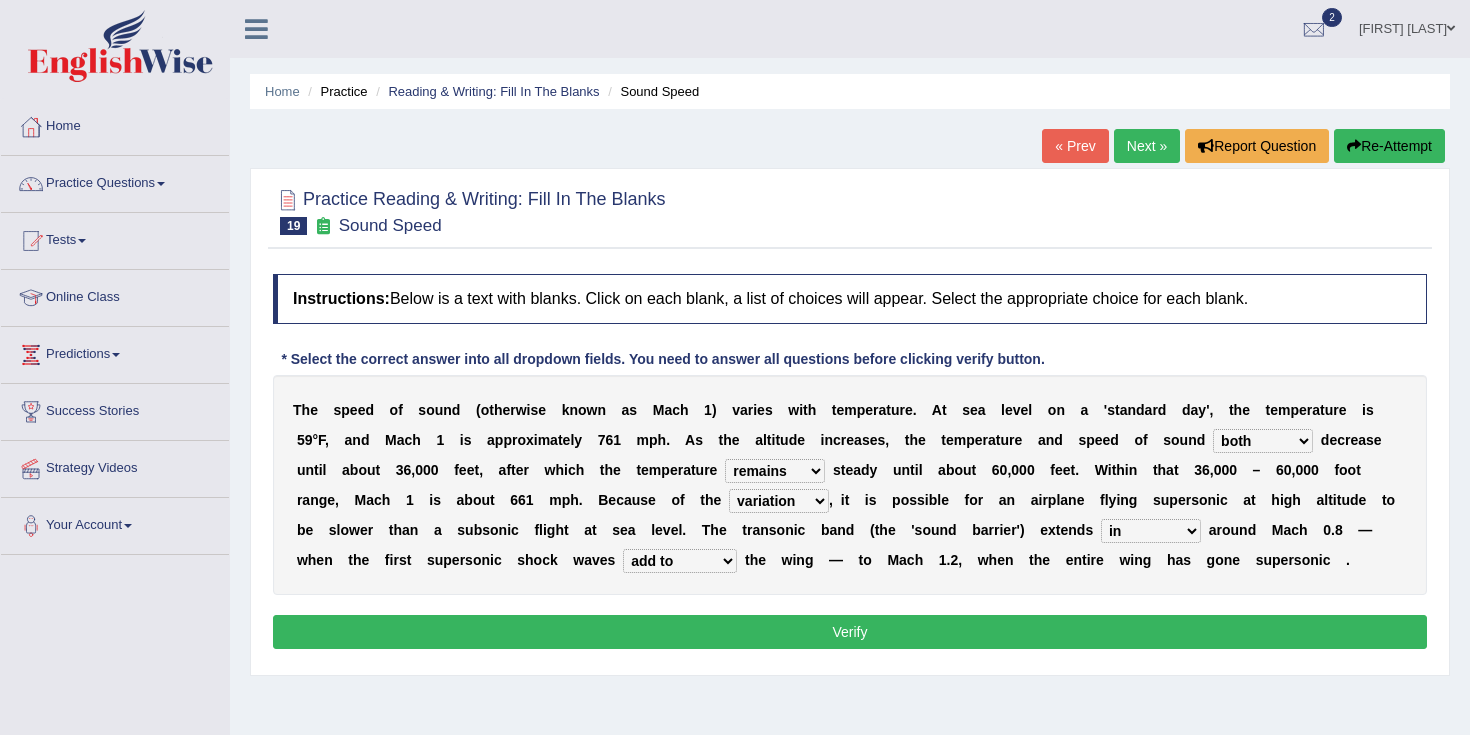 click on "Verify" at bounding box center (850, 632) 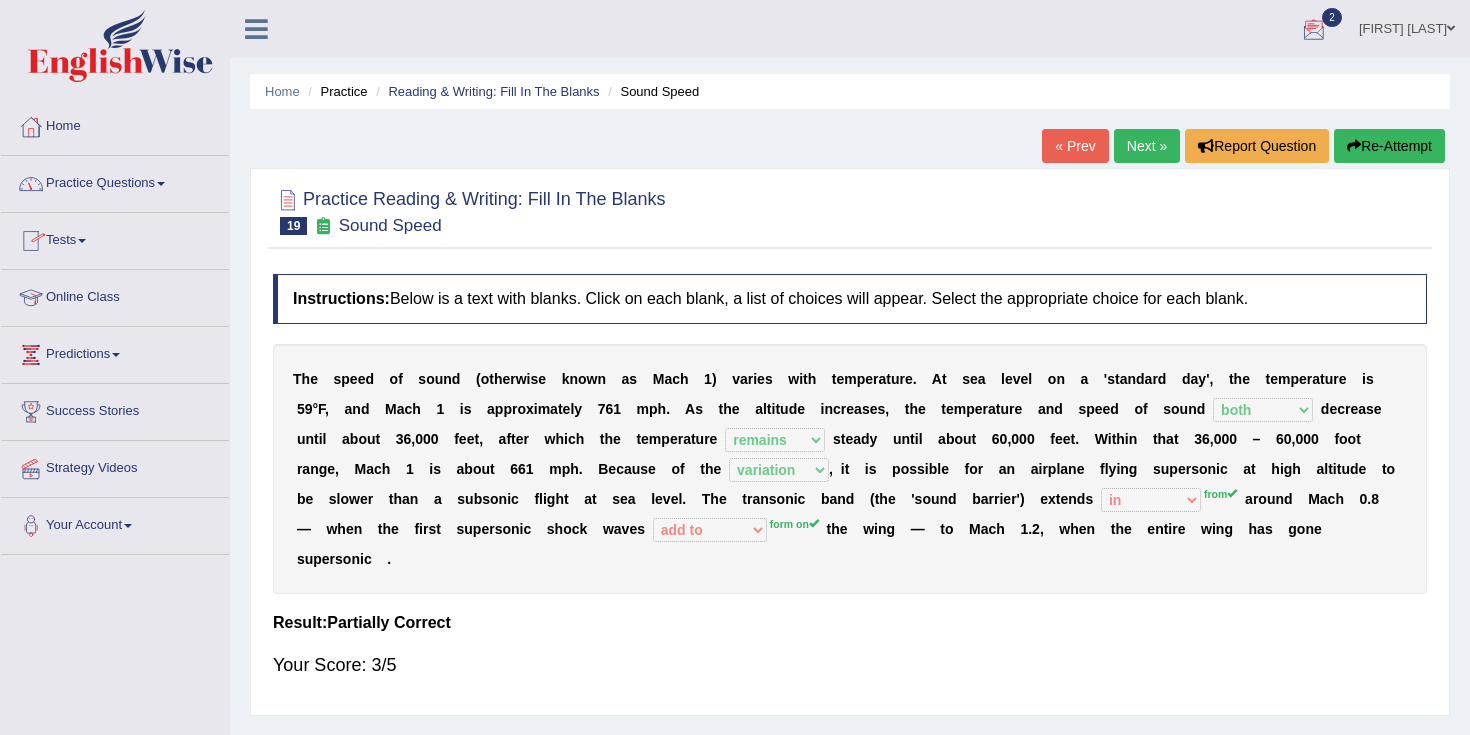 click on "Hamna Rashid" at bounding box center [1407, 26] 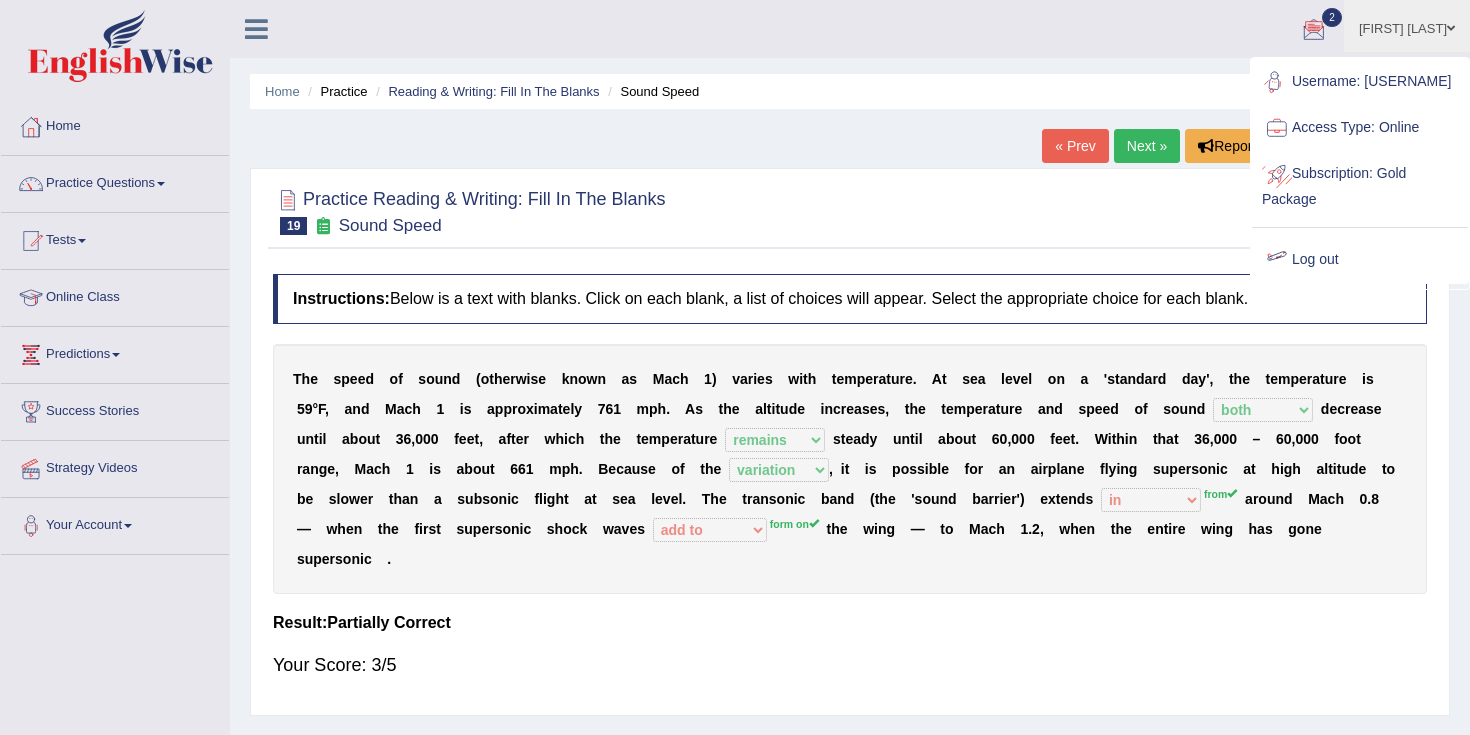 click on "Log out" at bounding box center [1360, 260] 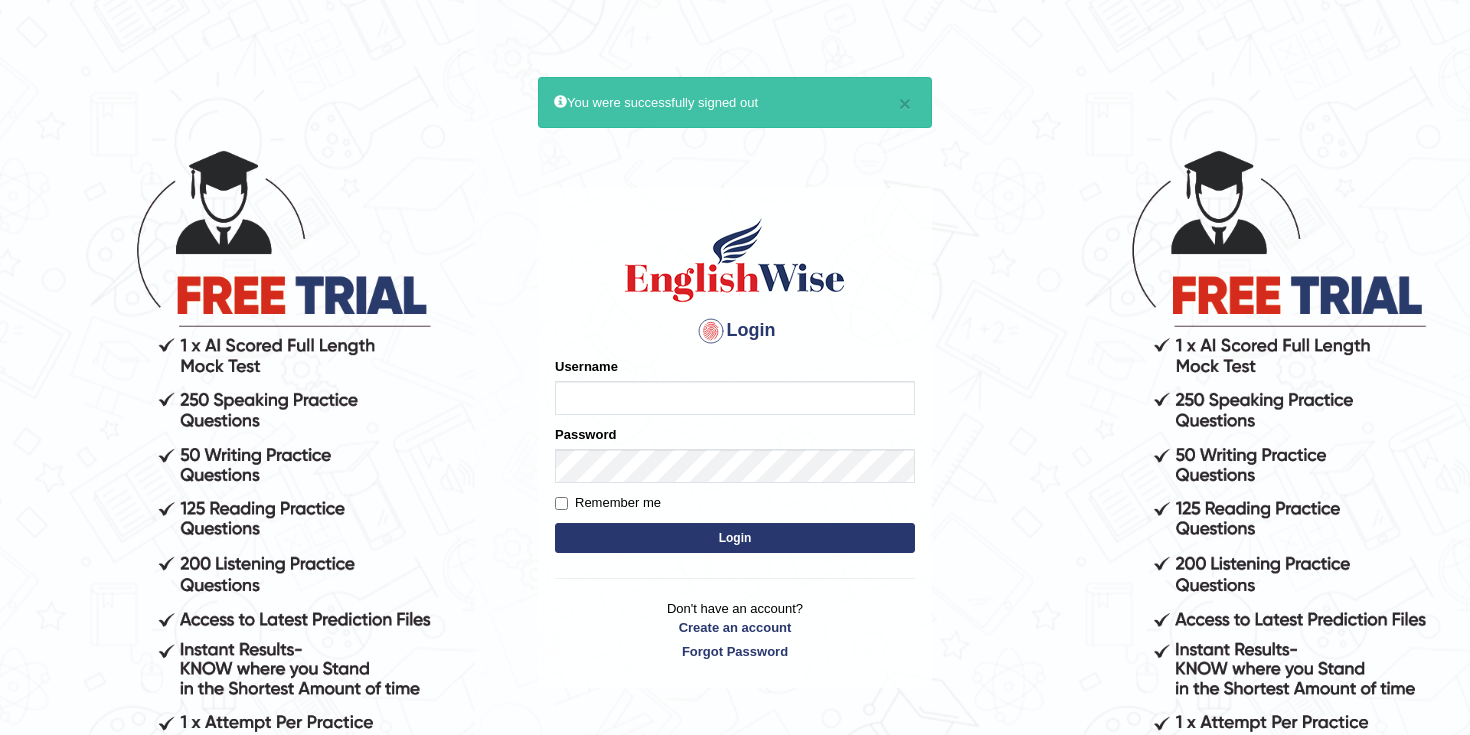 scroll, scrollTop: 0, scrollLeft: 0, axis: both 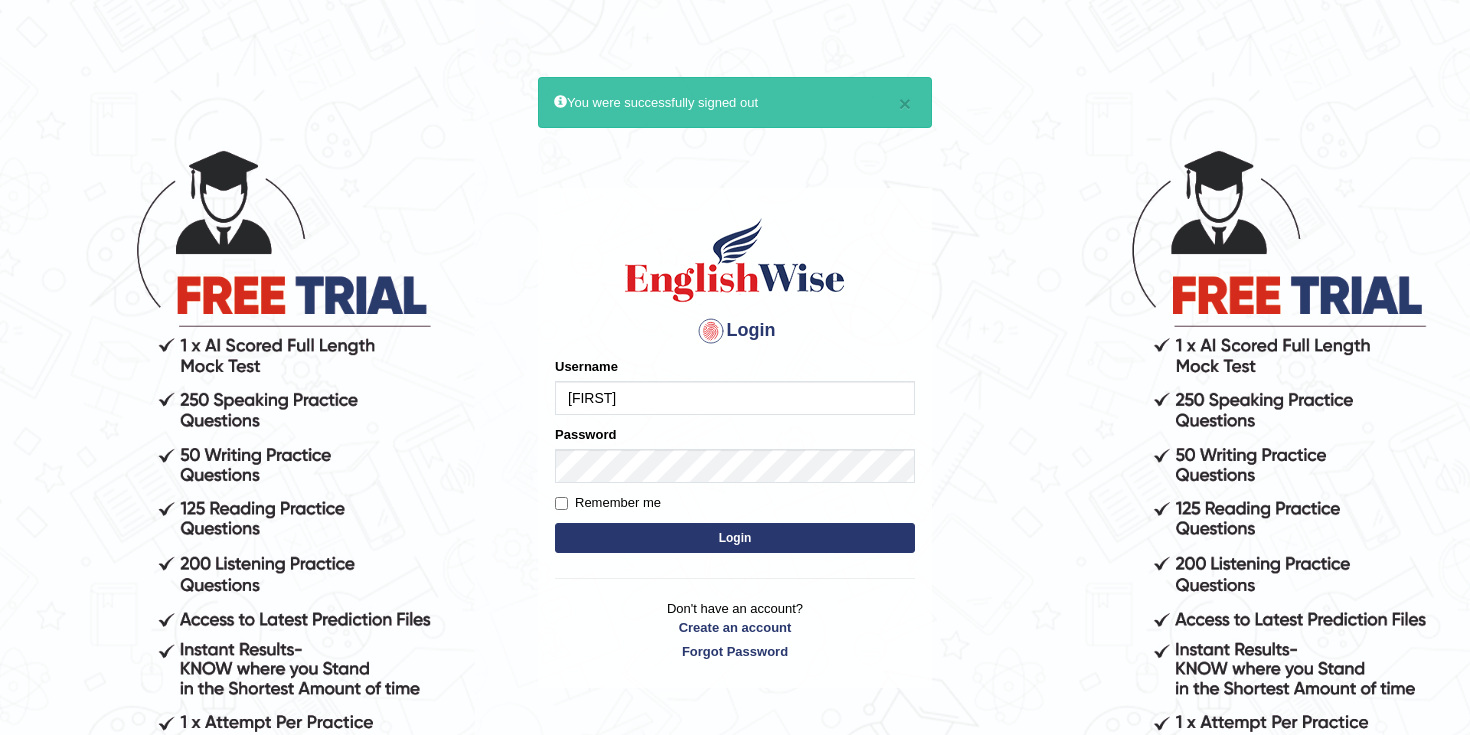 click on "Login" at bounding box center (735, 538) 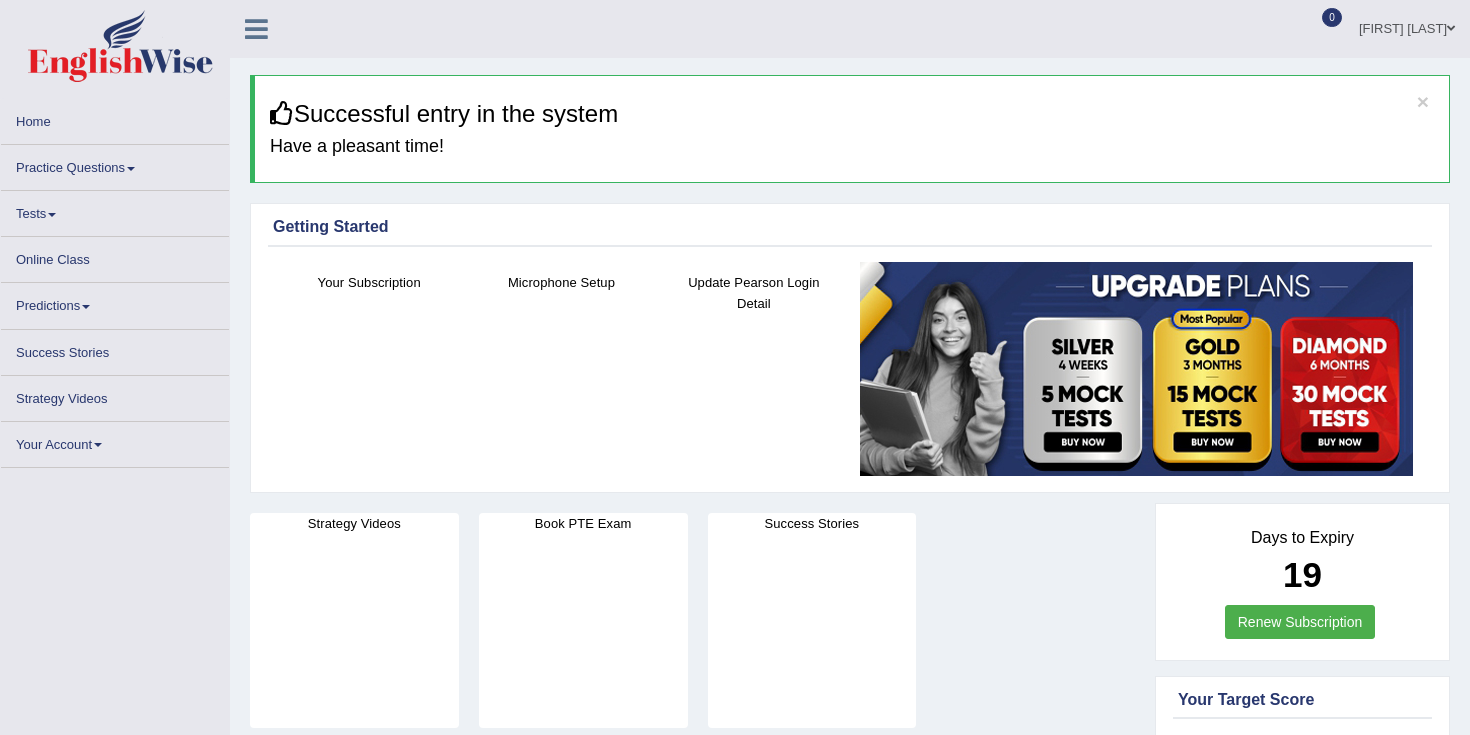 scroll, scrollTop: 0, scrollLeft: 0, axis: both 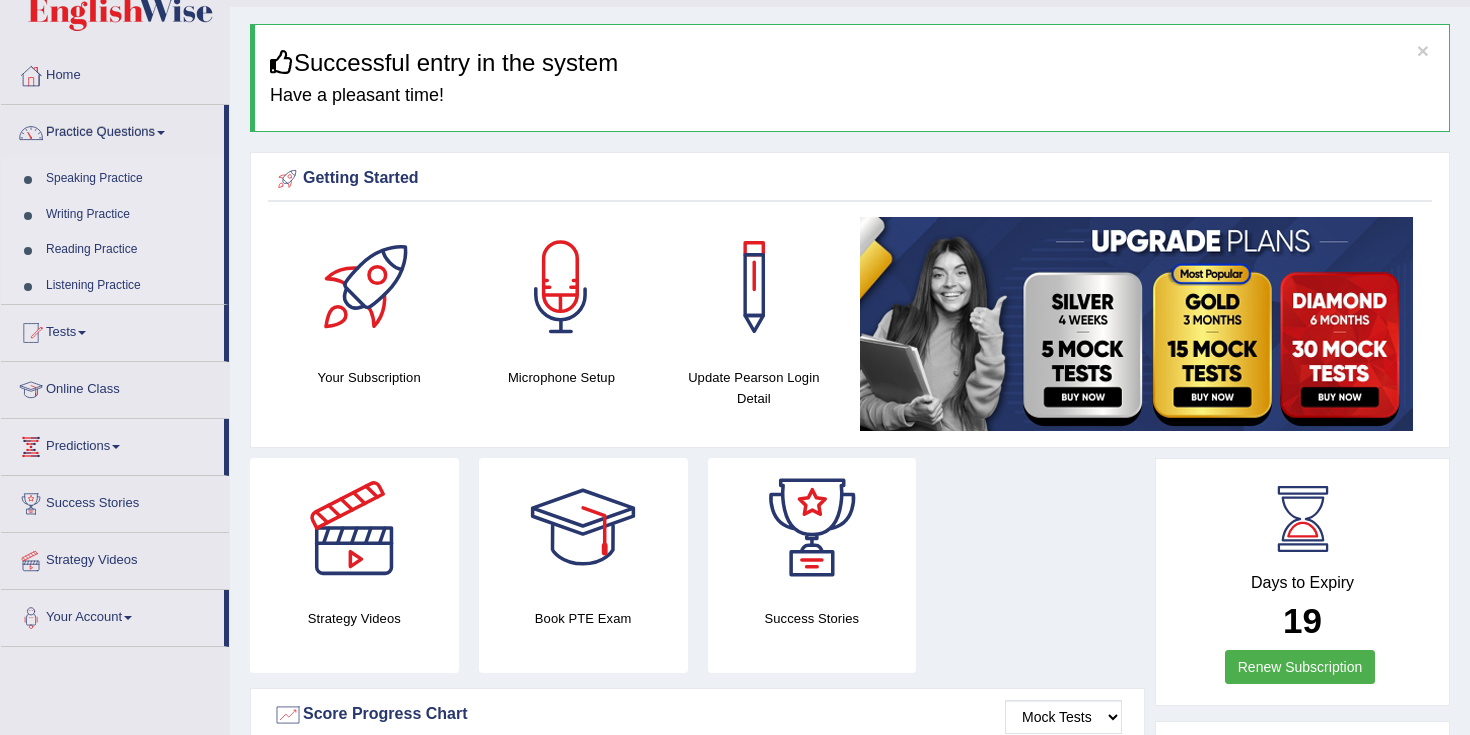 click on "Reading Practice" at bounding box center [130, 250] 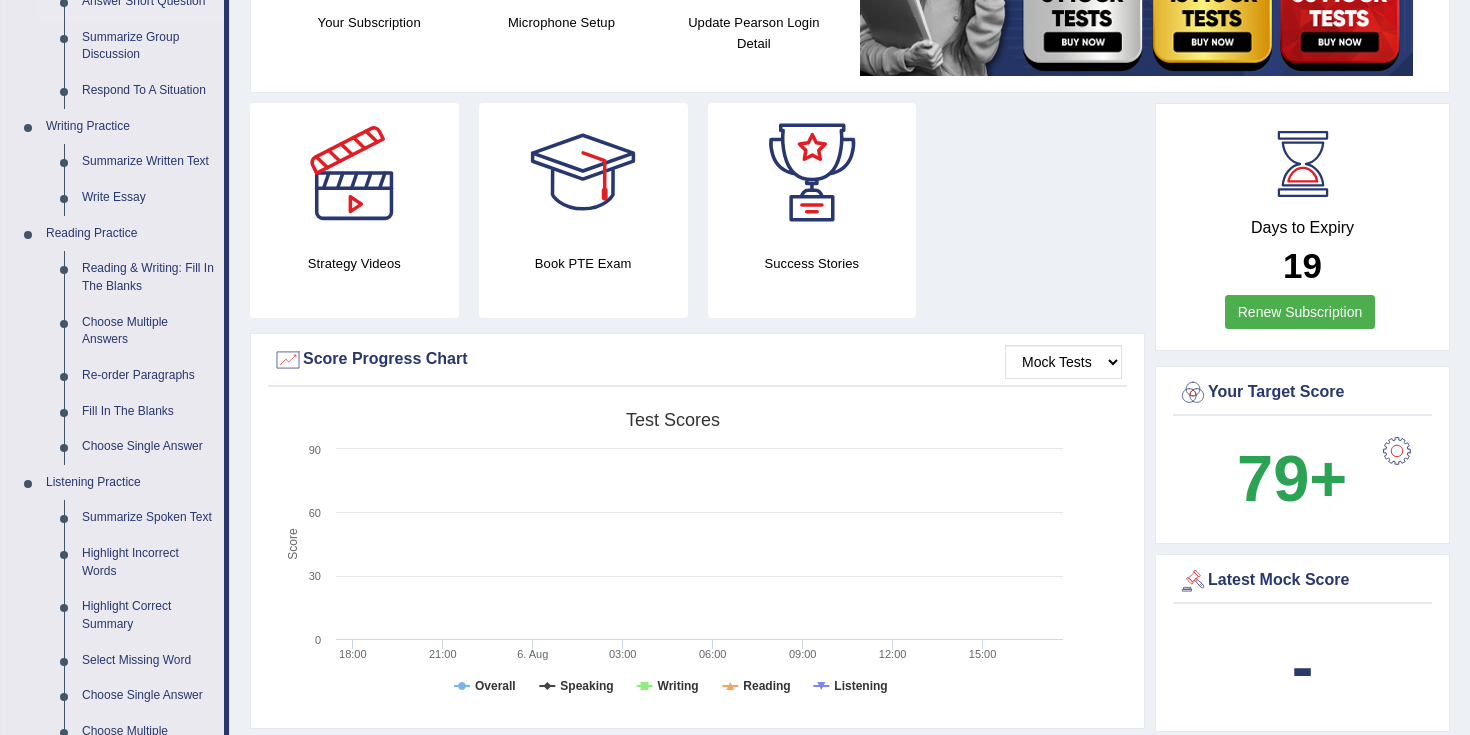 scroll, scrollTop: 409, scrollLeft: 0, axis: vertical 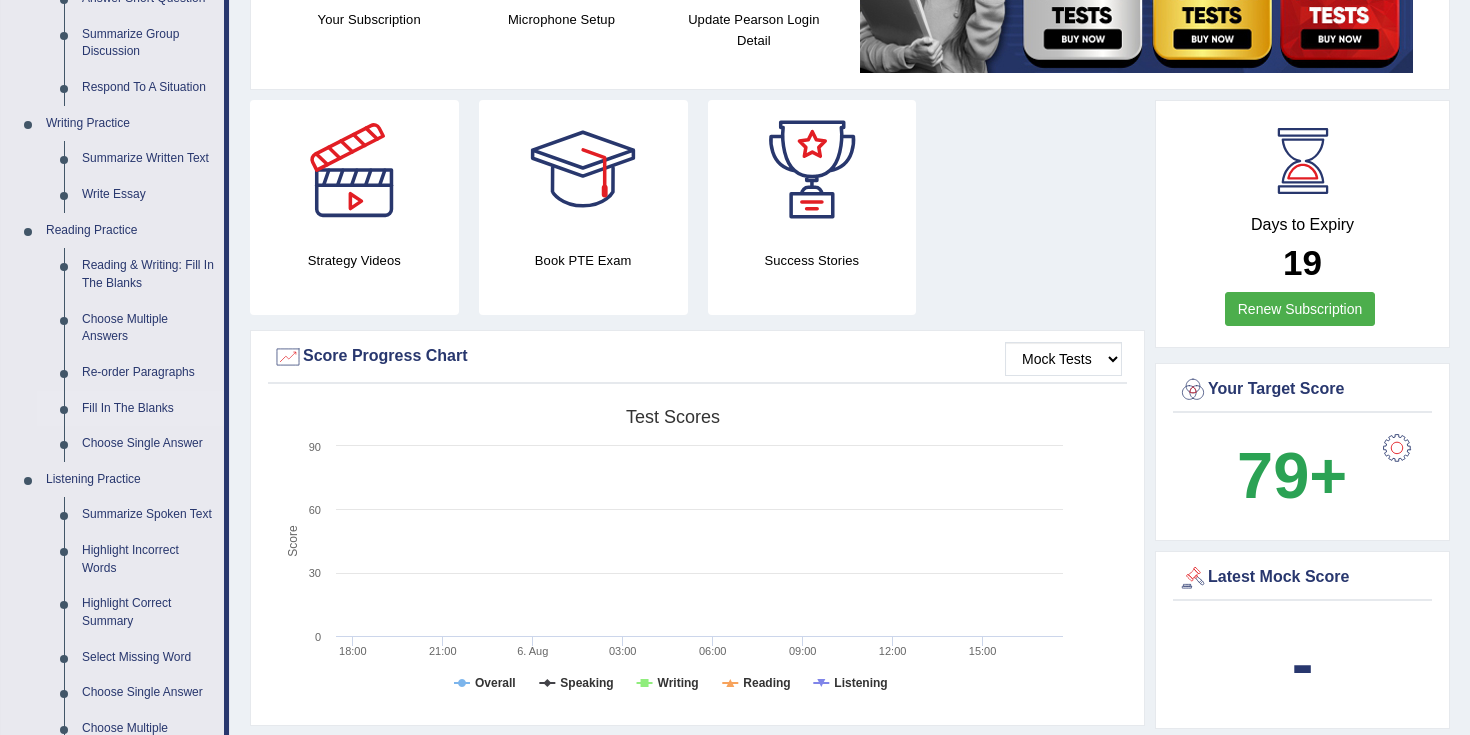 click on "Fill In The Blanks" at bounding box center (148, 409) 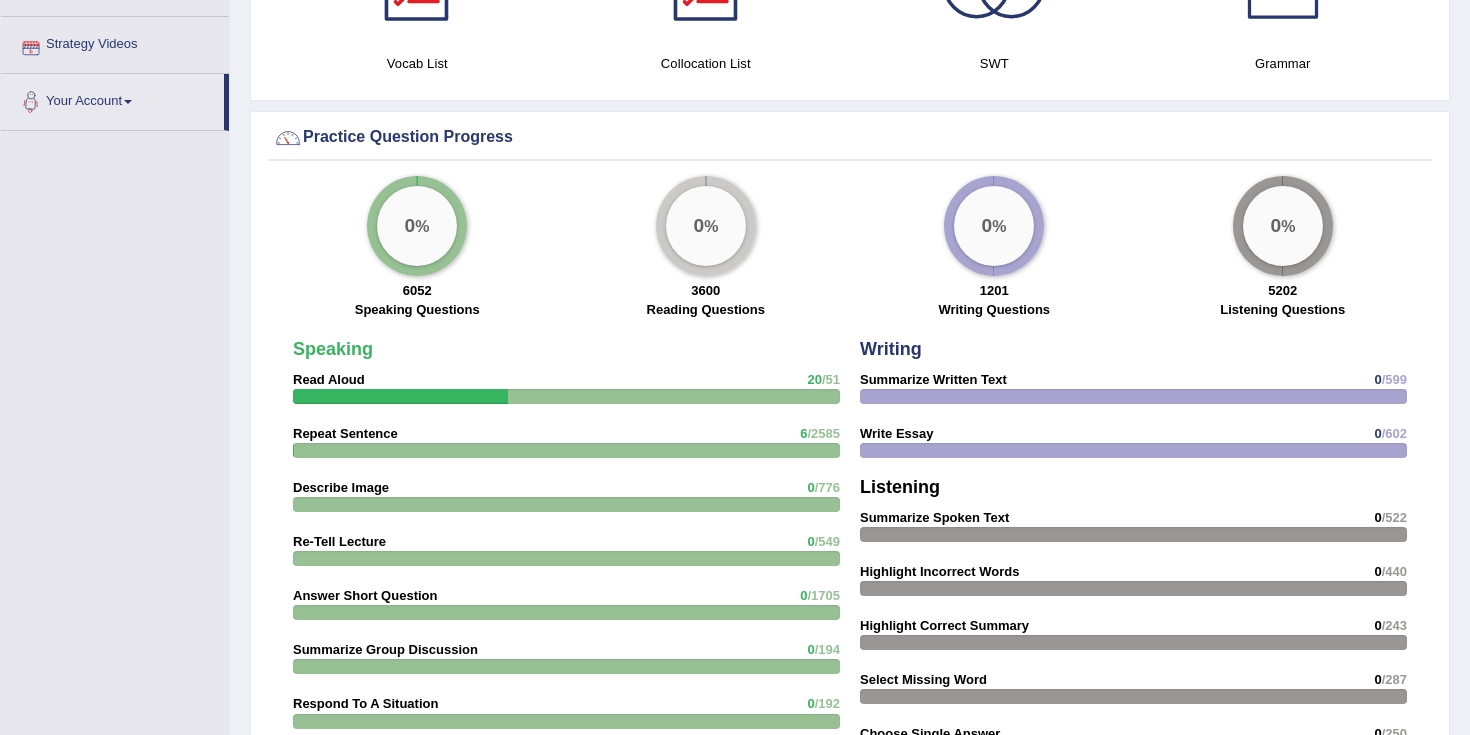 scroll, scrollTop: 1495, scrollLeft: 0, axis: vertical 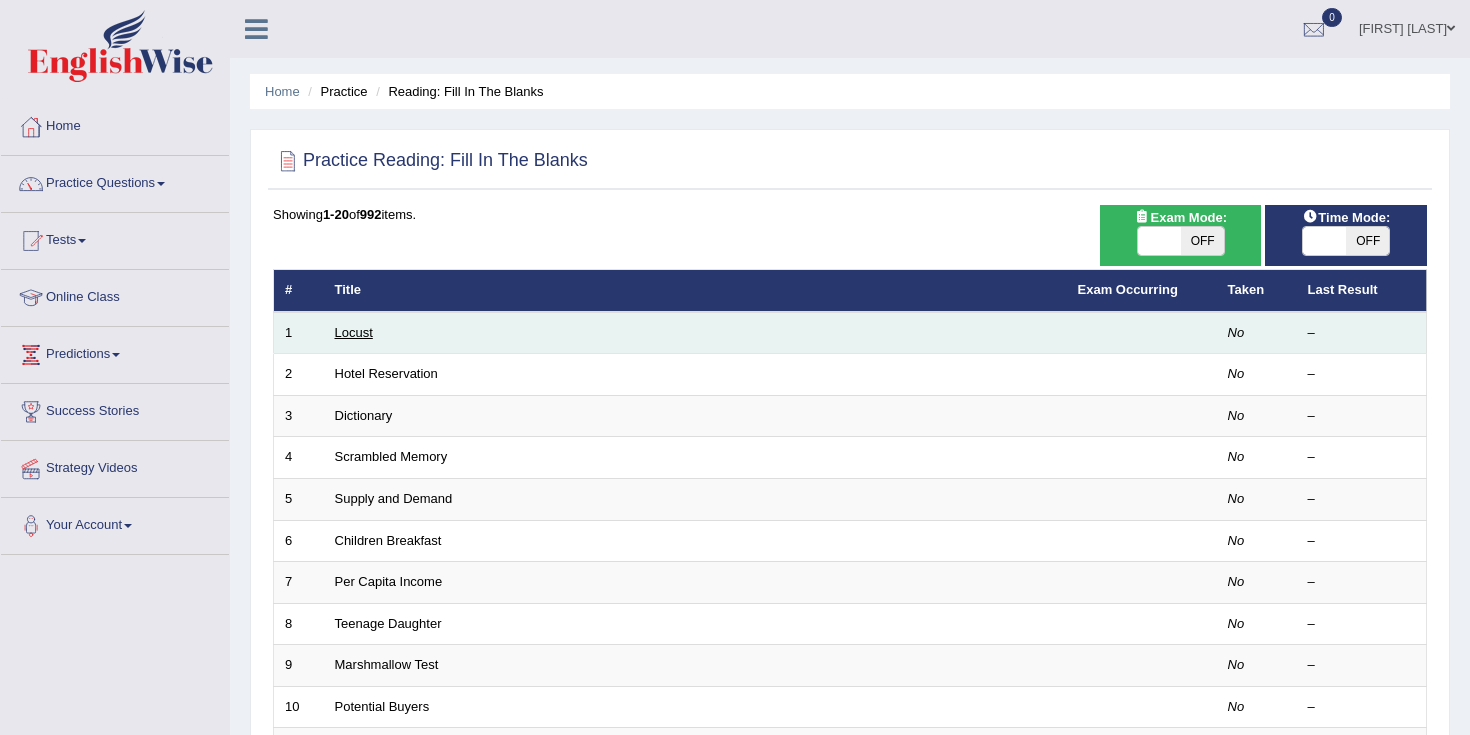 click on "Locust" at bounding box center [354, 332] 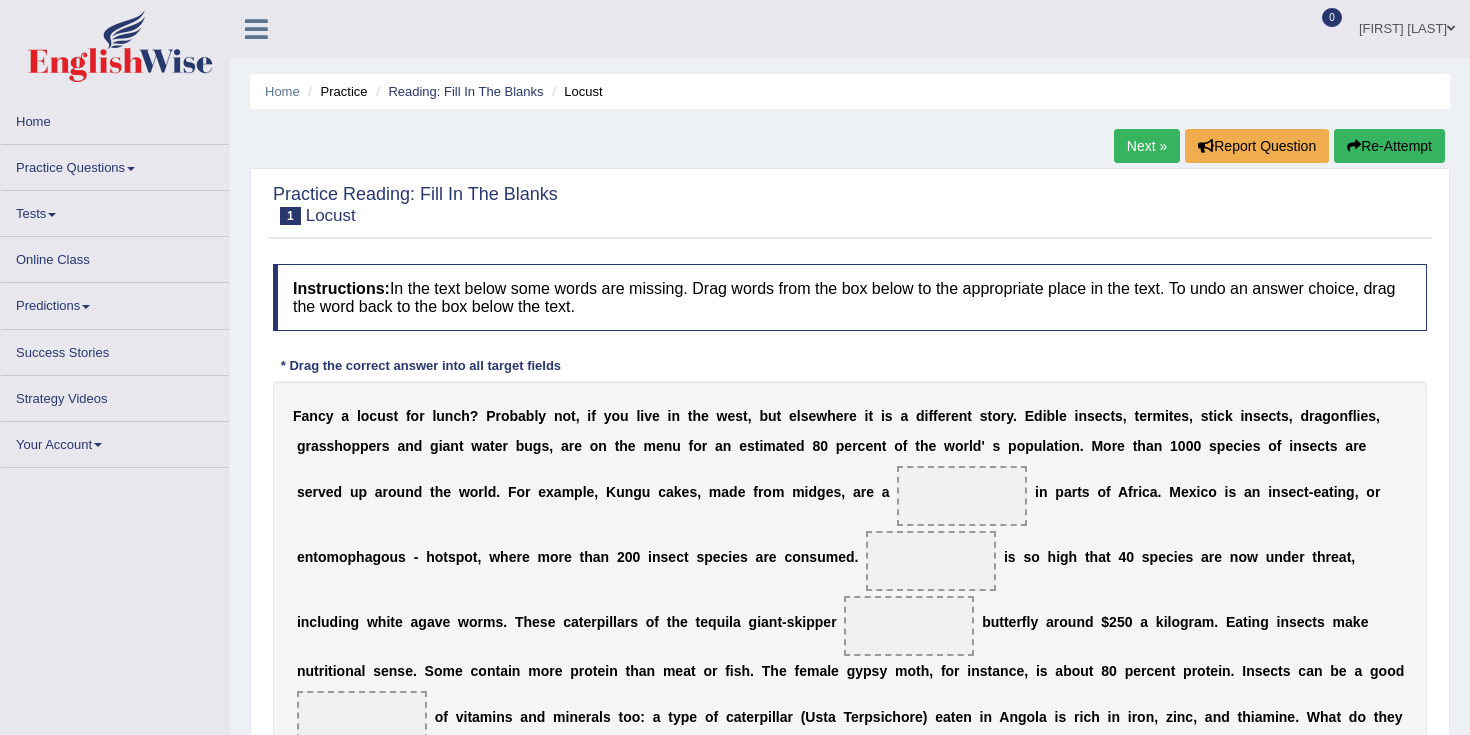 scroll, scrollTop: 0, scrollLeft: 0, axis: both 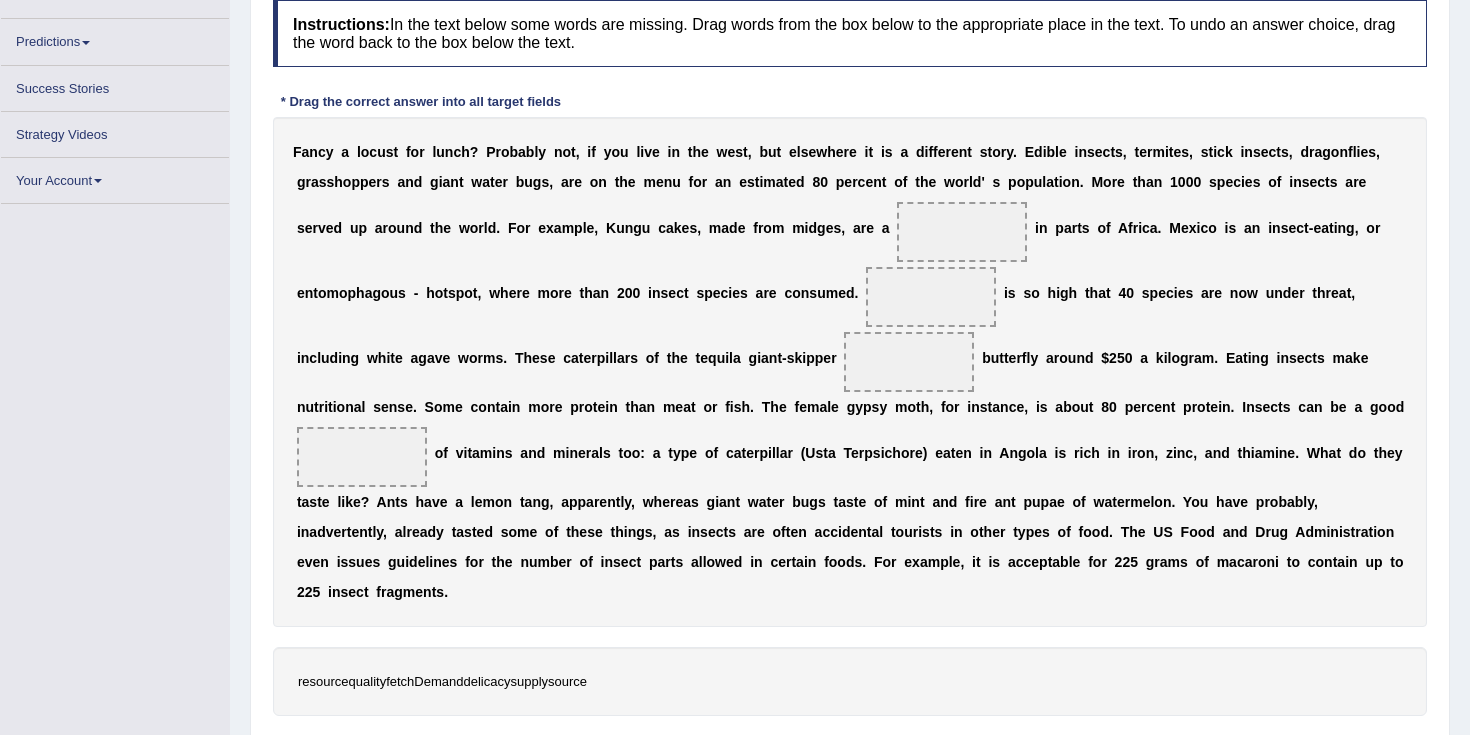 click at bounding box center [962, 232] 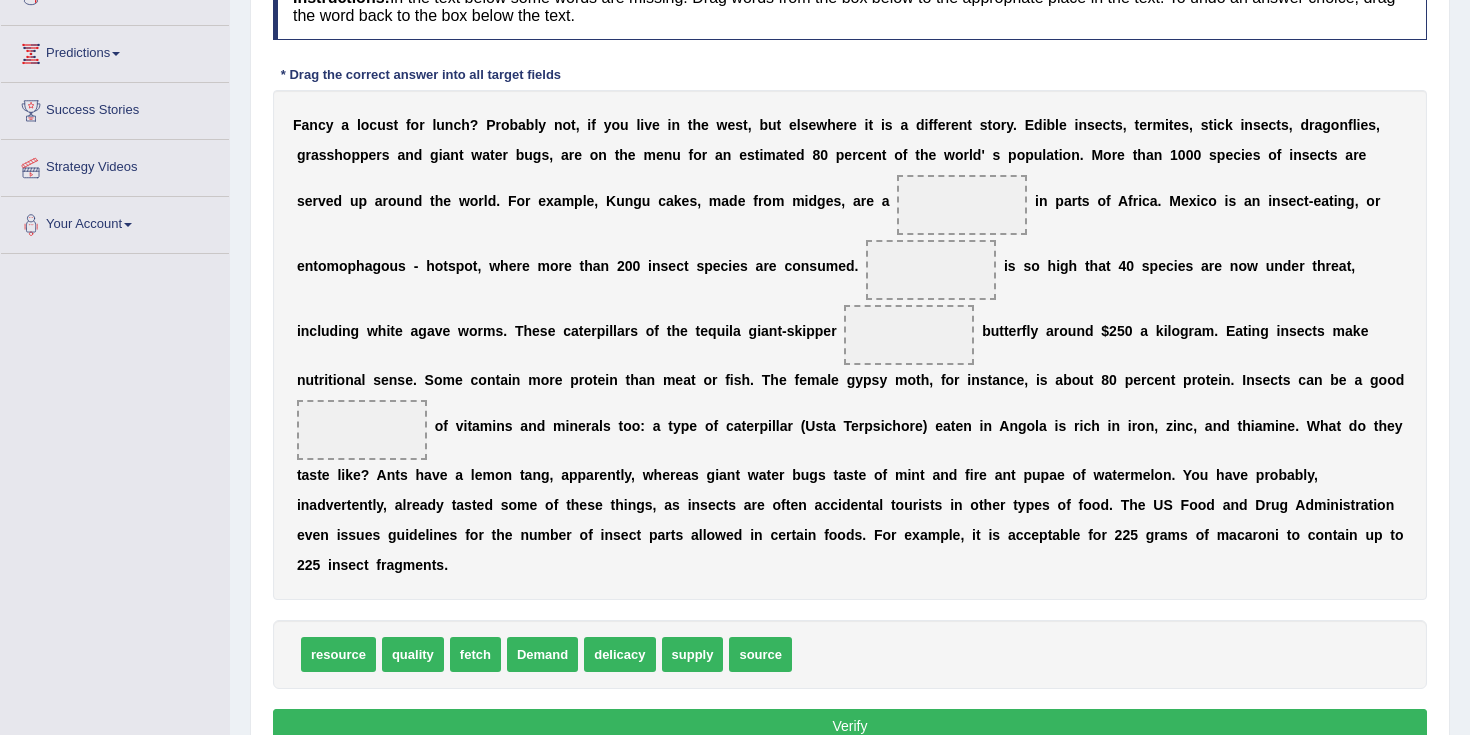 click at bounding box center (962, 205) 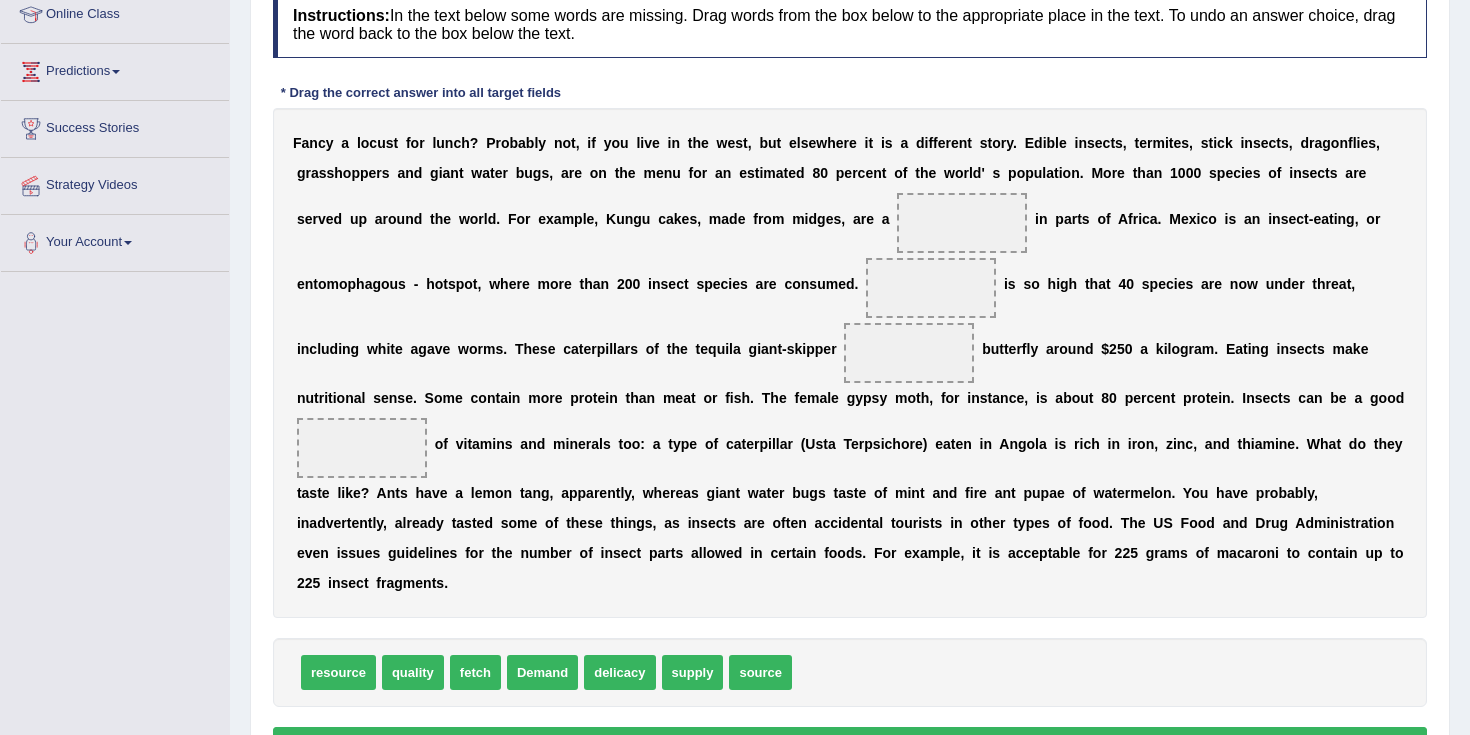 scroll, scrollTop: 281, scrollLeft: 0, axis: vertical 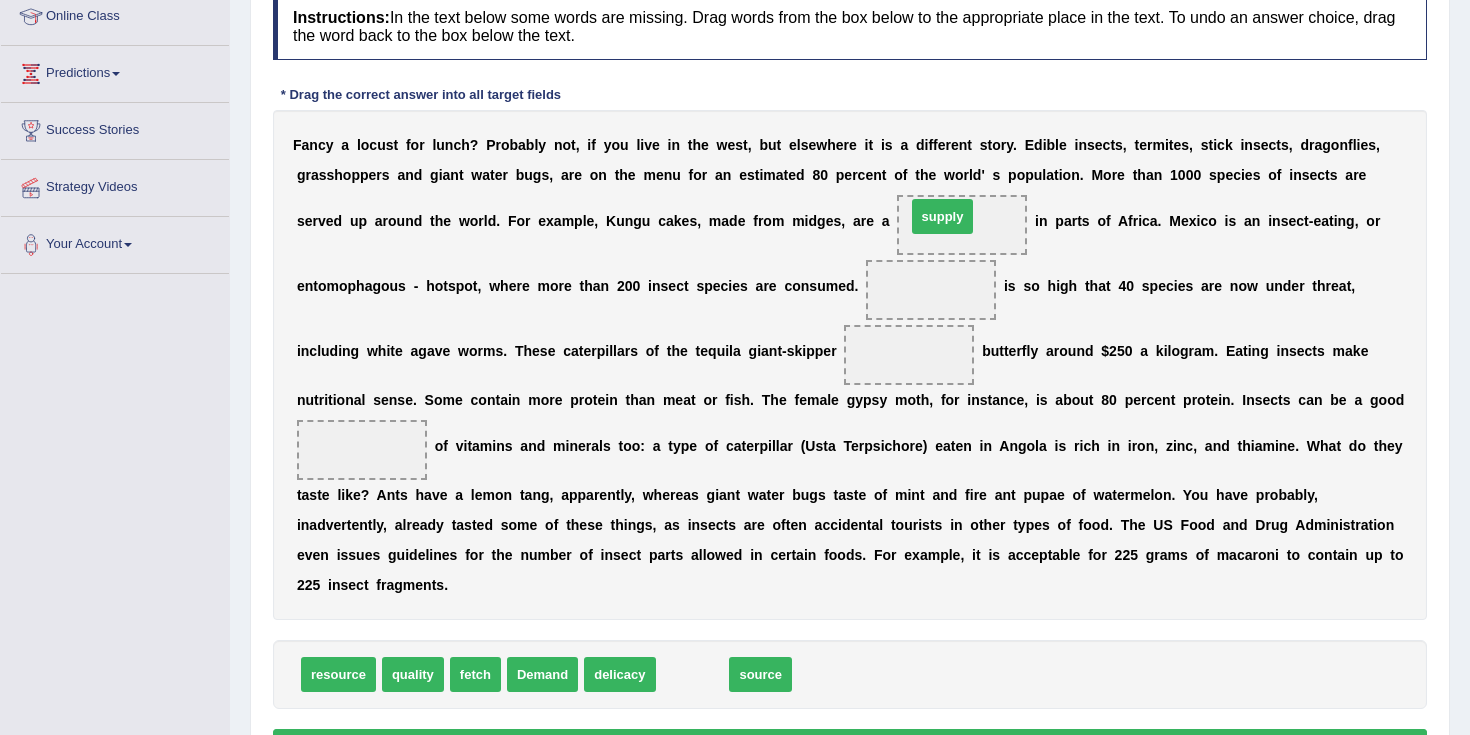 drag, startPoint x: 686, startPoint y: 677, endPoint x: 936, endPoint y: 219, distance: 521.78925 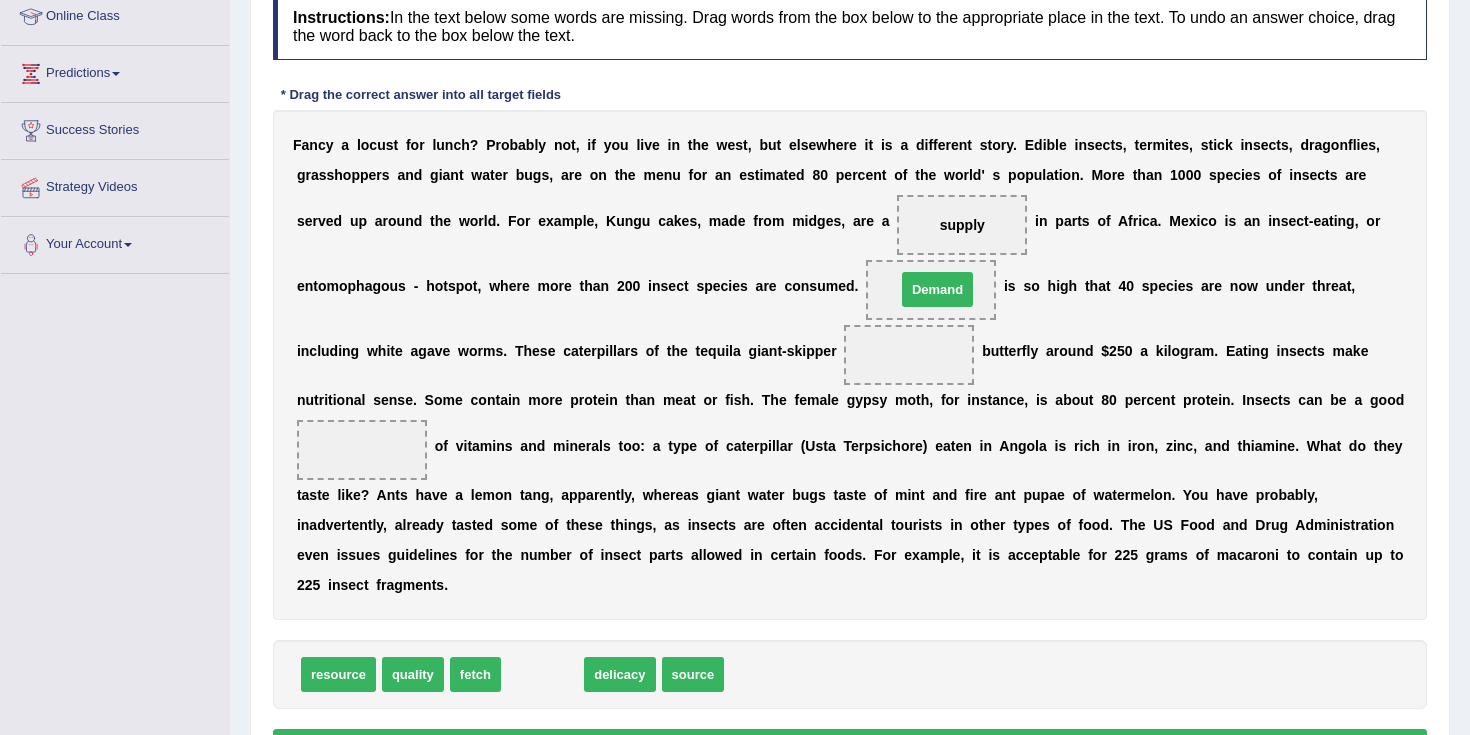 drag, startPoint x: 538, startPoint y: 679, endPoint x: 933, endPoint y: 294, distance: 551.5886 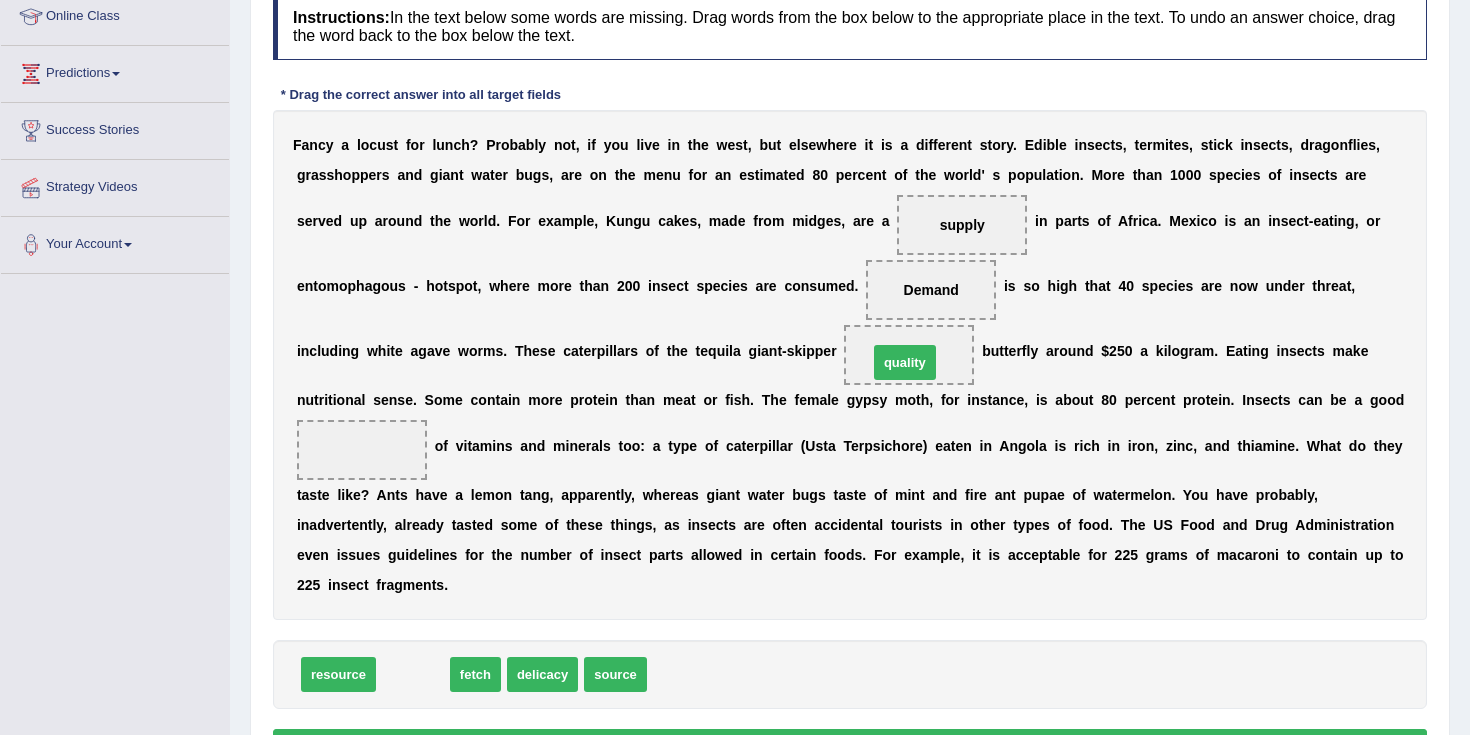 drag, startPoint x: 415, startPoint y: 679, endPoint x: 902, endPoint y: 364, distance: 579.9948 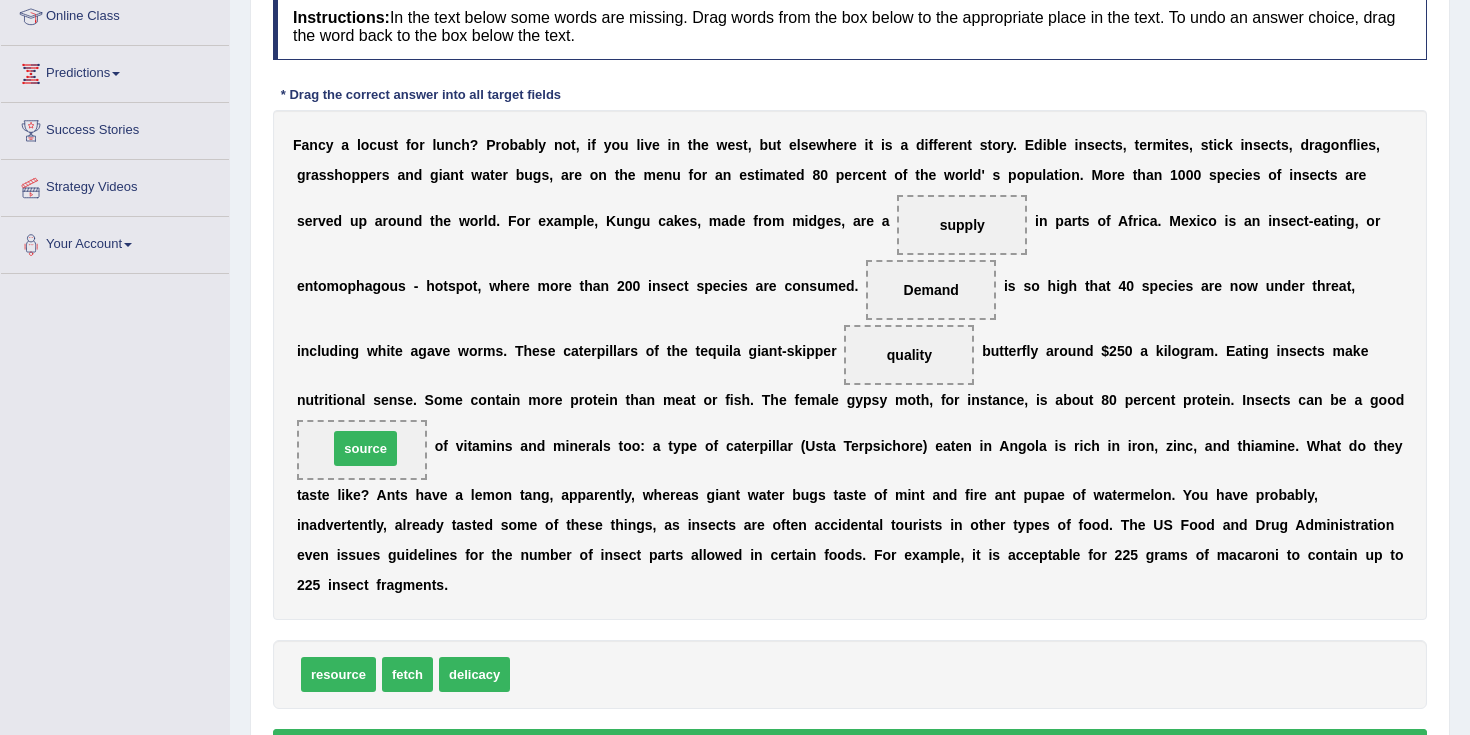 drag, startPoint x: 539, startPoint y: 678, endPoint x: 357, endPoint y: 452, distance: 290.17236 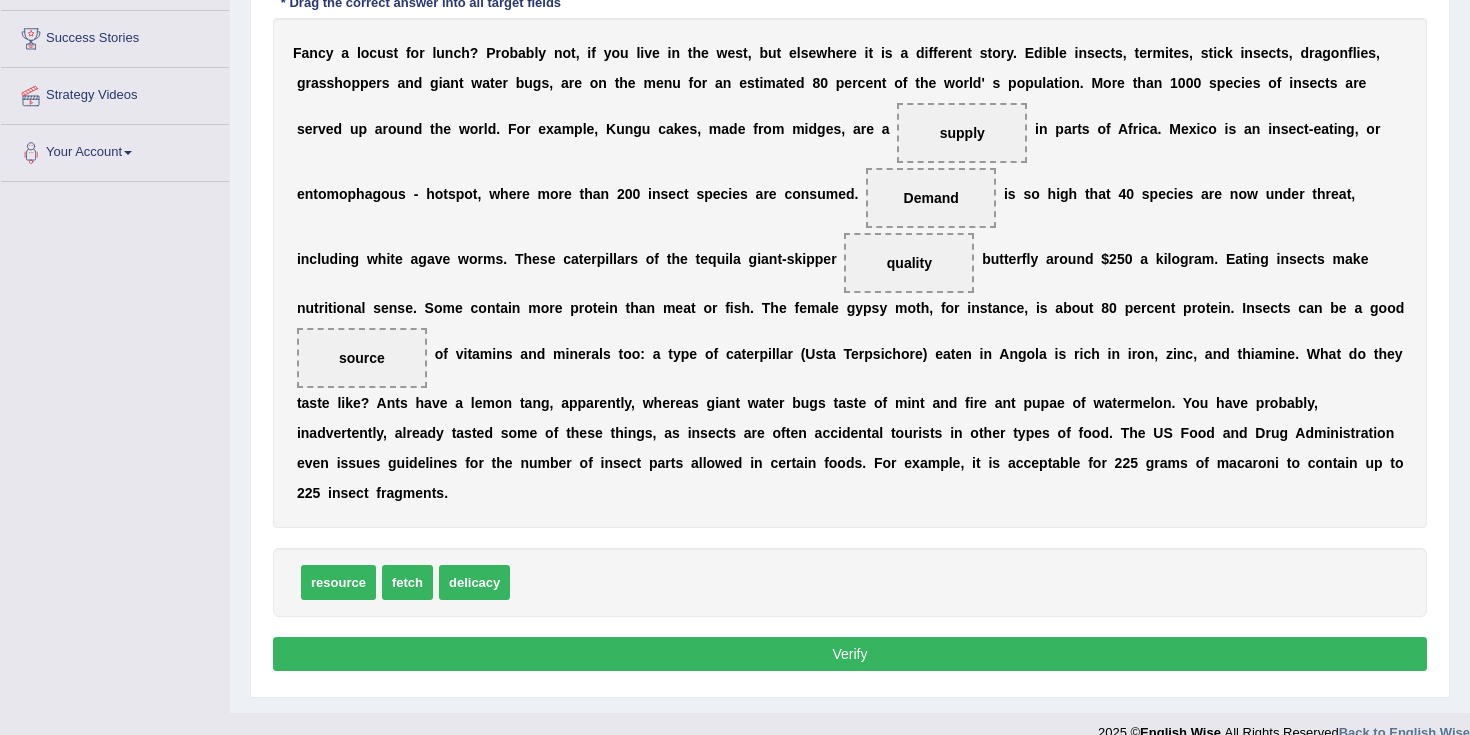 scroll, scrollTop: 378, scrollLeft: 0, axis: vertical 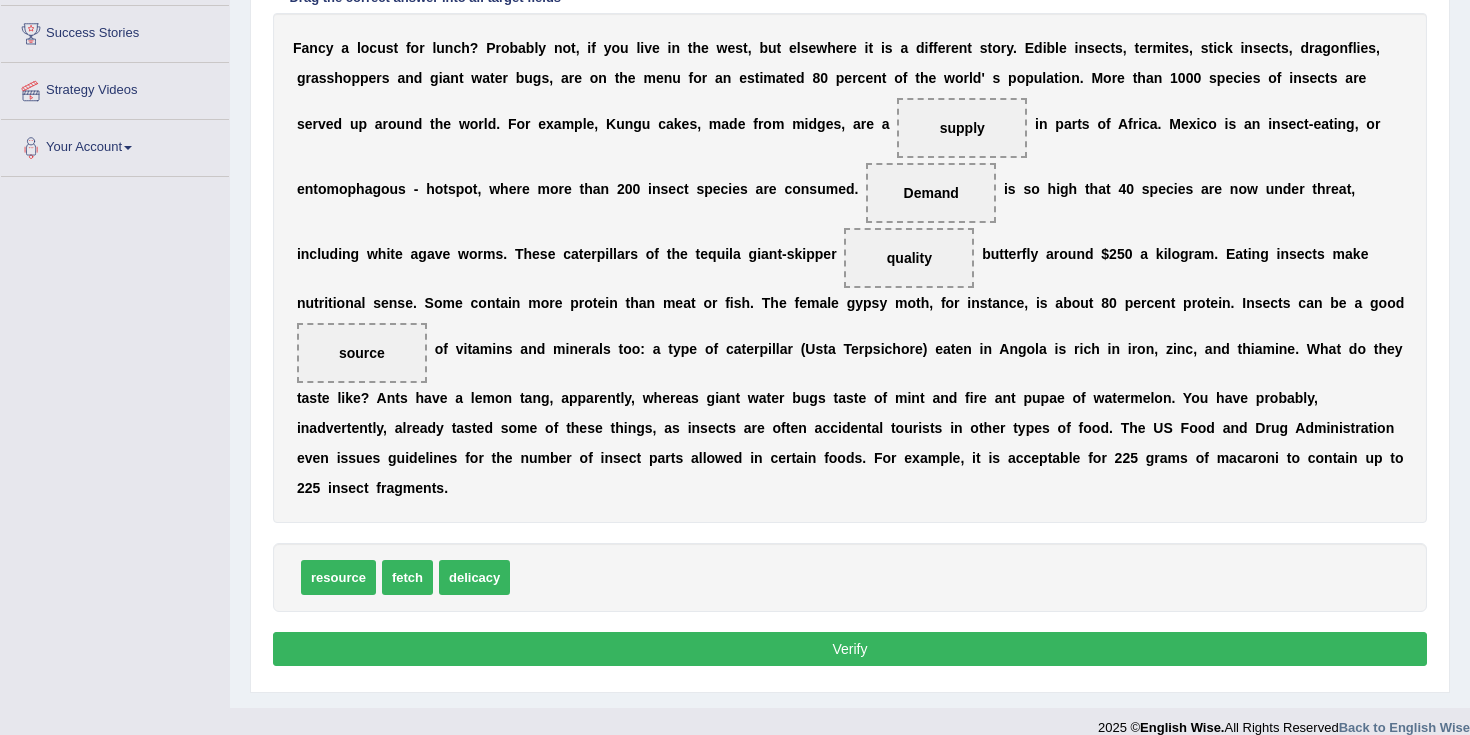 click on "Verify" at bounding box center (850, 649) 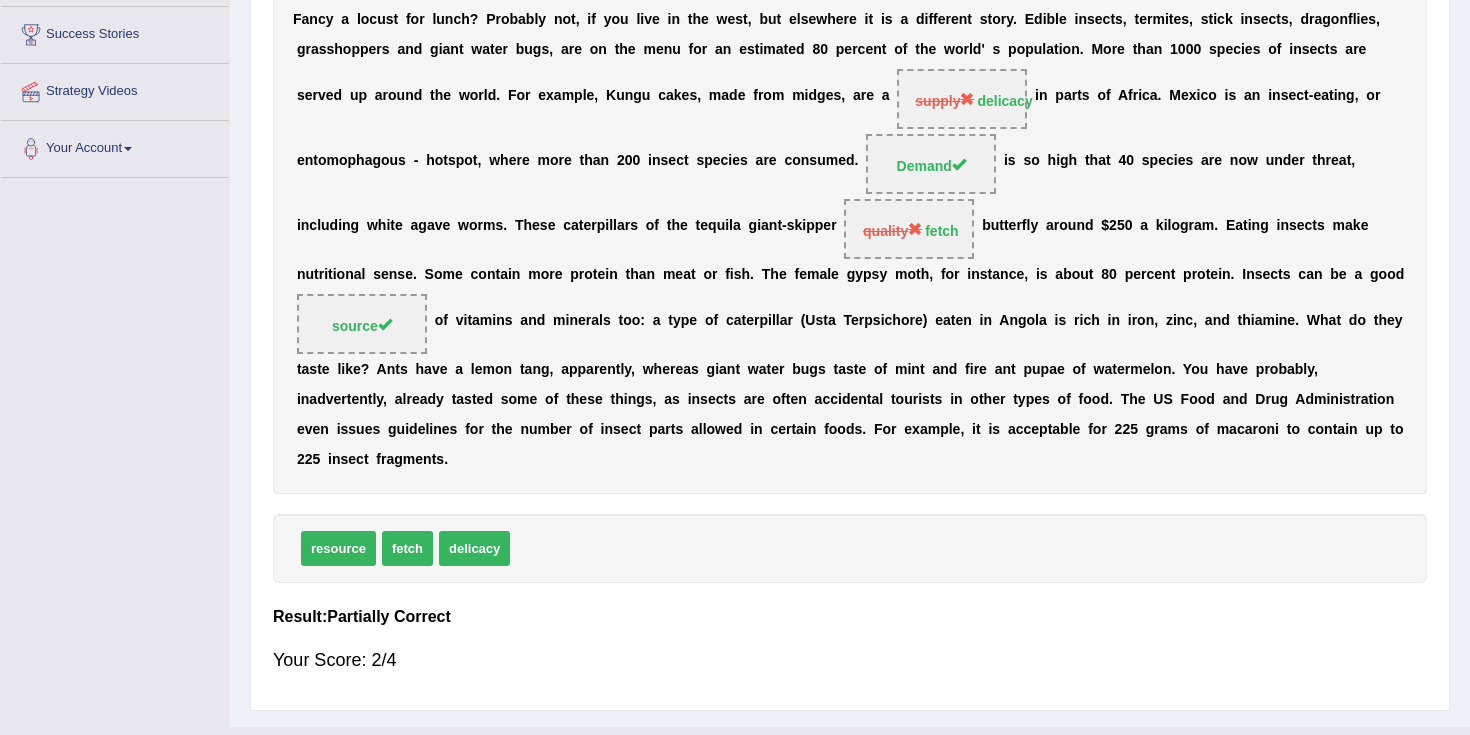 scroll, scrollTop: 378, scrollLeft: 0, axis: vertical 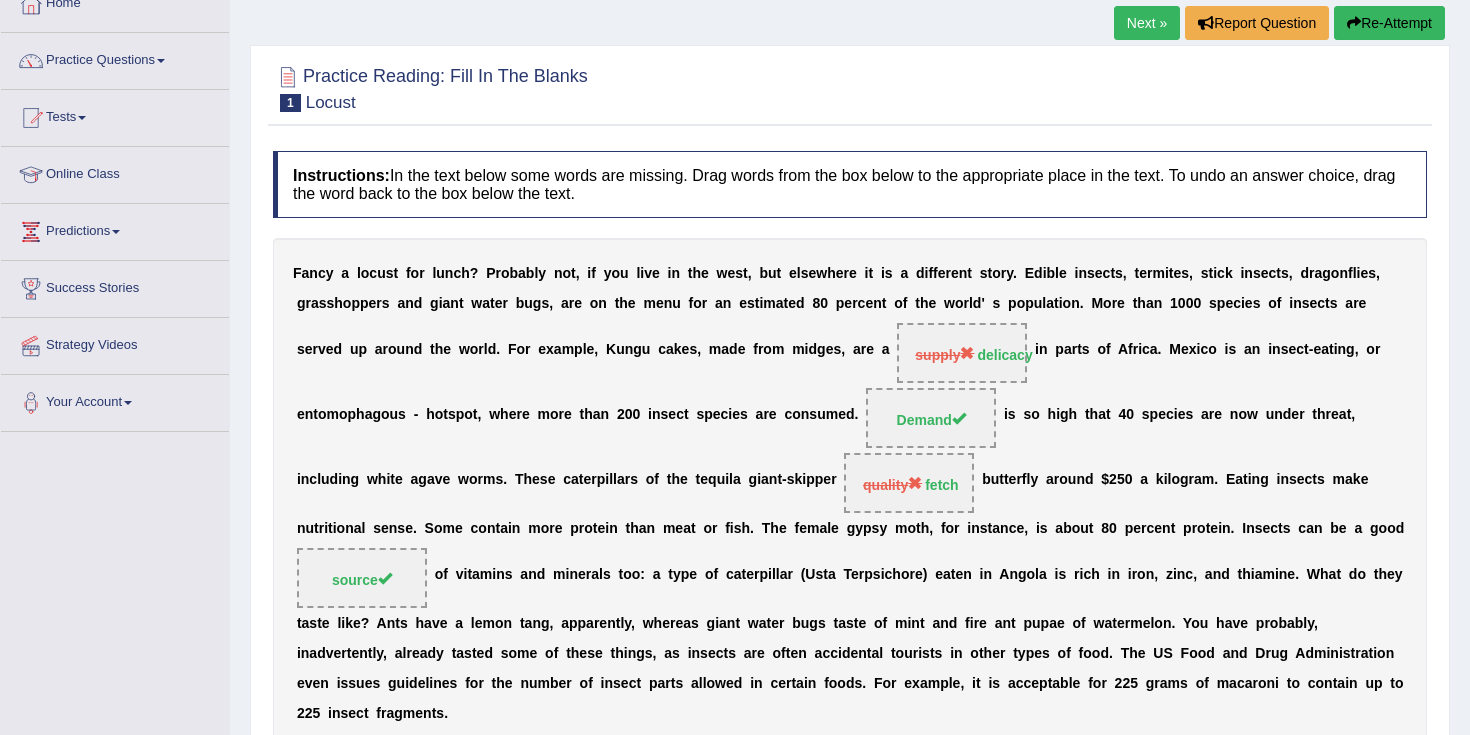 click on "Next »" at bounding box center [1147, 23] 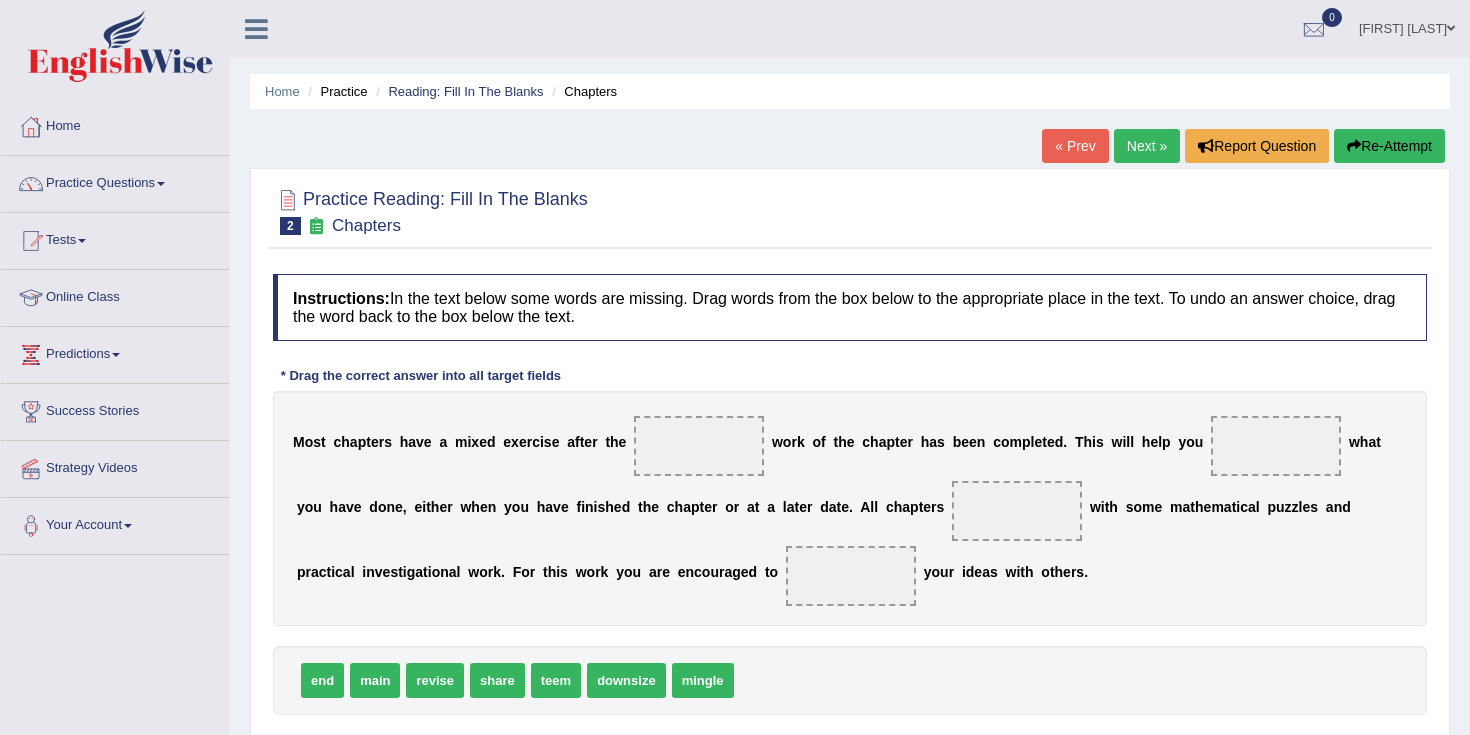 scroll, scrollTop: 0, scrollLeft: 0, axis: both 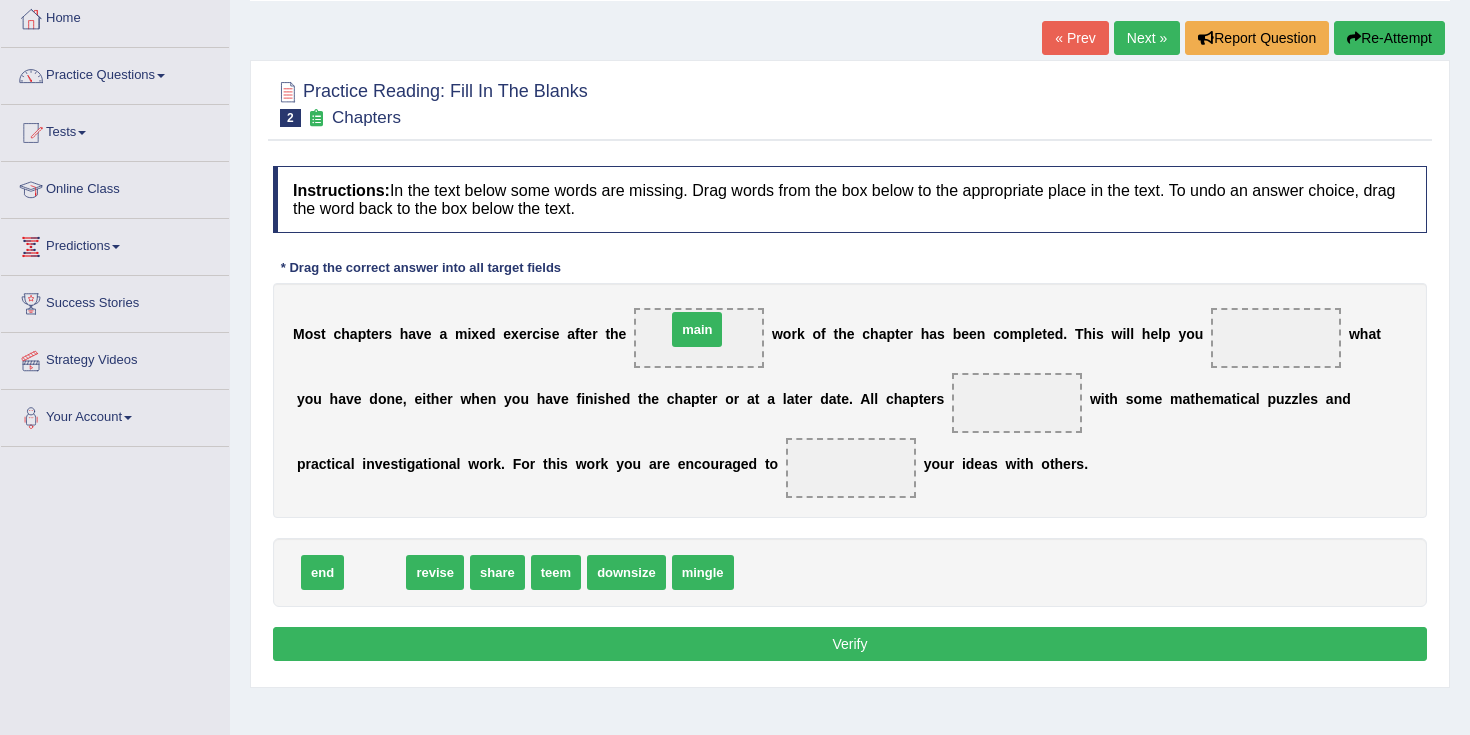 drag, startPoint x: 372, startPoint y: 574, endPoint x: 694, endPoint y: 331, distance: 403.4018 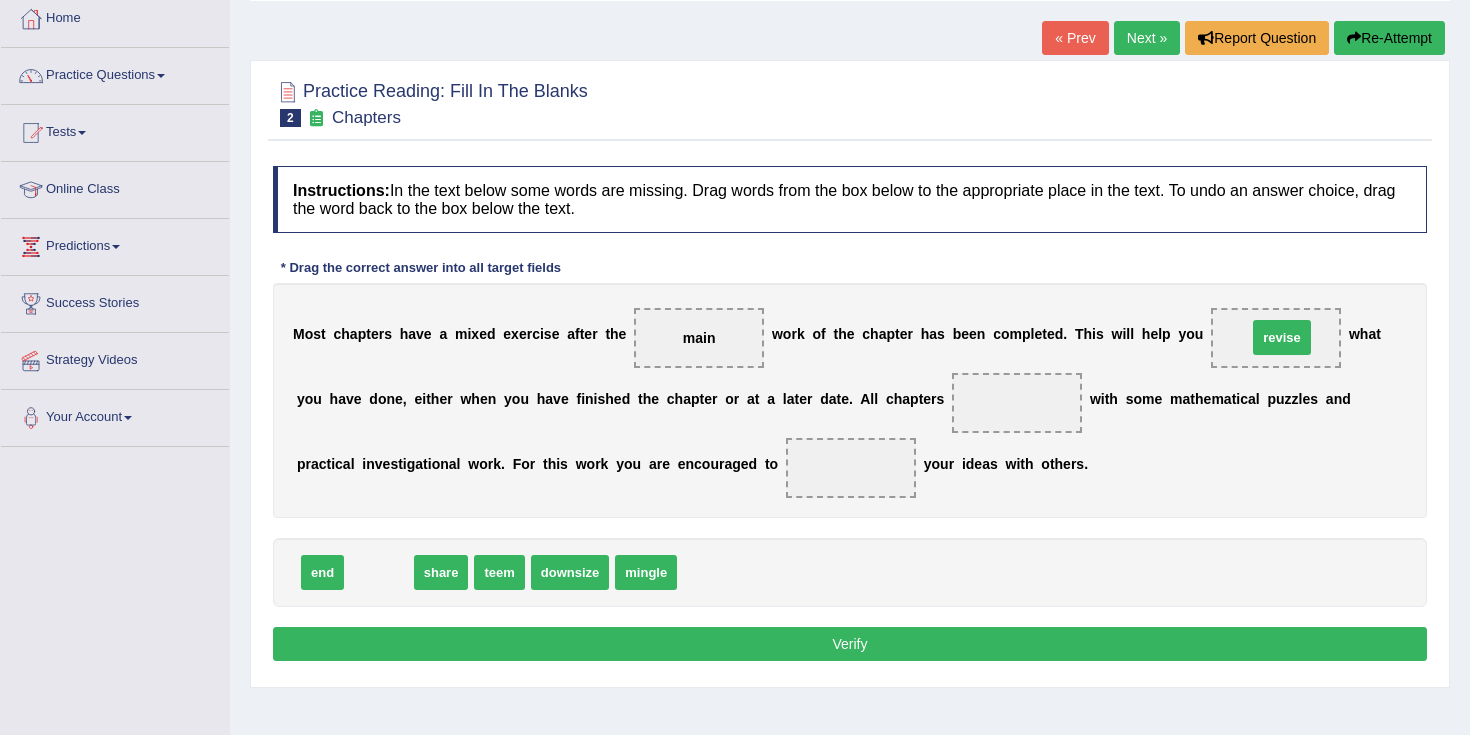 drag, startPoint x: 374, startPoint y: 576, endPoint x: 1277, endPoint y: 341, distance: 933.0777 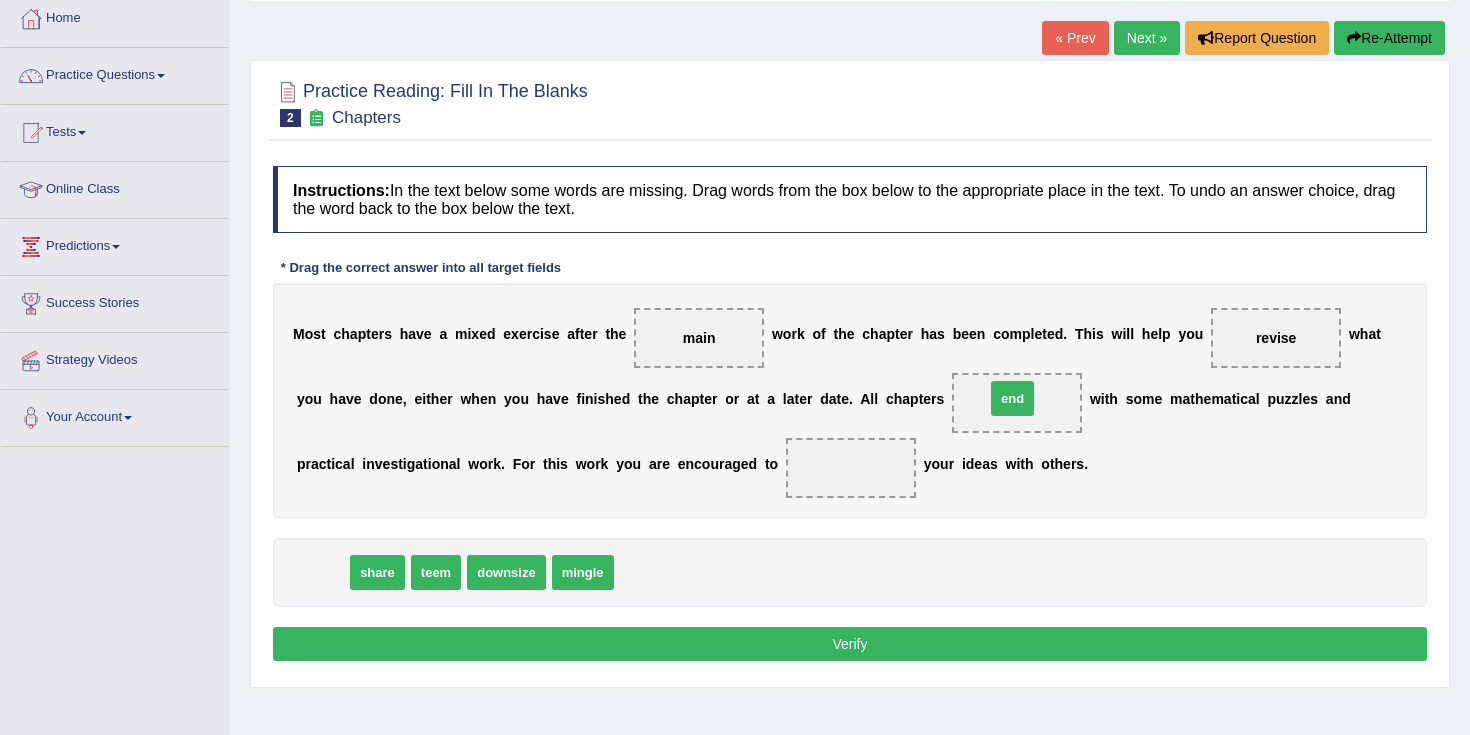 drag, startPoint x: 320, startPoint y: 576, endPoint x: 1010, endPoint y: 402, distance: 711.601 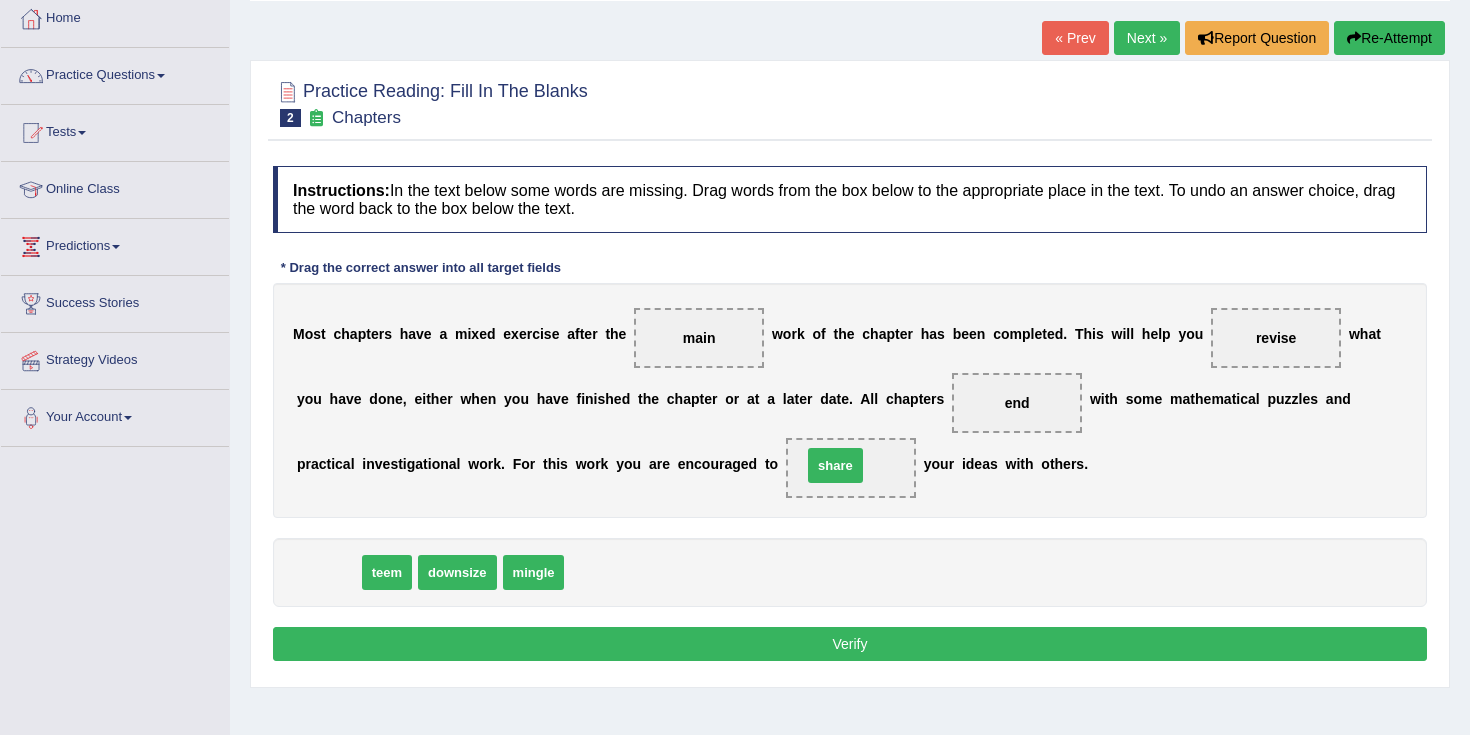 drag, startPoint x: 331, startPoint y: 577, endPoint x: 839, endPoint y: 472, distance: 518.7379 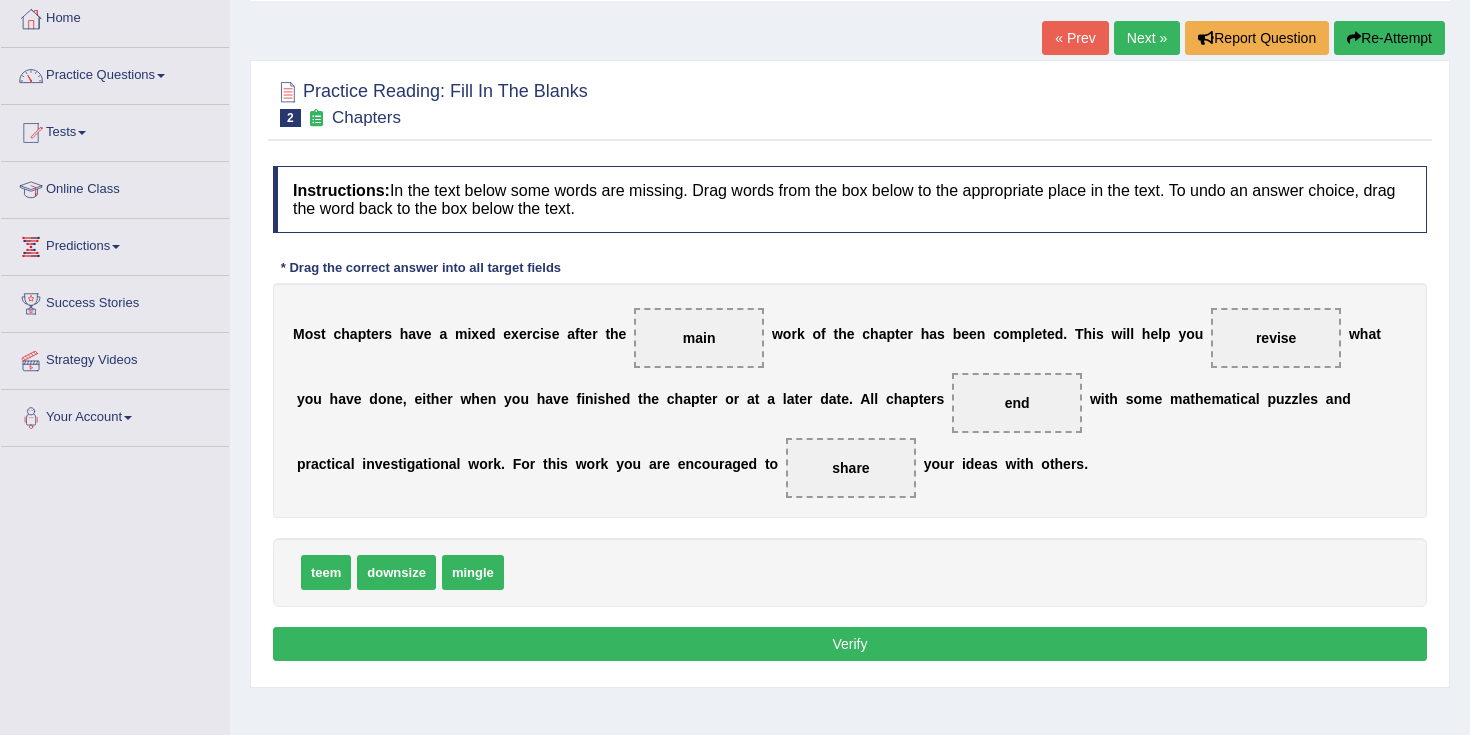 click on "Verify" at bounding box center (850, 644) 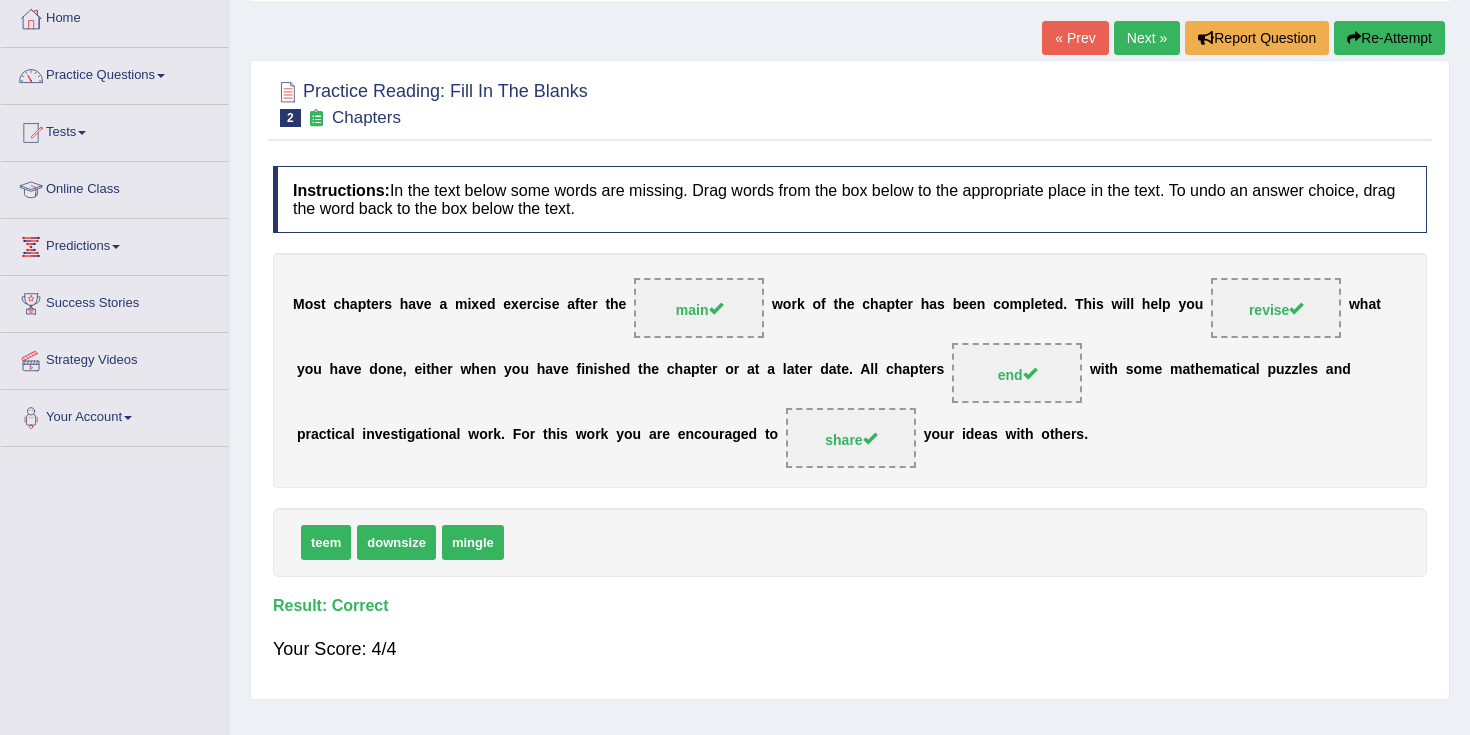 click on "Next »" at bounding box center [1147, 38] 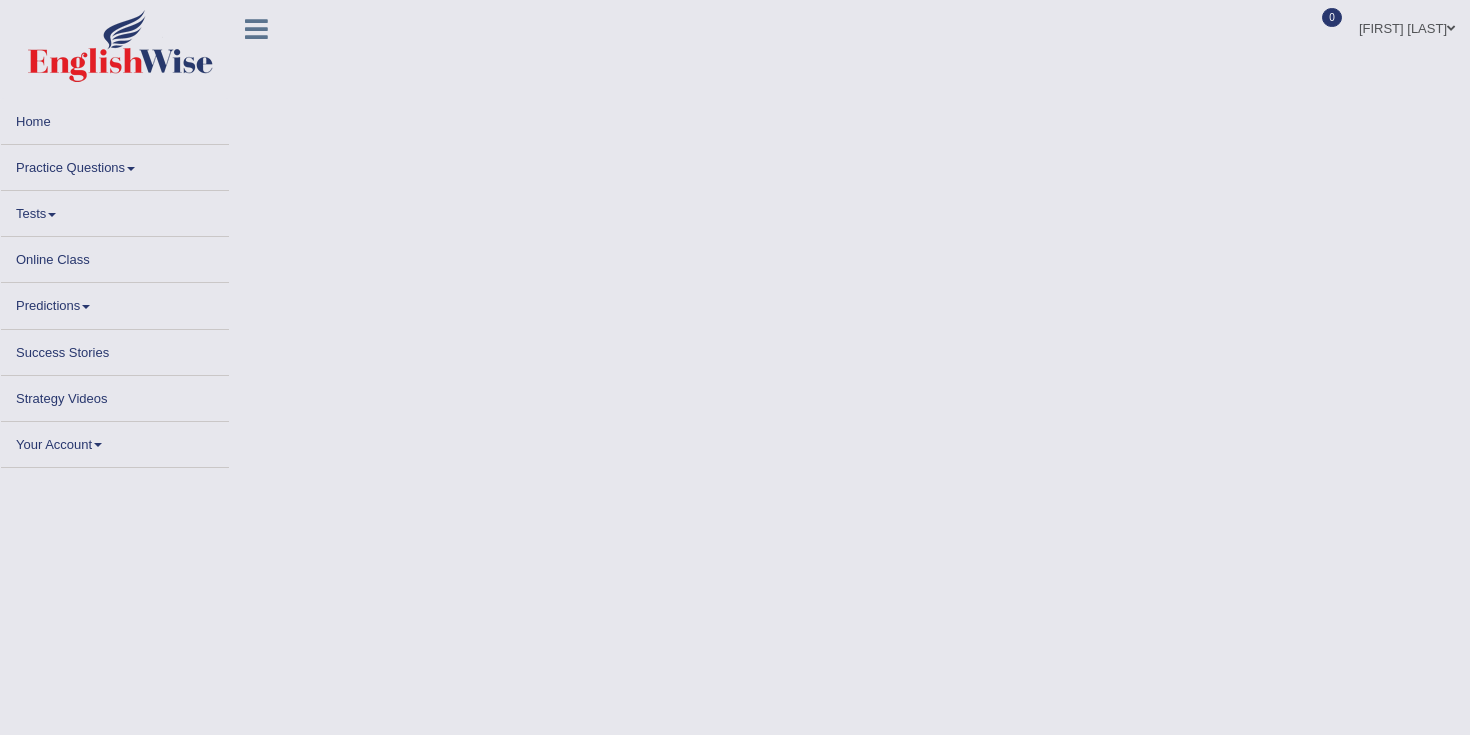 scroll, scrollTop: 0, scrollLeft: 0, axis: both 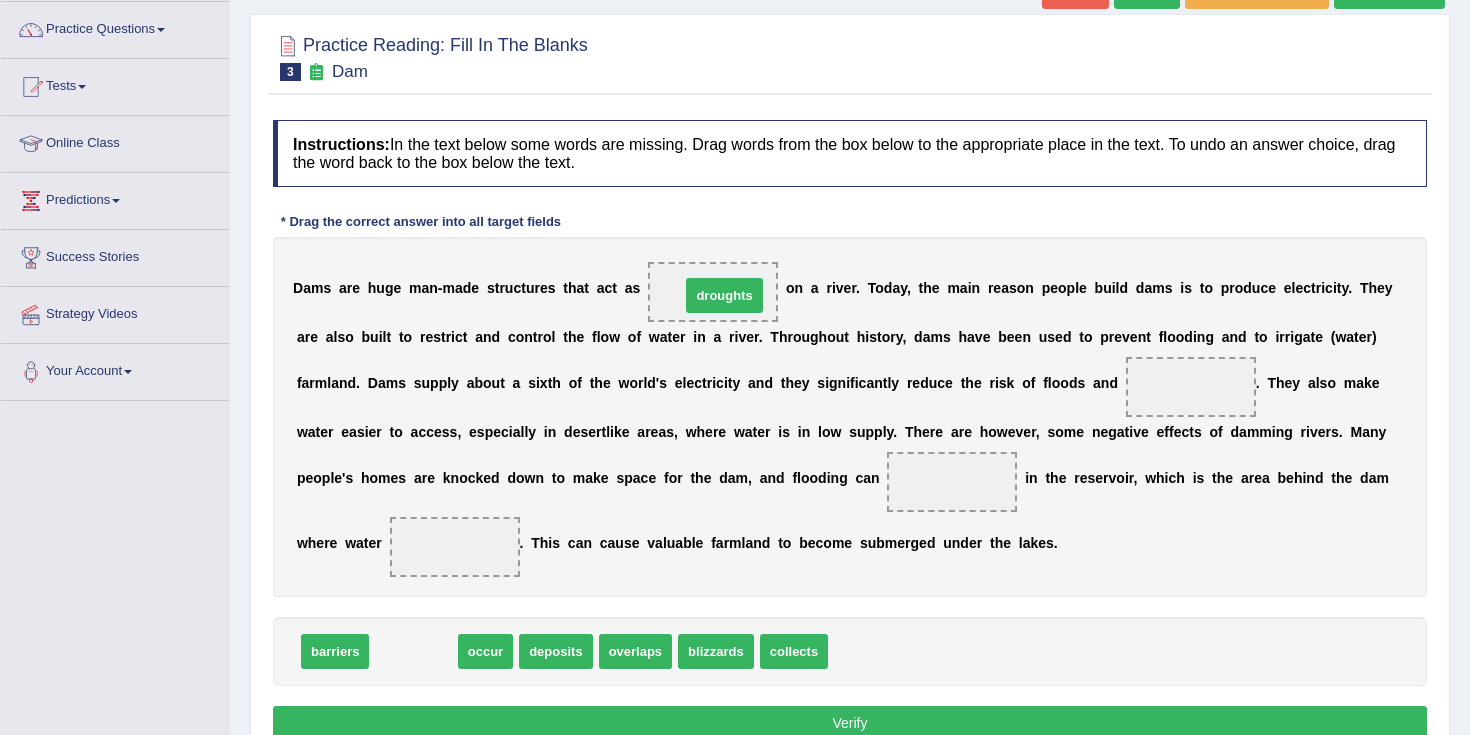 drag, startPoint x: 415, startPoint y: 658, endPoint x: 726, endPoint y: 302, distance: 472.71237 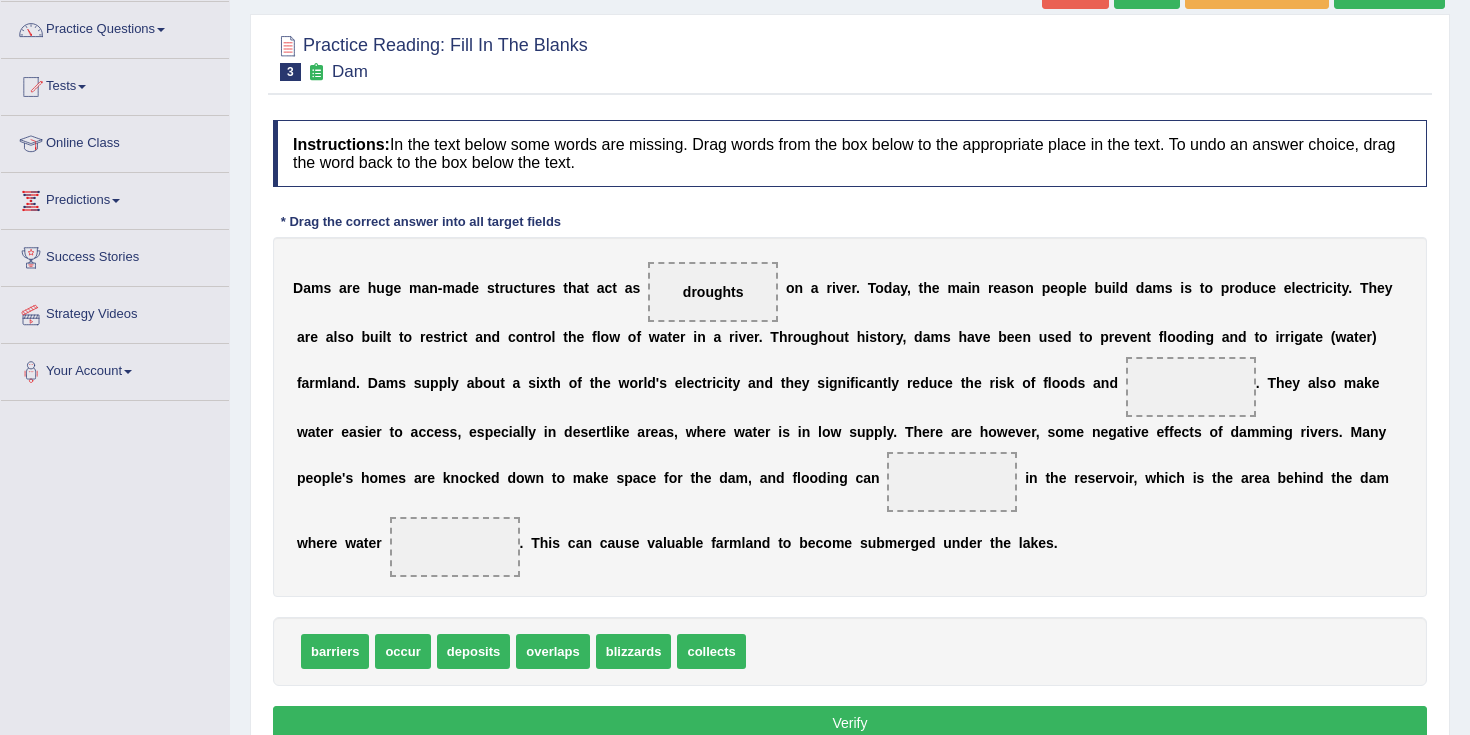 click on "droughts" at bounding box center [713, 292] 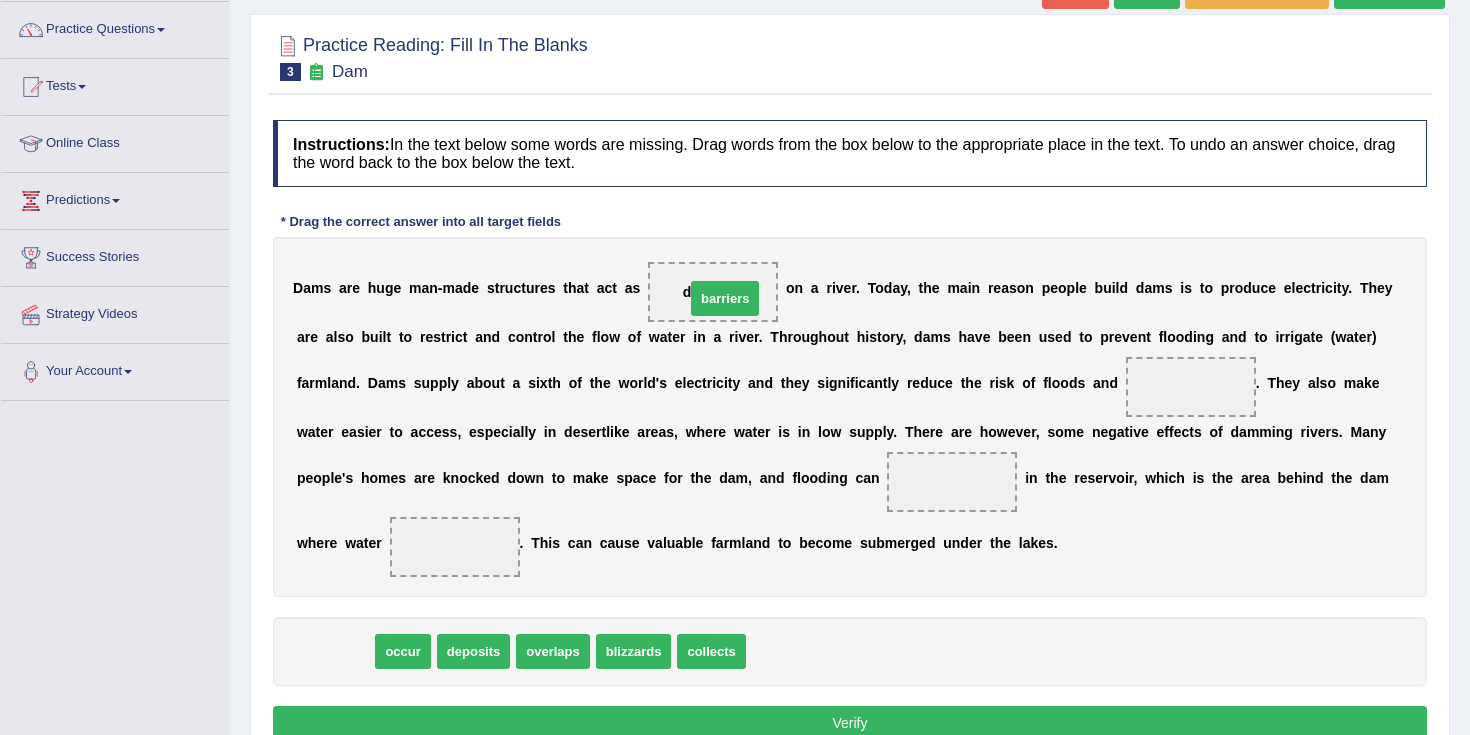 drag, startPoint x: 339, startPoint y: 650, endPoint x: 724, endPoint y: 290, distance: 527.09106 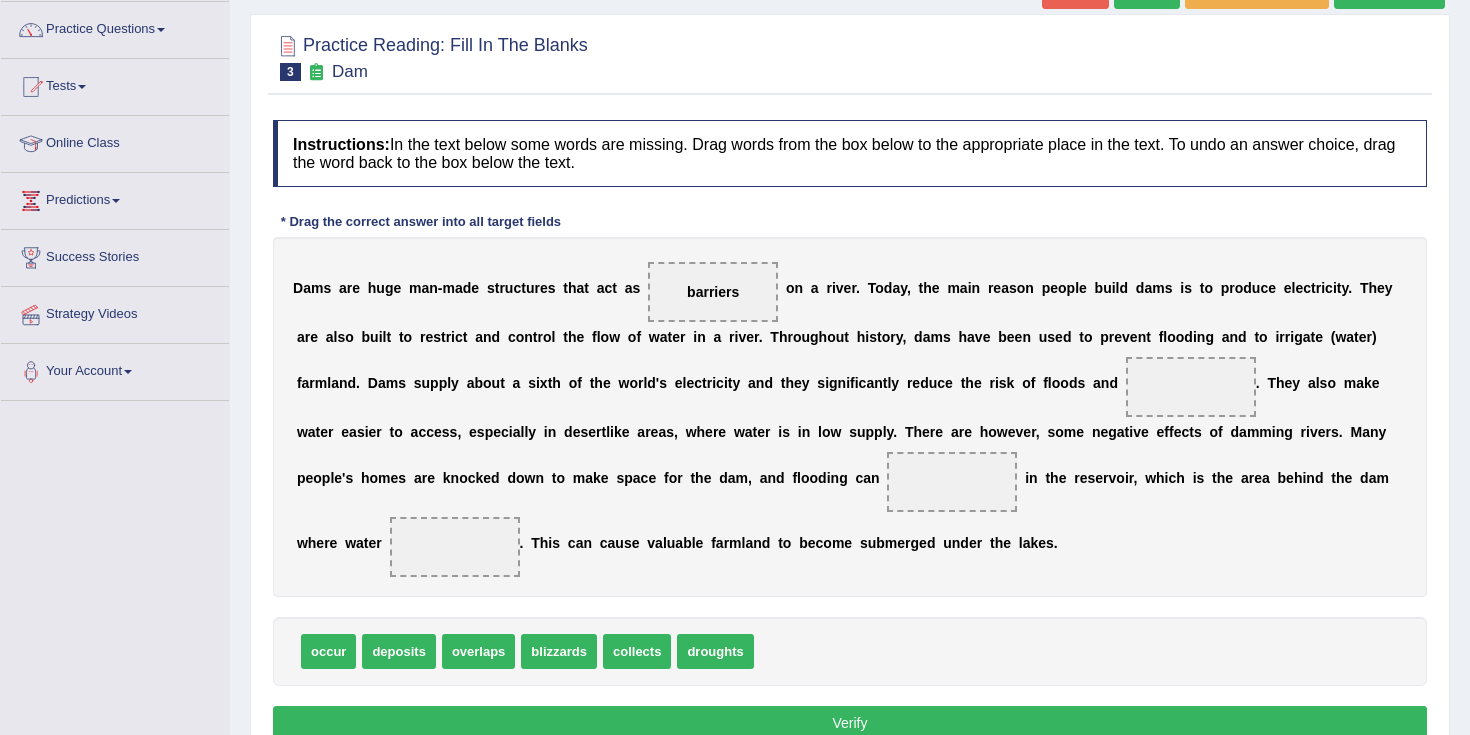 click on "deposits" at bounding box center [398, 651] 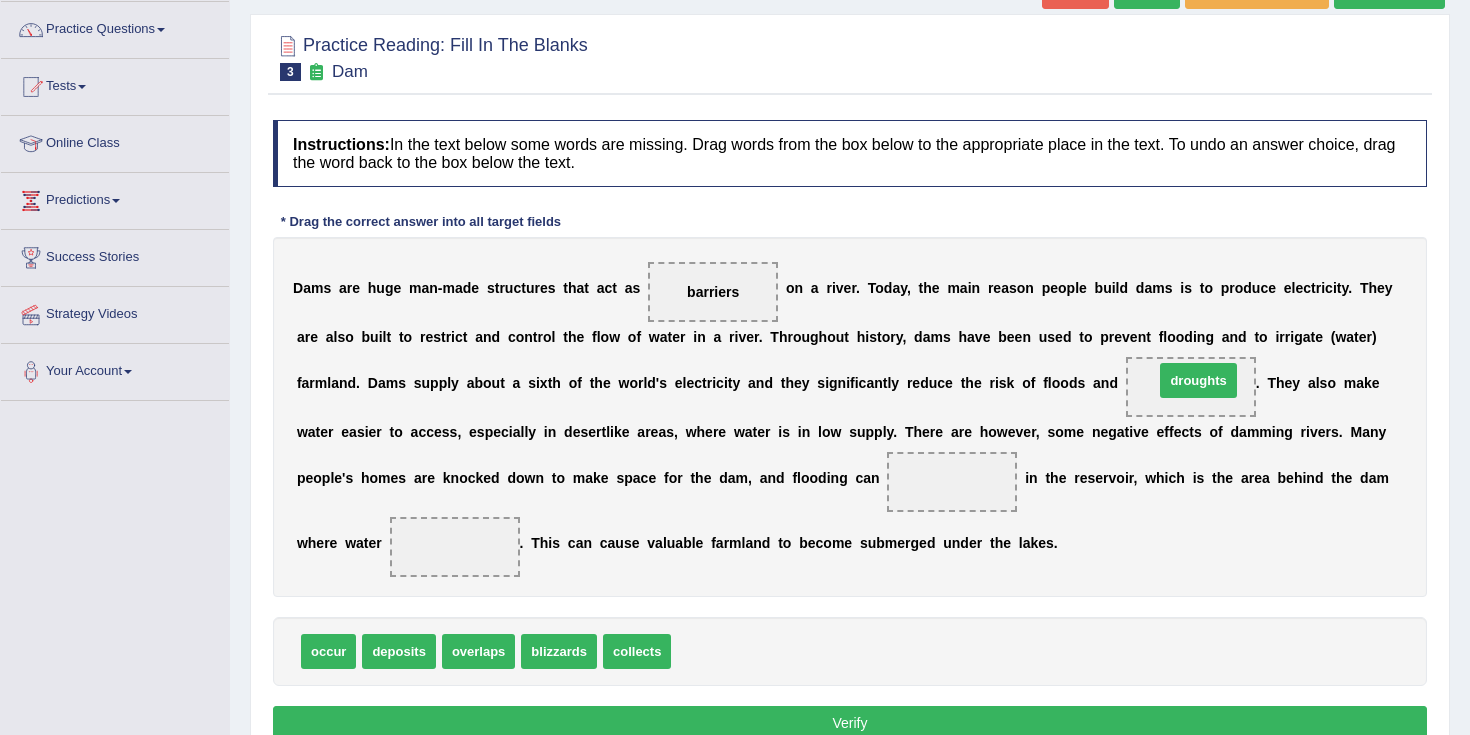 drag, startPoint x: 711, startPoint y: 650, endPoint x: 1194, endPoint y: 379, distance: 553.8321 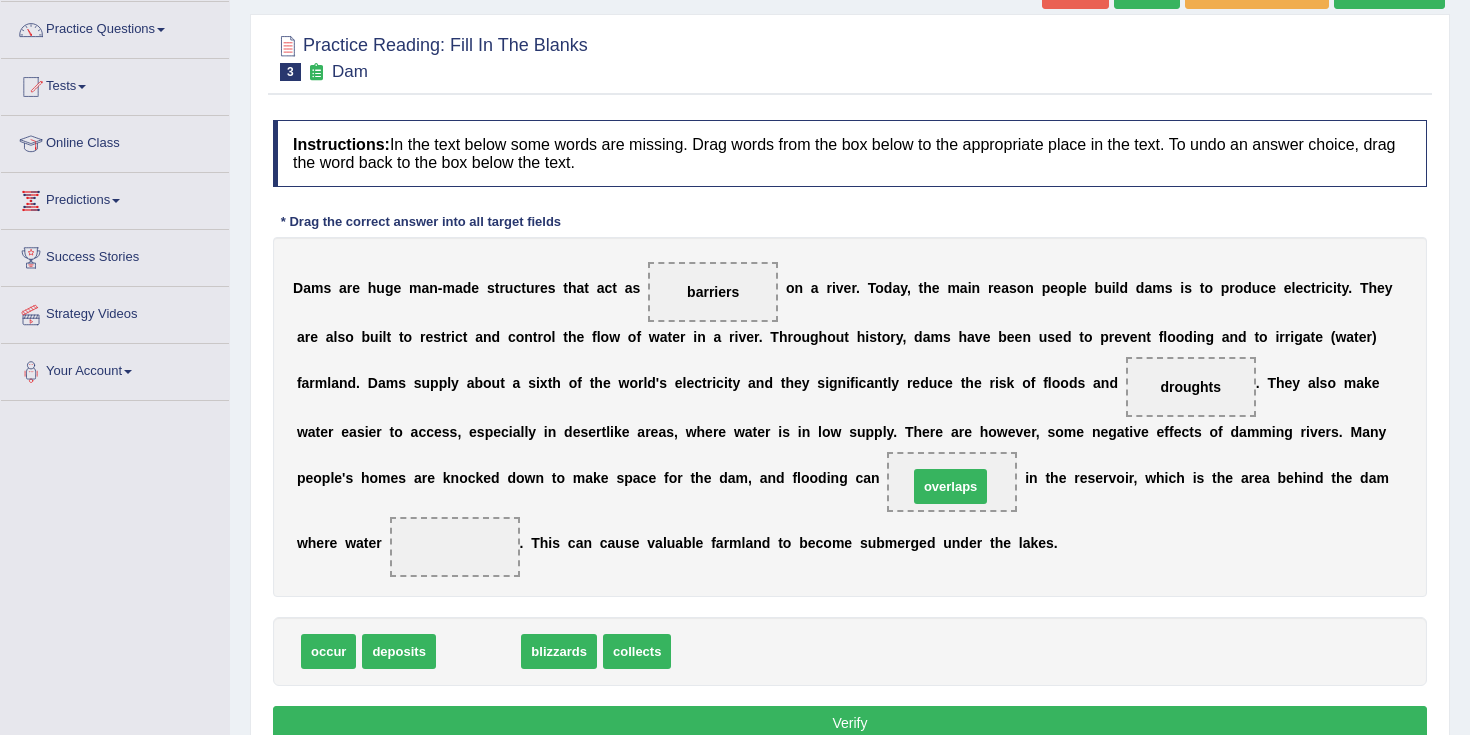 drag, startPoint x: 480, startPoint y: 652, endPoint x: 952, endPoint y: 487, distance: 500.009 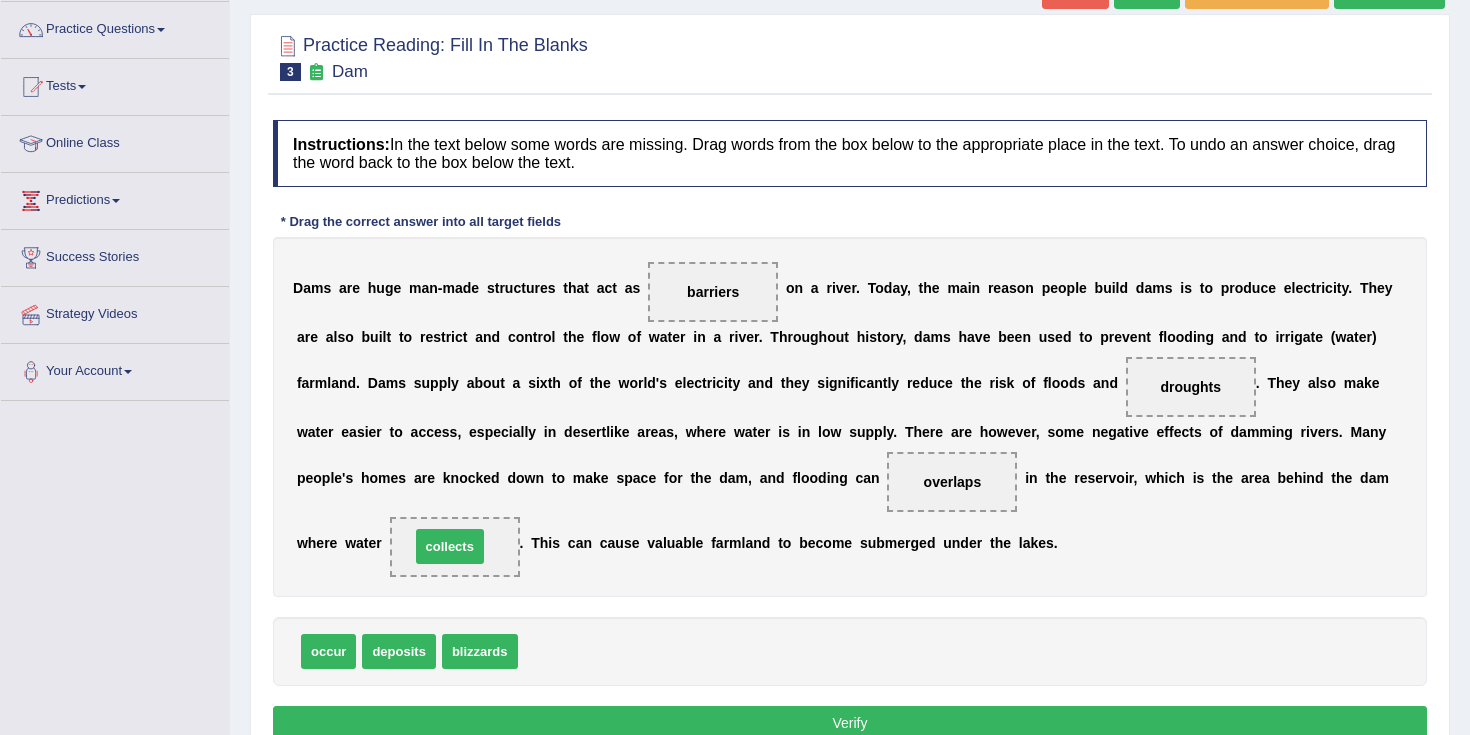 drag, startPoint x: 565, startPoint y: 657, endPoint x: 457, endPoint y: 552, distance: 150.62868 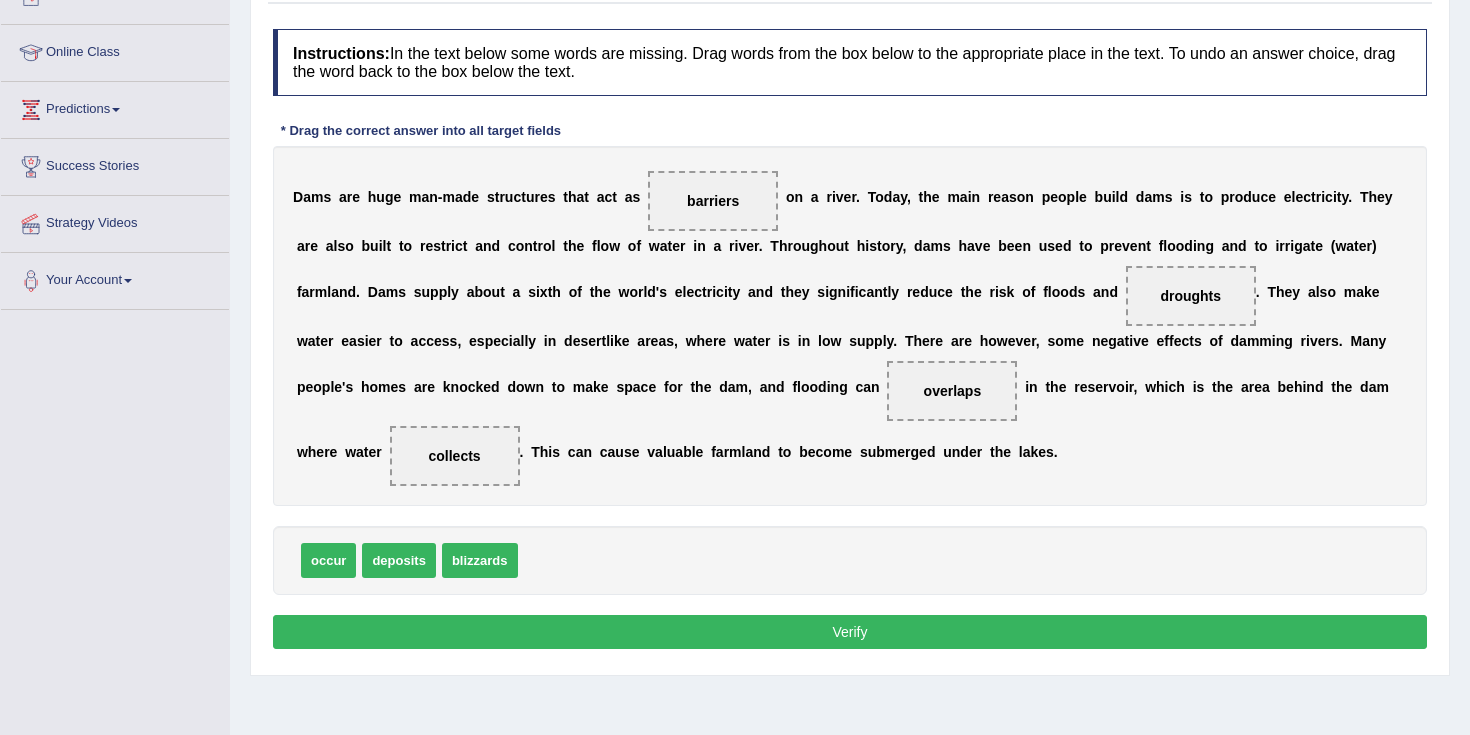 scroll, scrollTop: 246, scrollLeft: 0, axis: vertical 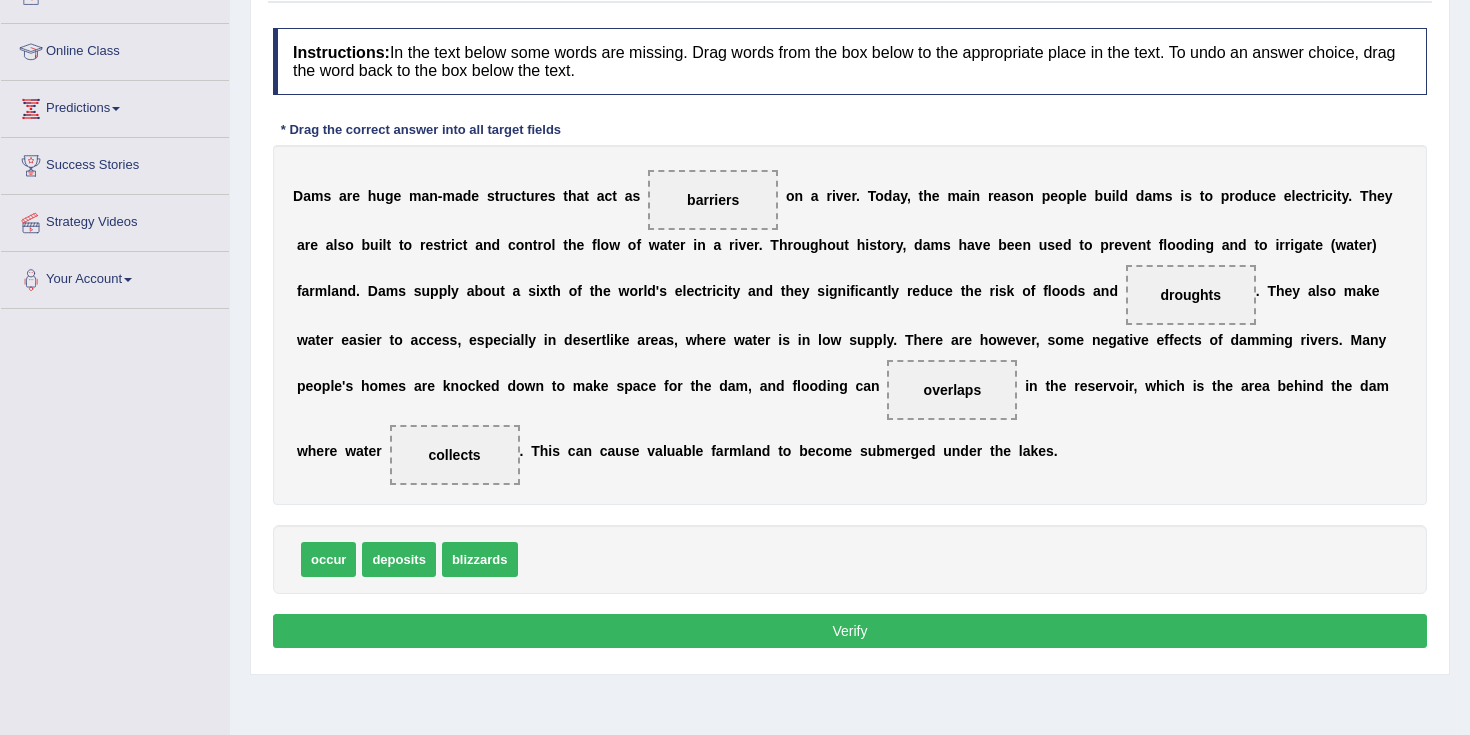 click on "Verify" at bounding box center [850, 631] 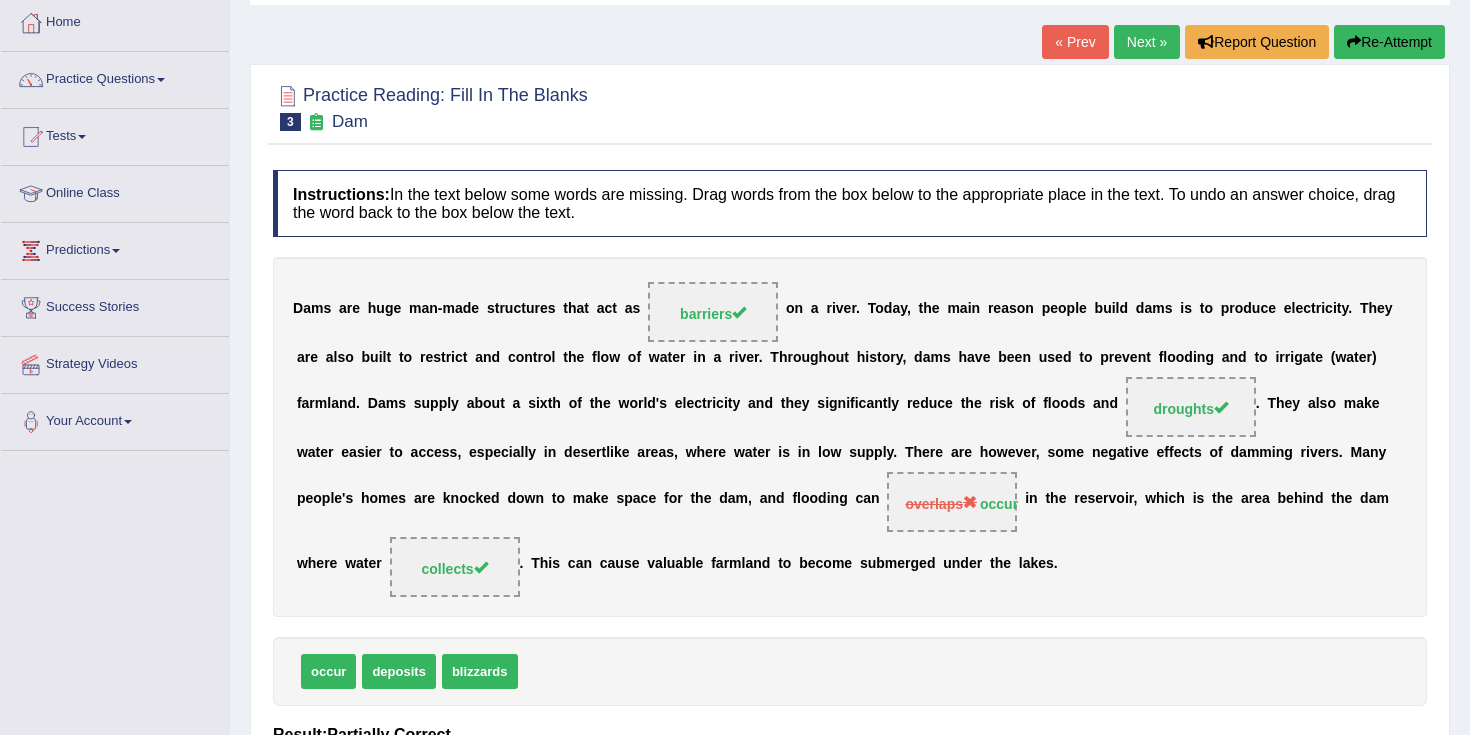 scroll, scrollTop: 101, scrollLeft: 0, axis: vertical 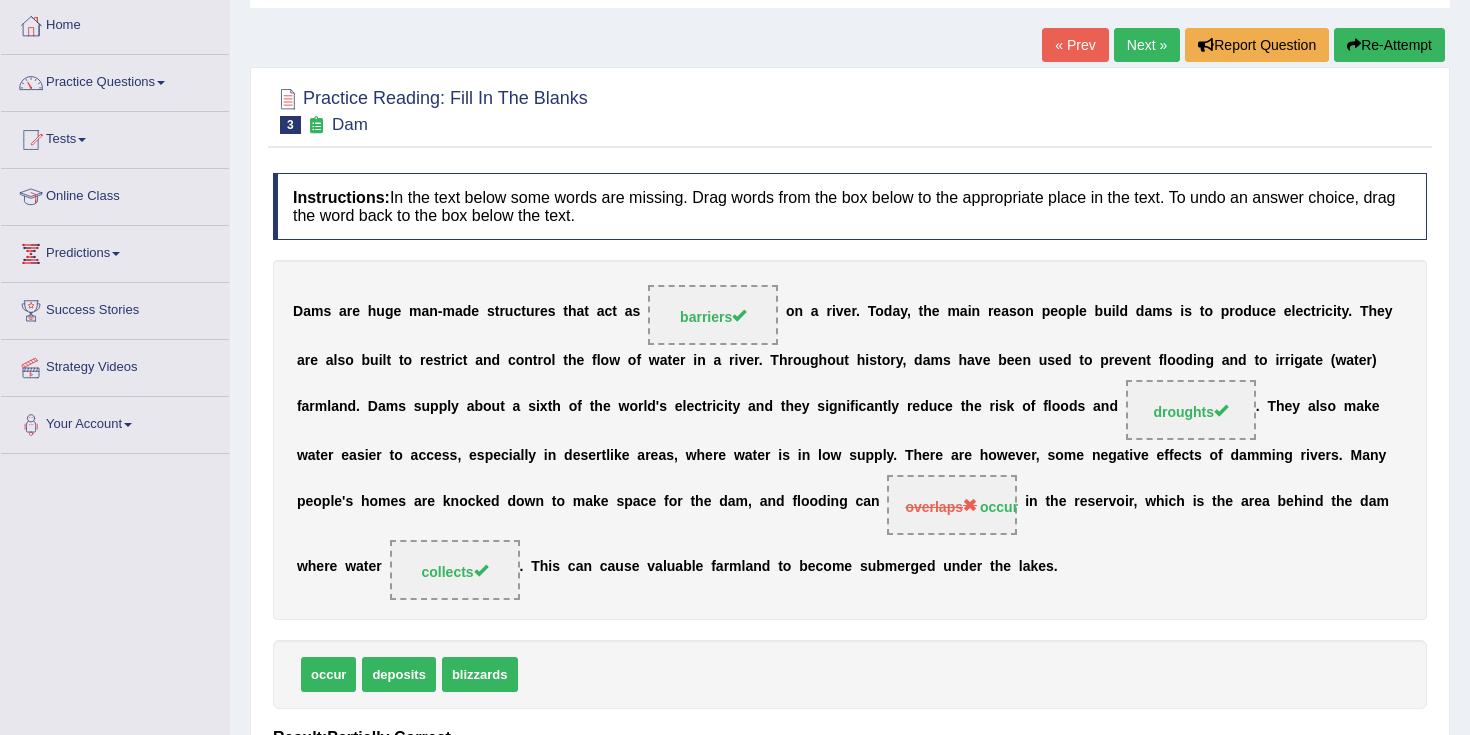 click on "Next »" at bounding box center (1147, 45) 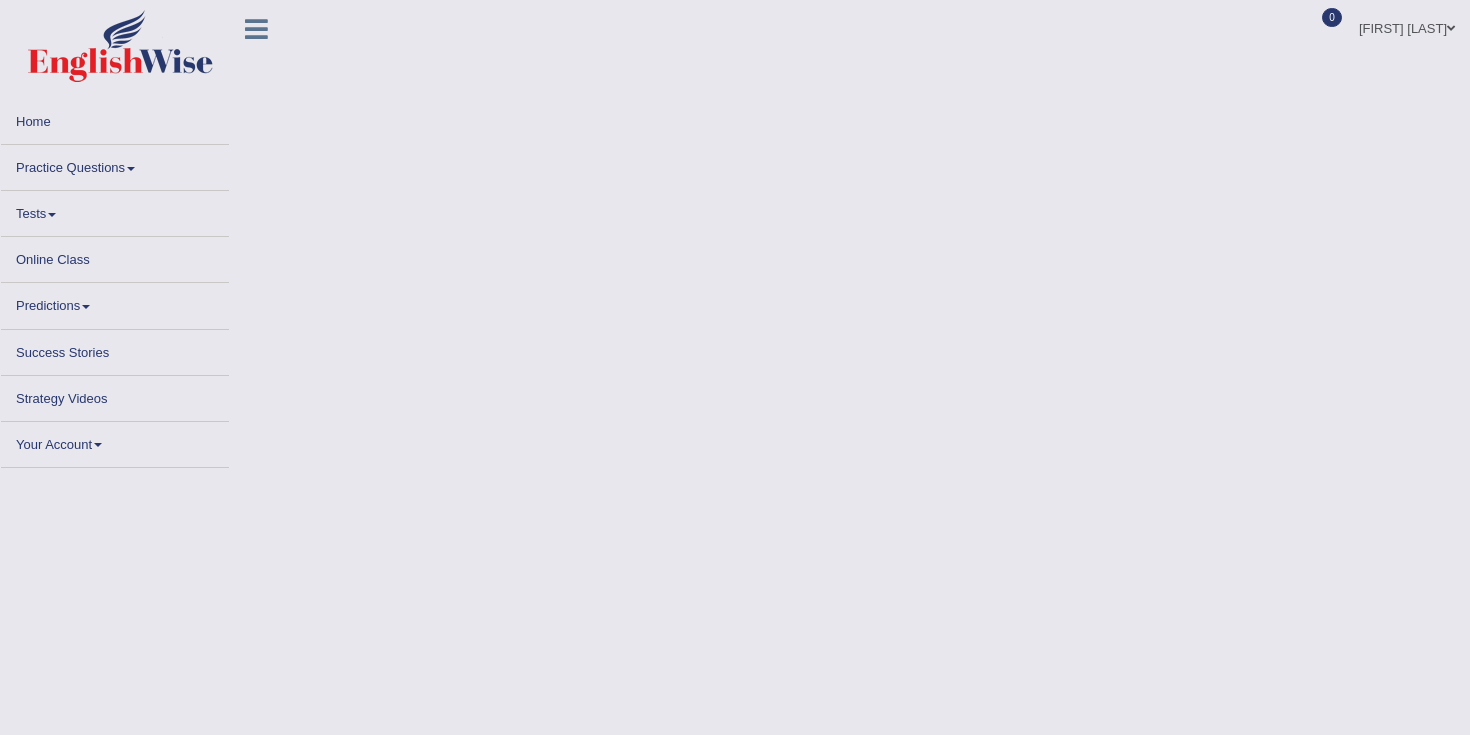 scroll, scrollTop: 0, scrollLeft: 0, axis: both 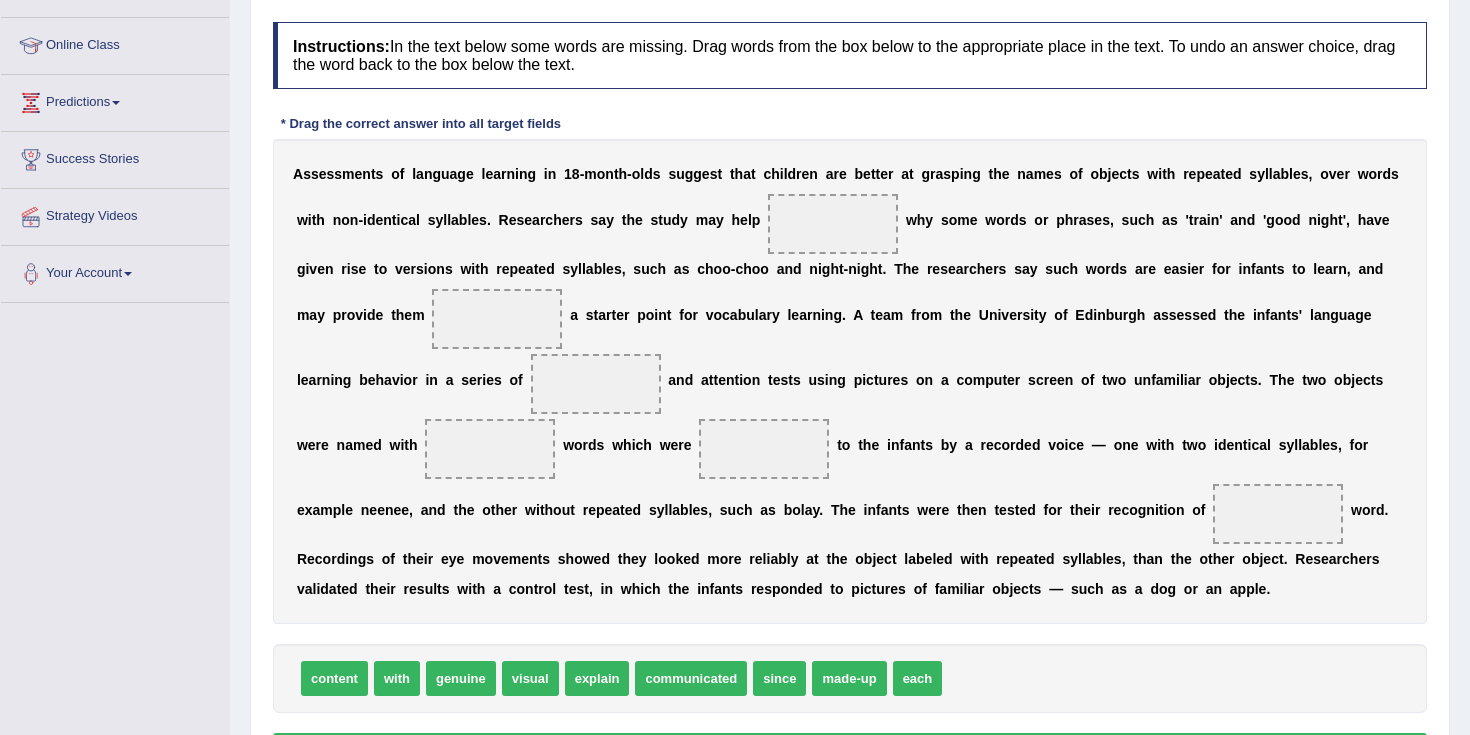 click on "with" at bounding box center [397, 678] 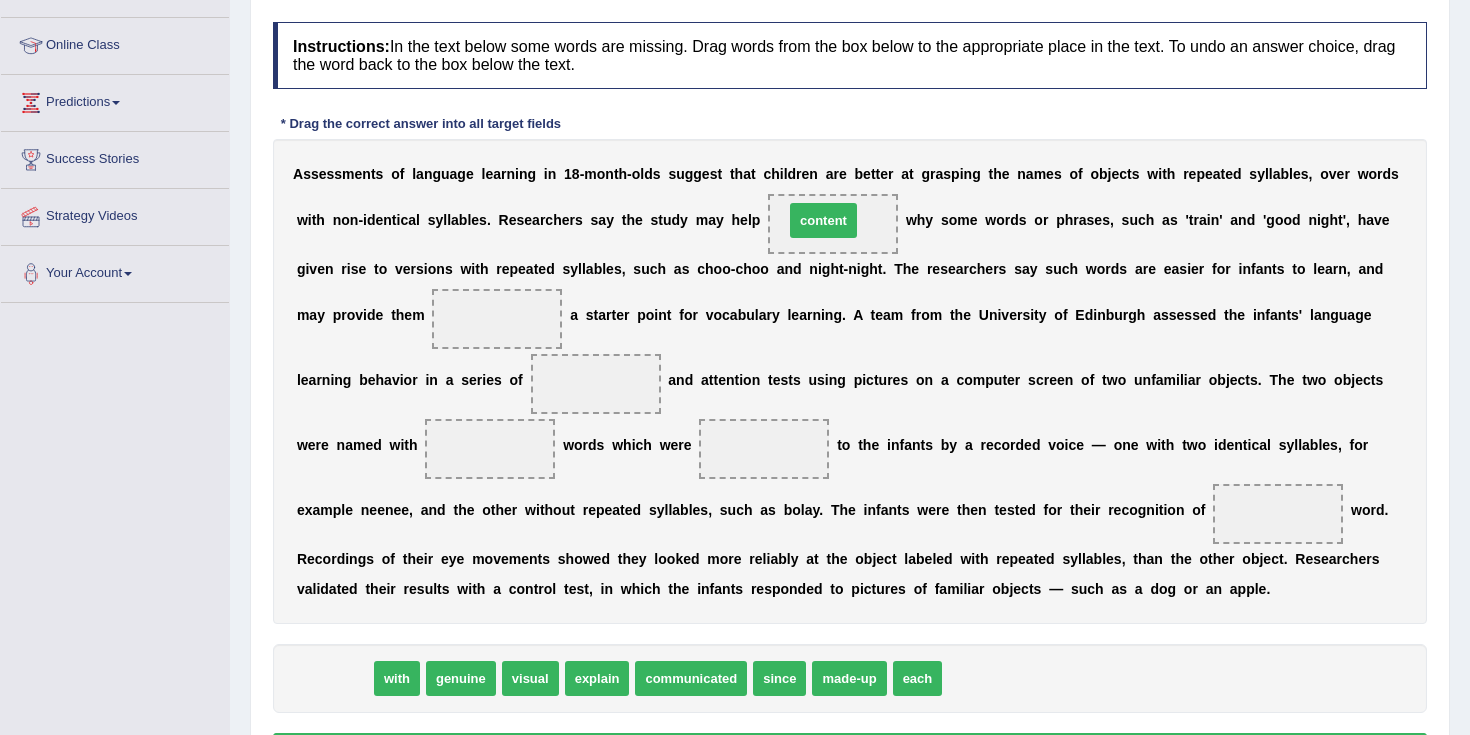 drag, startPoint x: 346, startPoint y: 682, endPoint x: 835, endPoint y: 224, distance: 669.98883 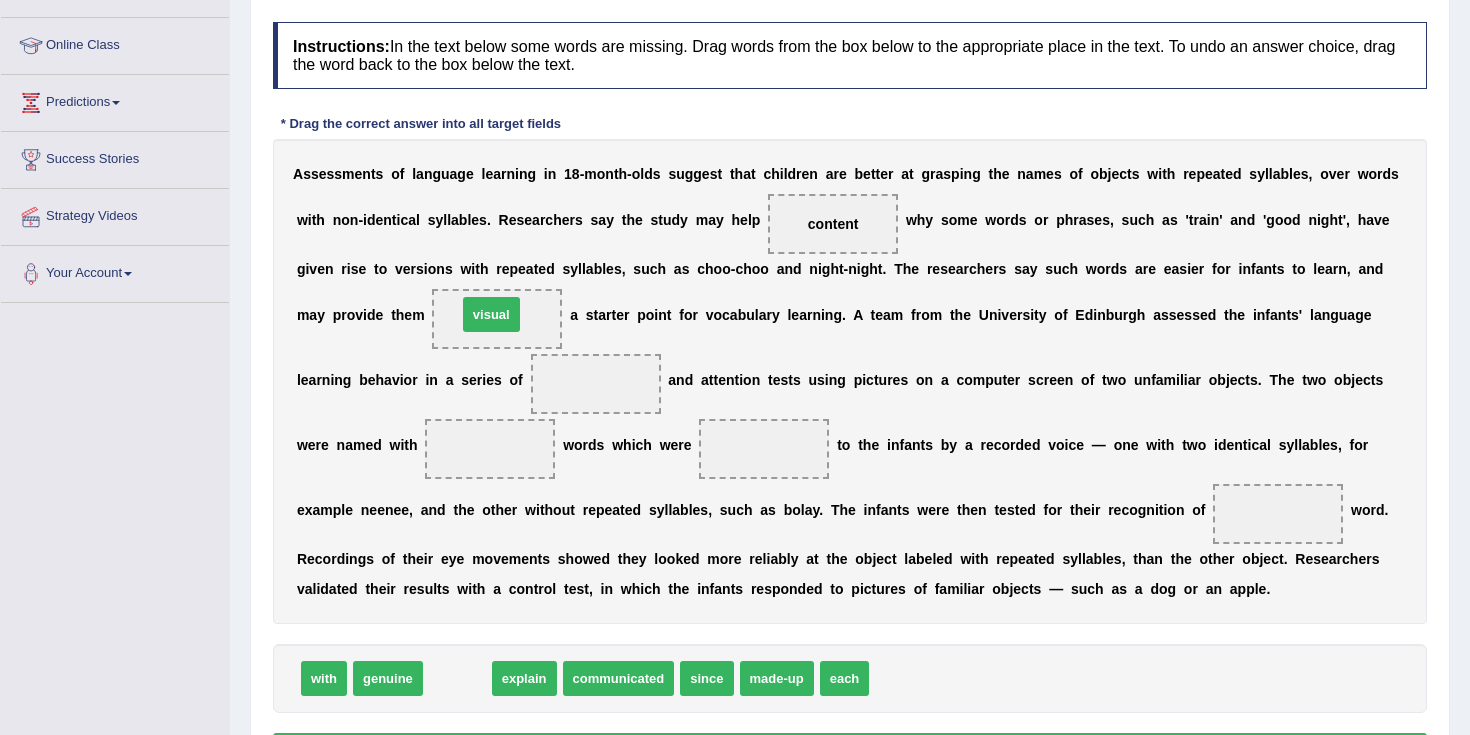 drag, startPoint x: 456, startPoint y: 681, endPoint x: 490, endPoint y: 316, distance: 366.58014 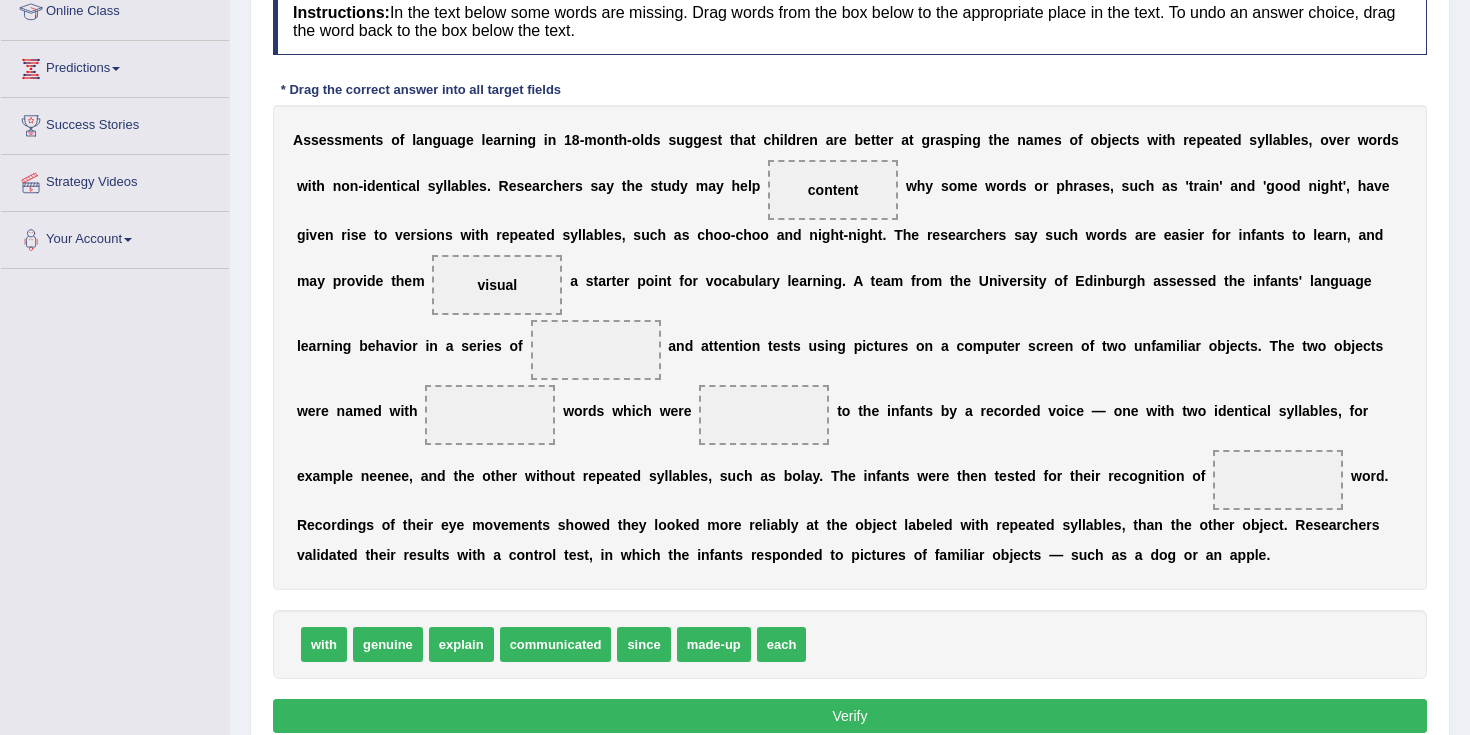 scroll, scrollTop: 287, scrollLeft: 0, axis: vertical 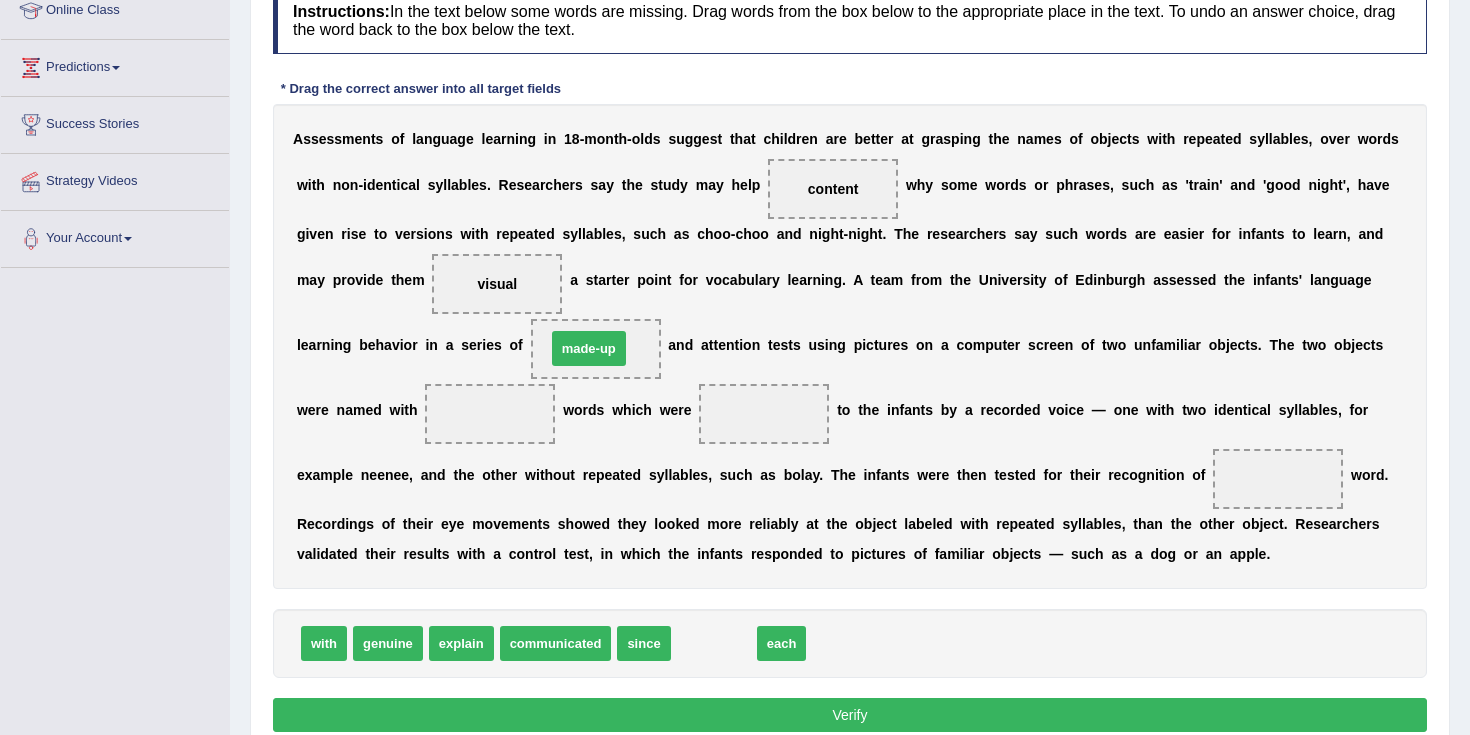 drag, startPoint x: 712, startPoint y: 649, endPoint x: 587, endPoint y: 354, distance: 320.39038 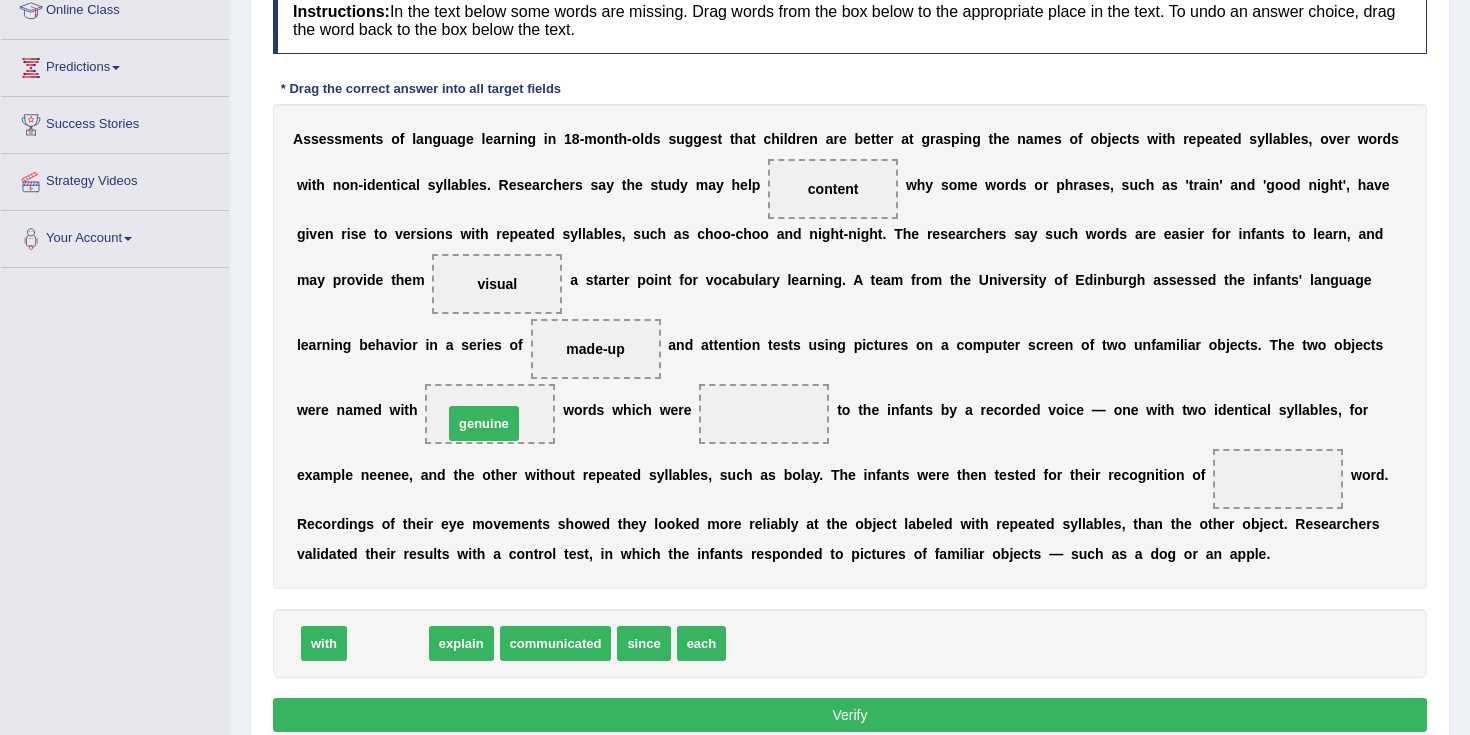drag, startPoint x: 387, startPoint y: 641, endPoint x: 483, endPoint y: 421, distance: 240.03333 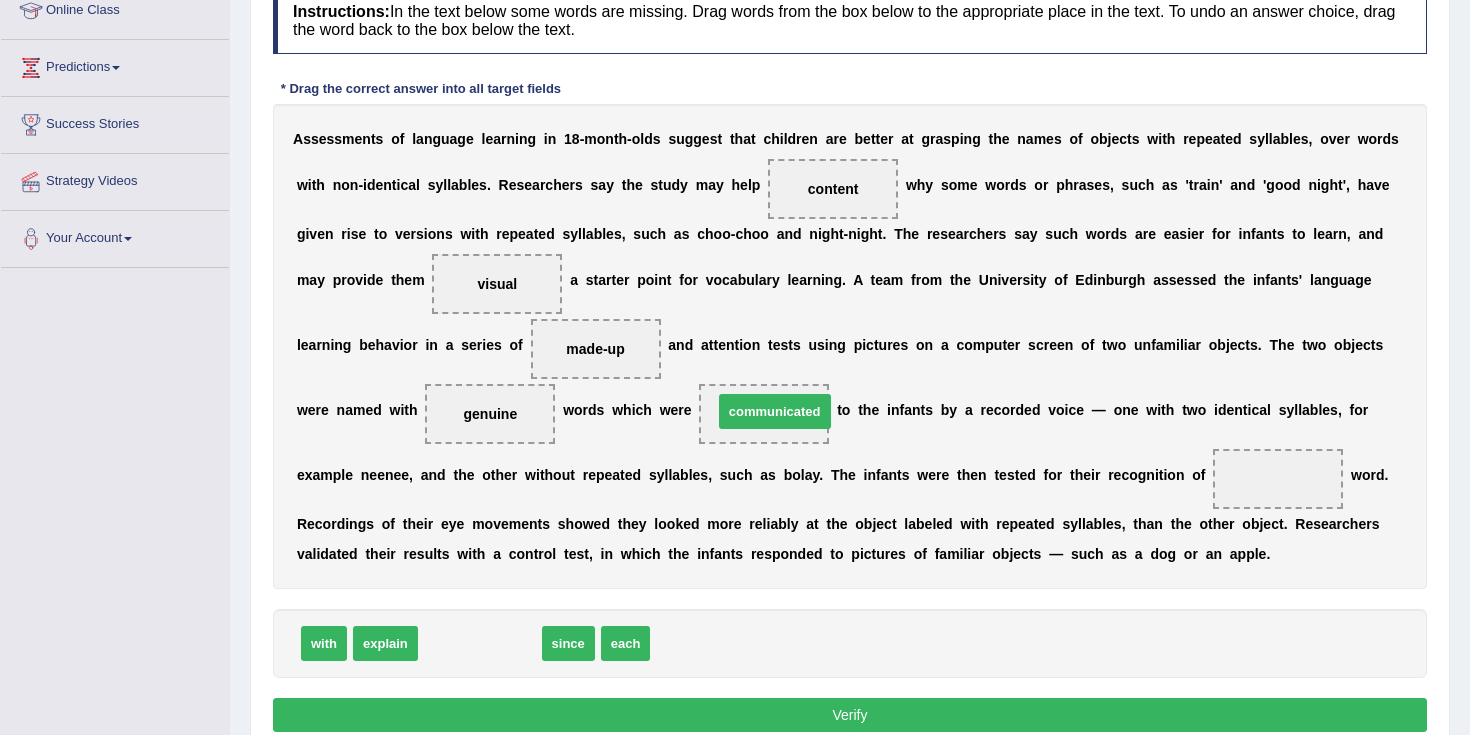 drag, startPoint x: 483, startPoint y: 646, endPoint x: 778, endPoint y: 414, distance: 375.29855 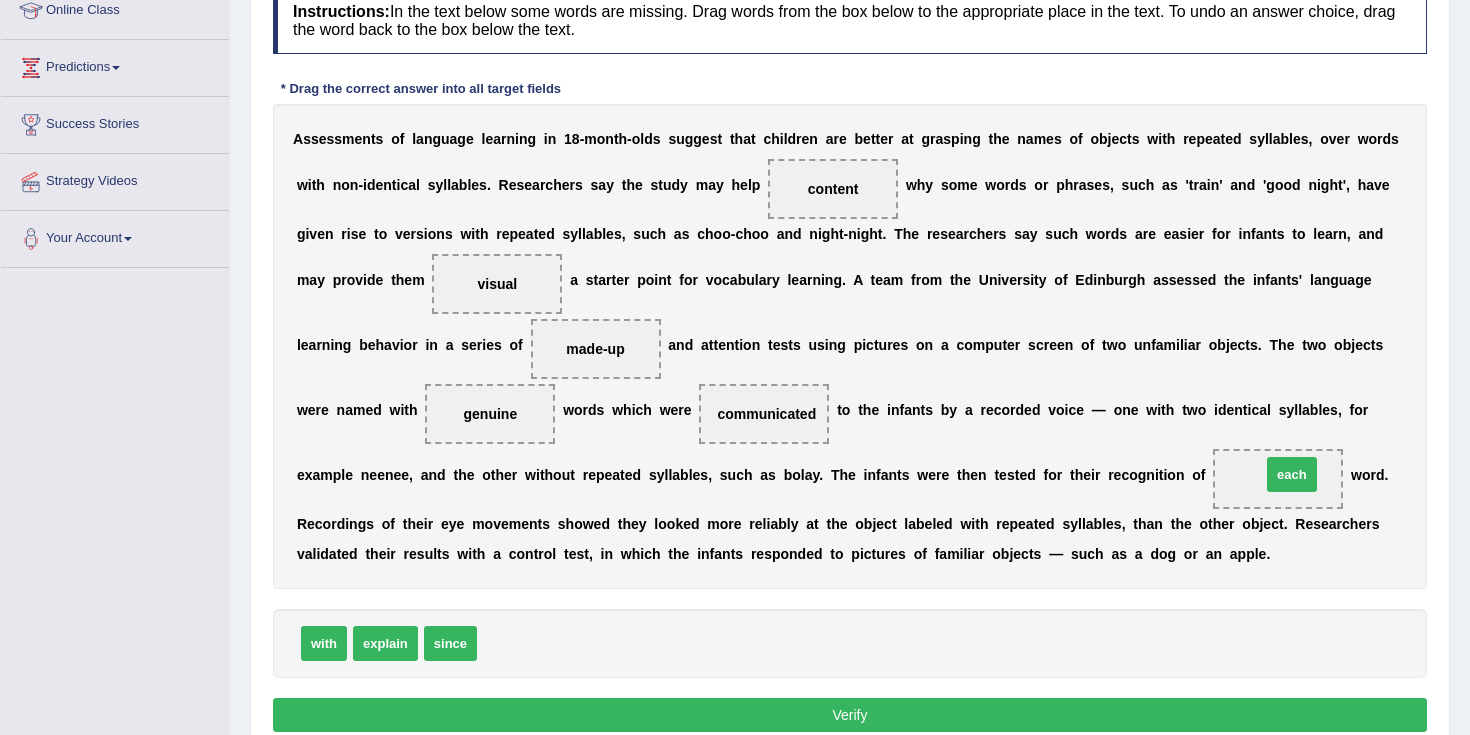 drag, startPoint x: 518, startPoint y: 645, endPoint x: 1302, endPoint y: 476, distance: 802.0081 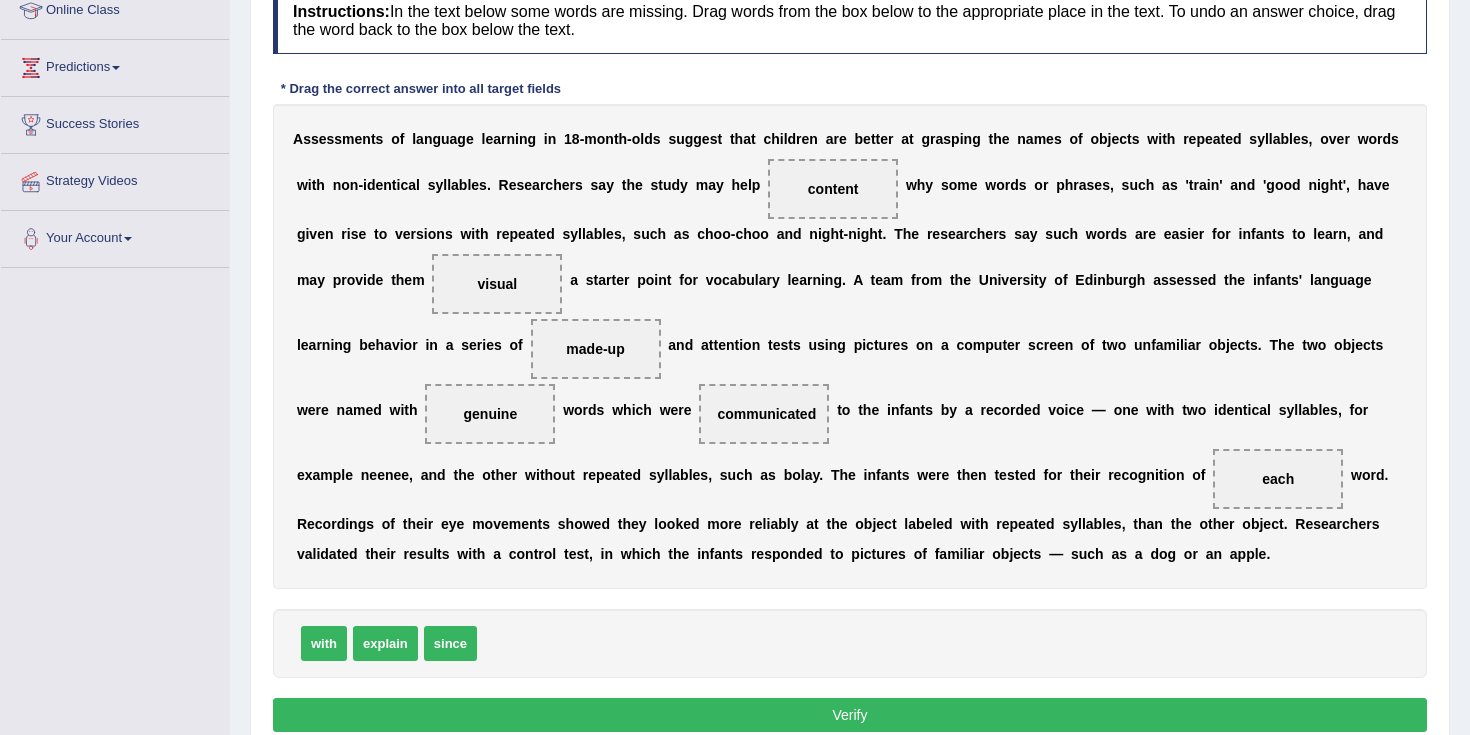 scroll, scrollTop: 376, scrollLeft: 0, axis: vertical 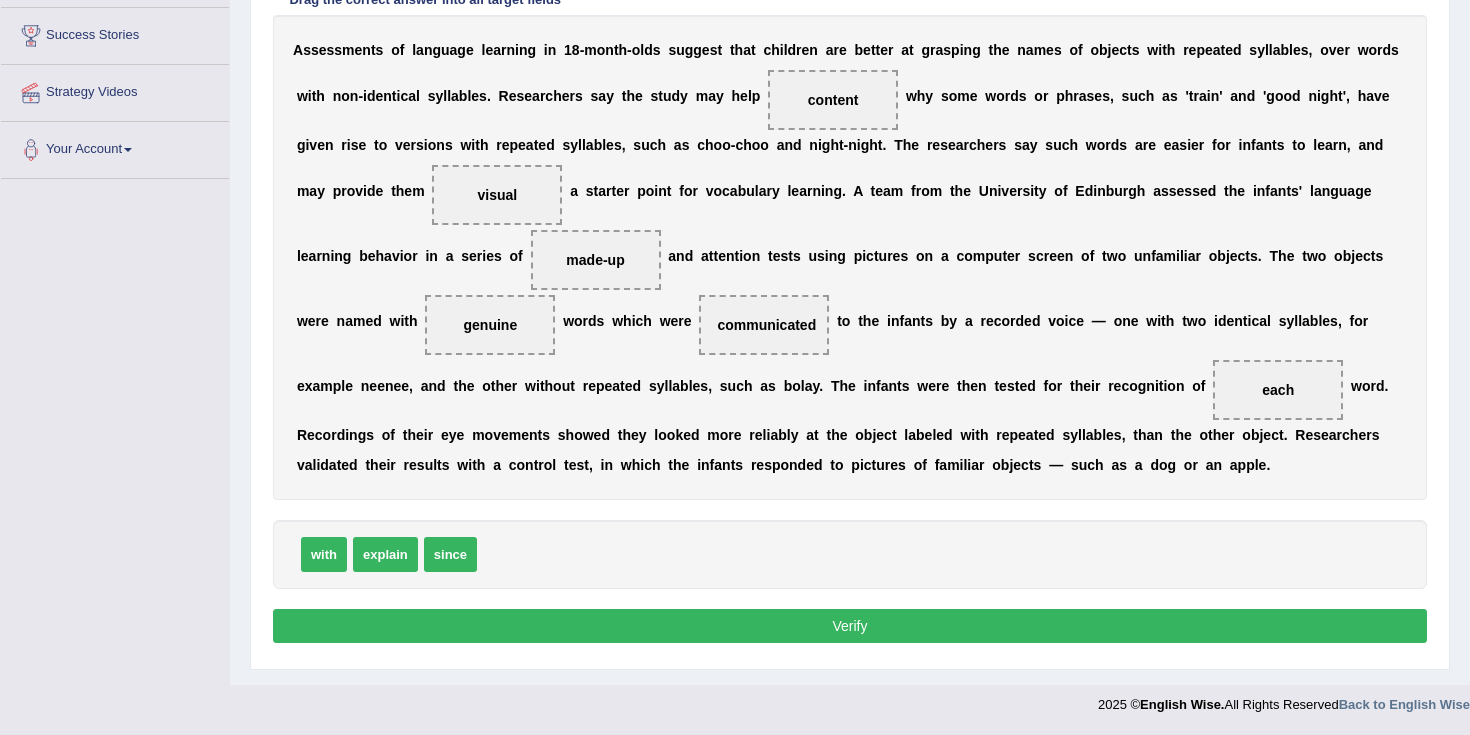 click on "Verify" at bounding box center (850, 626) 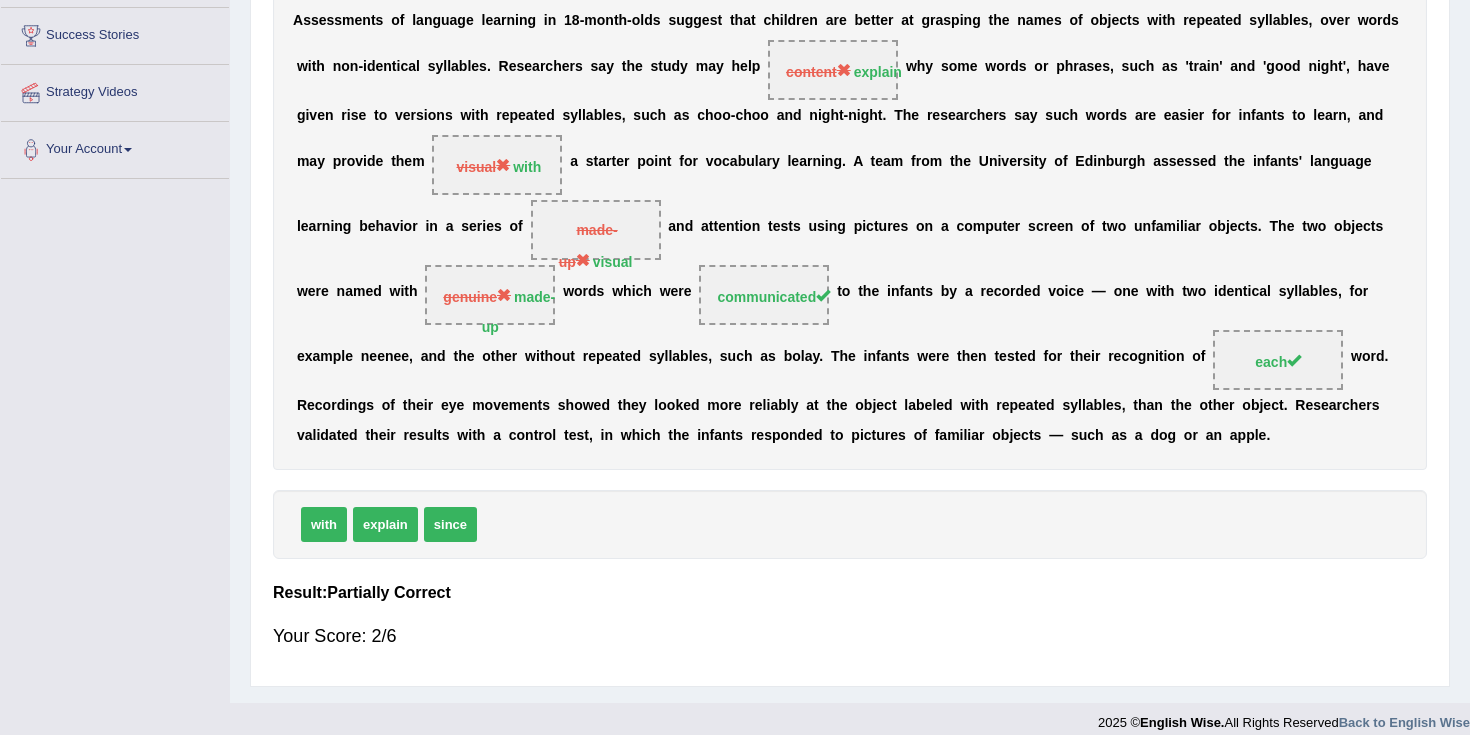 scroll, scrollTop: 376, scrollLeft: 0, axis: vertical 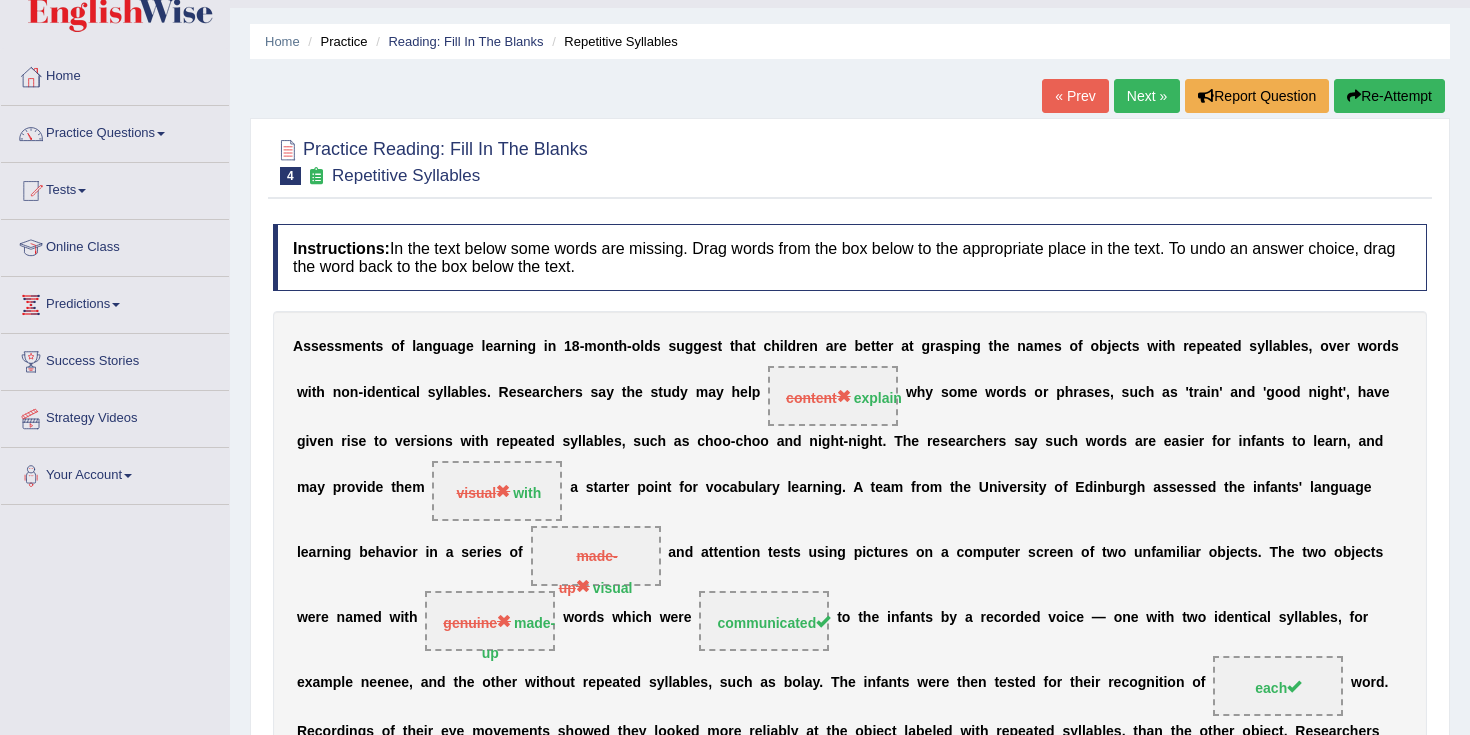 click on "Next »" at bounding box center (1147, 96) 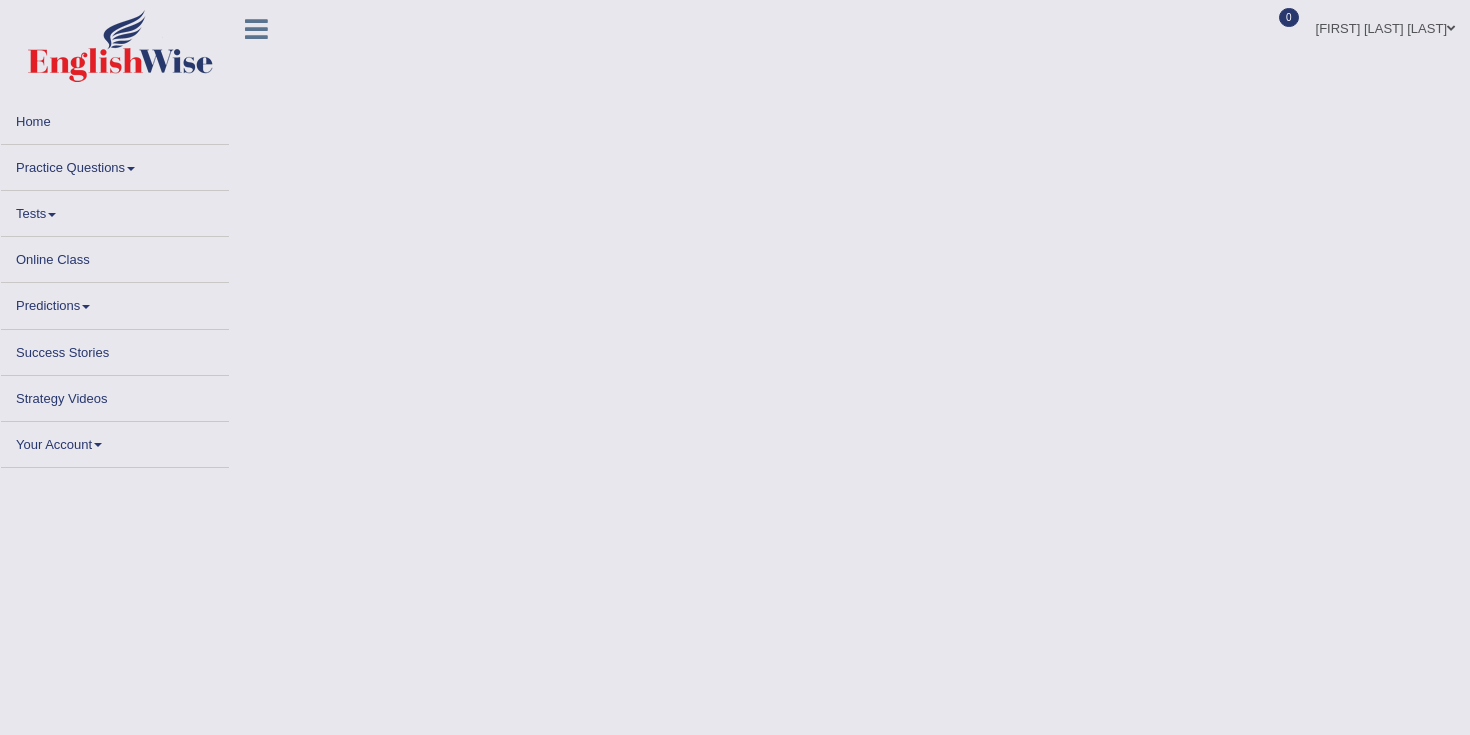 scroll, scrollTop: 0, scrollLeft: 0, axis: both 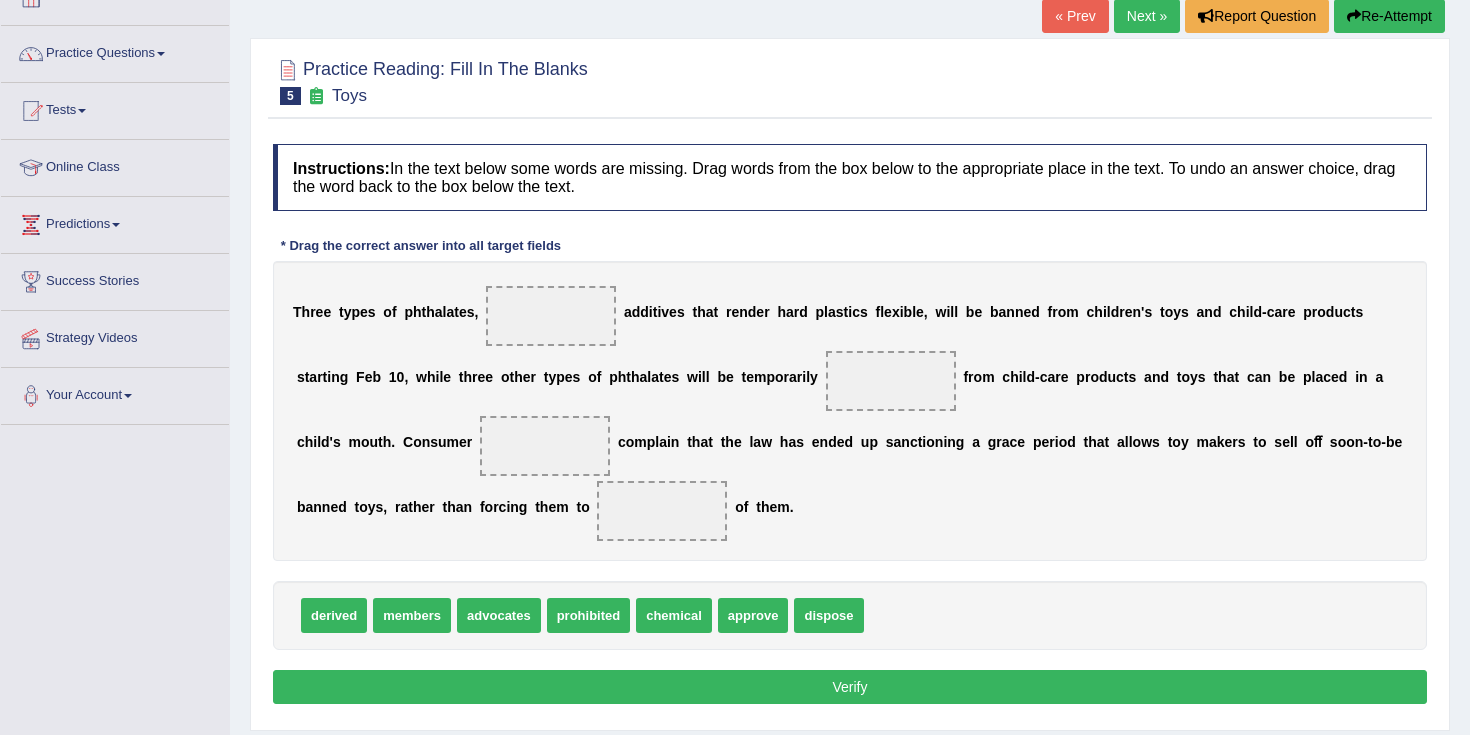 click on "a" at bounding box center (450, 312) 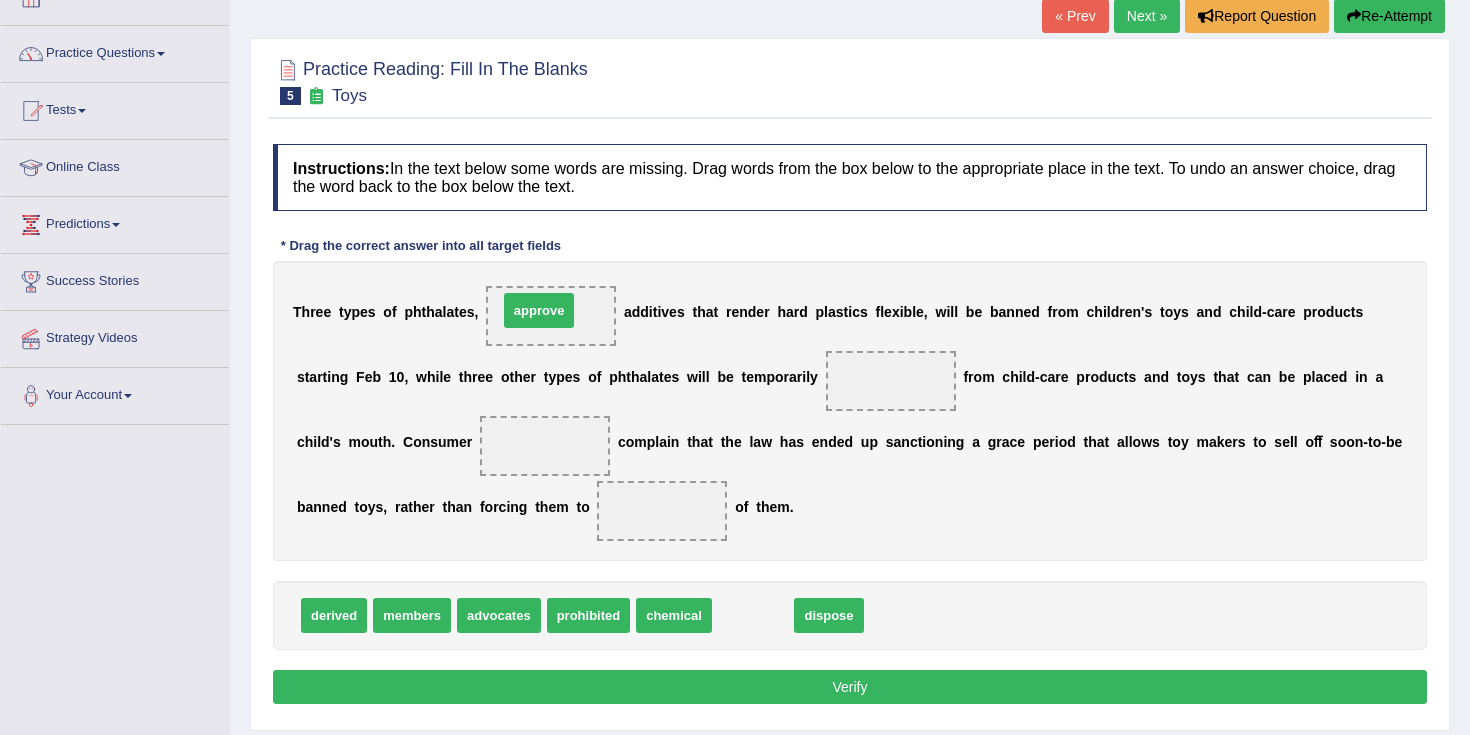 drag, startPoint x: 761, startPoint y: 616, endPoint x: 547, endPoint y: 311, distance: 372.5869 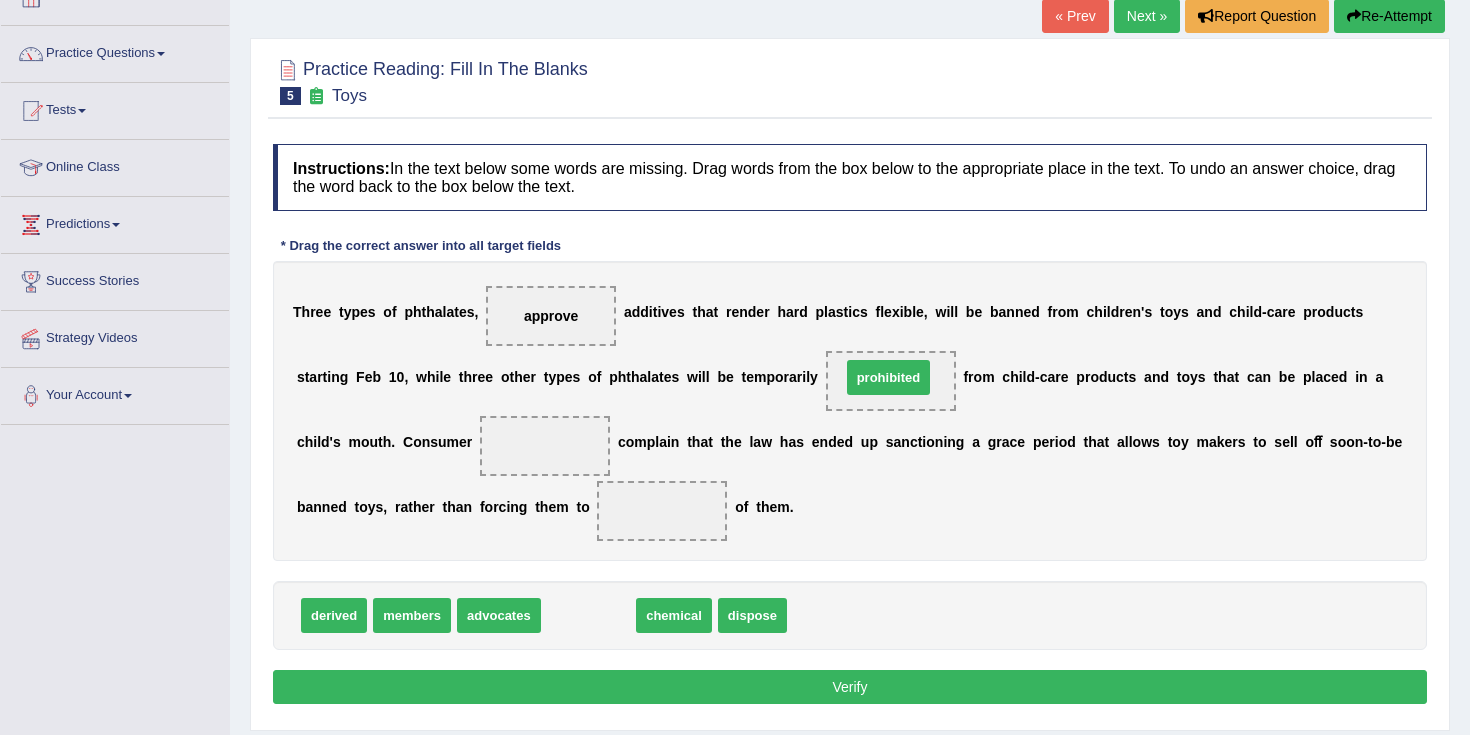 drag, startPoint x: 572, startPoint y: 620, endPoint x: 872, endPoint y: 382, distance: 382.94125 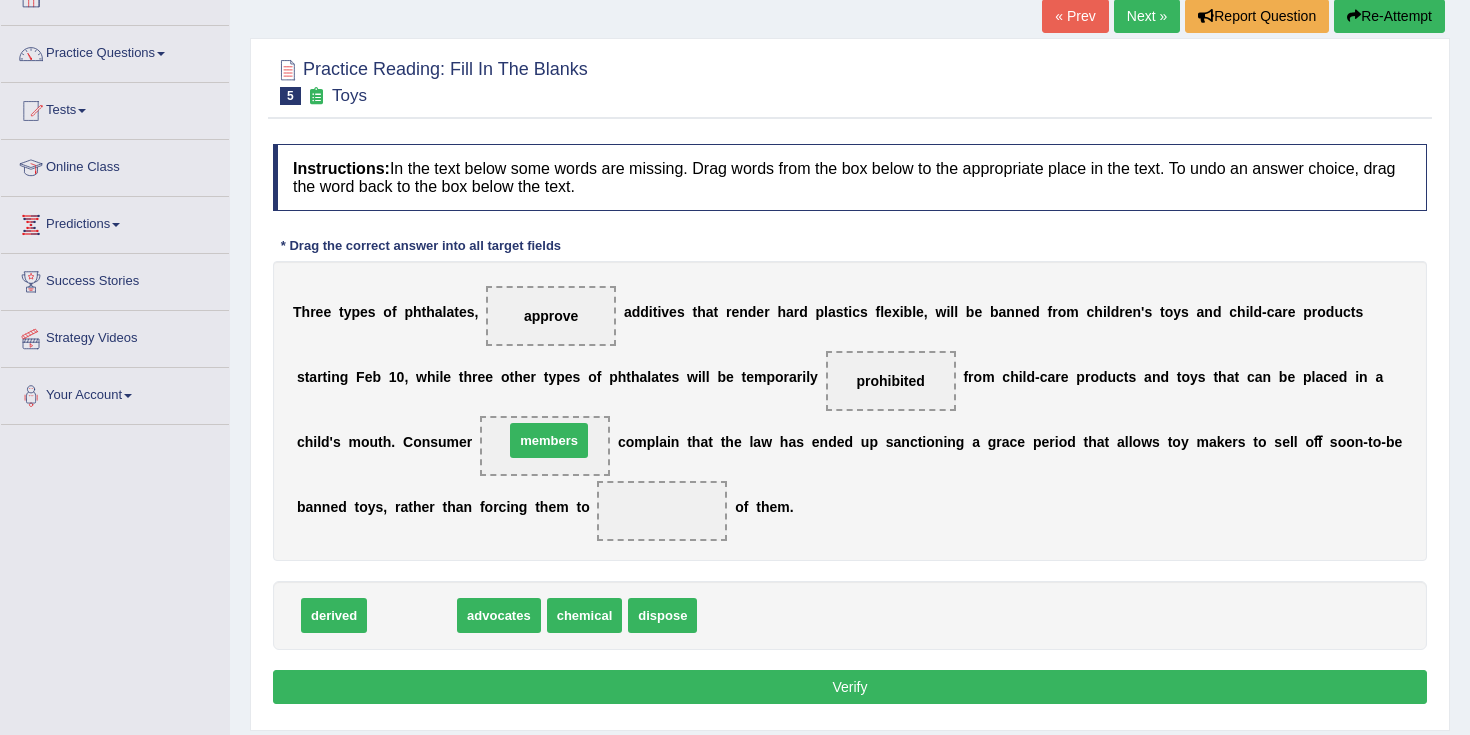 drag, startPoint x: 407, startPoint y: 616, endPoint x: 544, endPoint y: 441, distance: 222.2476 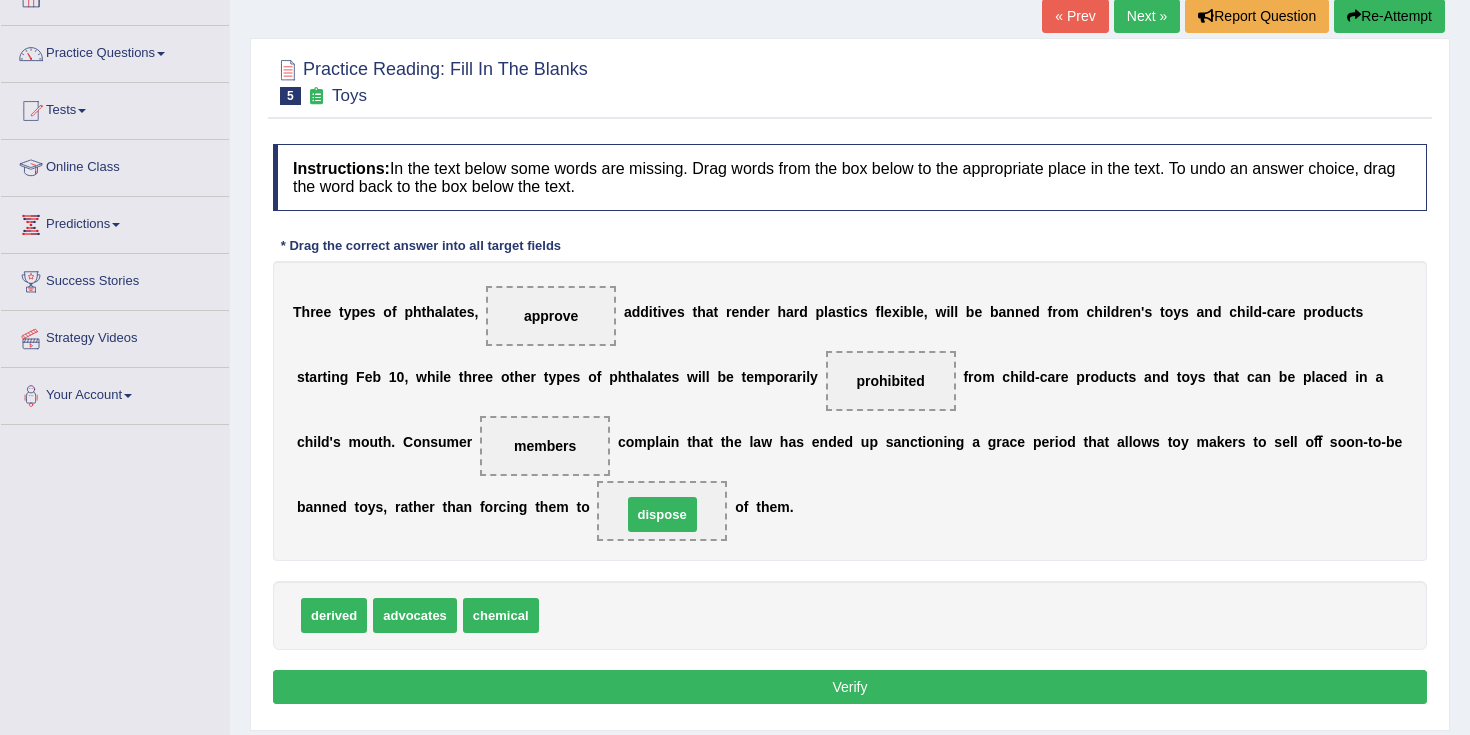 drag, startPoint x: 588, startPoint y: 621, endPoint x: 671, endPoint y: 520, distance: 130.72873 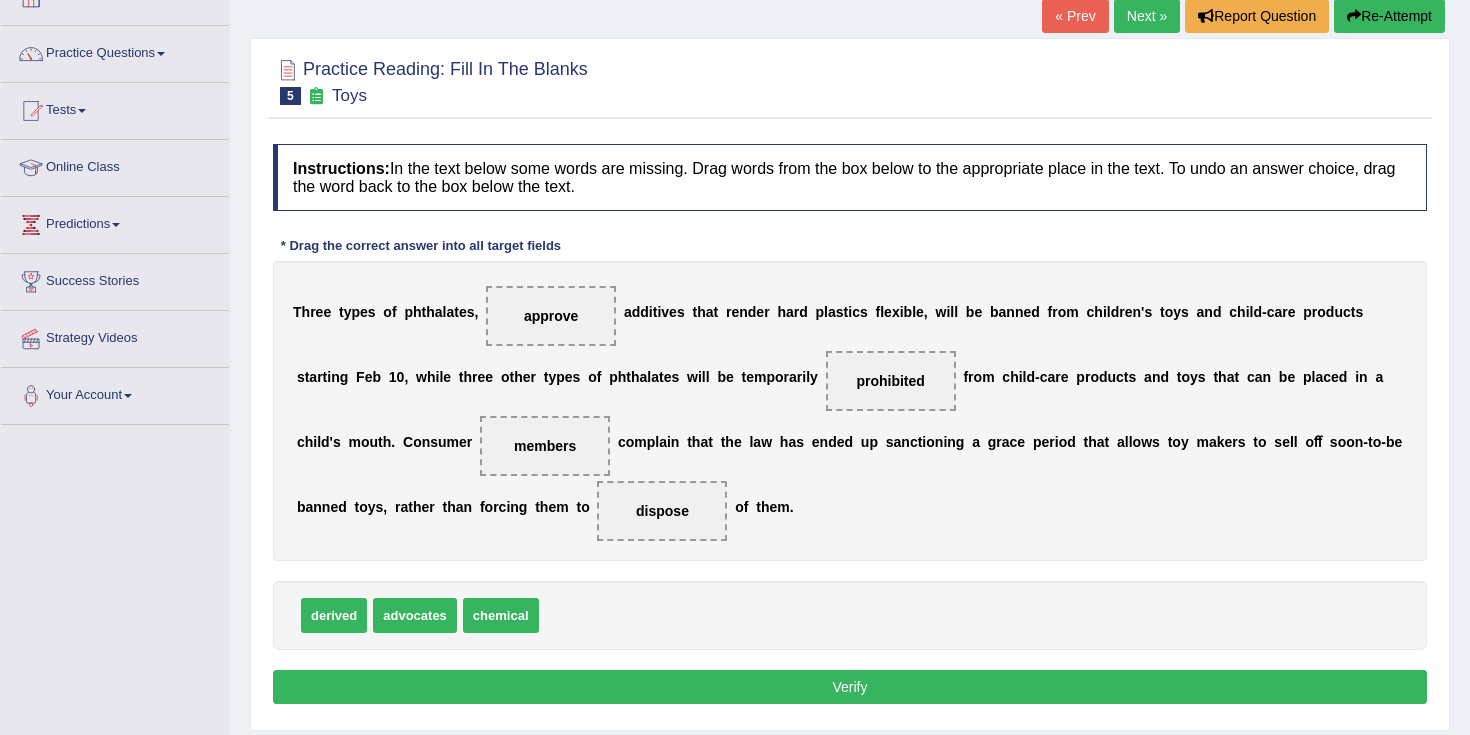click on "T h r e e    t y p e s    o f    p h t h a l a t e s ,    approve    a d d i t i v e s    t h a t    r e n d e r    h a r d    p l a s t i c s    f l e x i b l e ,    w i l l    b e    b a n n e d    f r o m    c h i l d r e n ' s    t o y s    a n d    c h i l d - c a r e    p r o d u c t s    s t a r t i n g    F e b    1 0 ,    w h i l e    t h r e e    o t h e r    t y p e s    o f    p h t h a l a t e s    w i l l    b e    t e m p o r a r i l y    prohibited    f r o m    c h i l d - c a r e    p r o d u c t s    a n d    t o y s    t h a t    c a n    b e    p l a c e d    i n    a    c h i l d ' s    m o u t h .    C o n s u m e r    members    c o m p l a i n    t h a t    t h e    l a w    h a s    e n d e d    u p    s a n c t i o n i n g    a    g r a c e    p e r i o d    t h a t    a l l o w s    t o y    m a k e r s    t o    s e l l    o ﬀ    s o o n - t o - b e    b a n n e d    t o y s ,    r a t h e r    t h a n    f o" at bounding box center (850, 411) 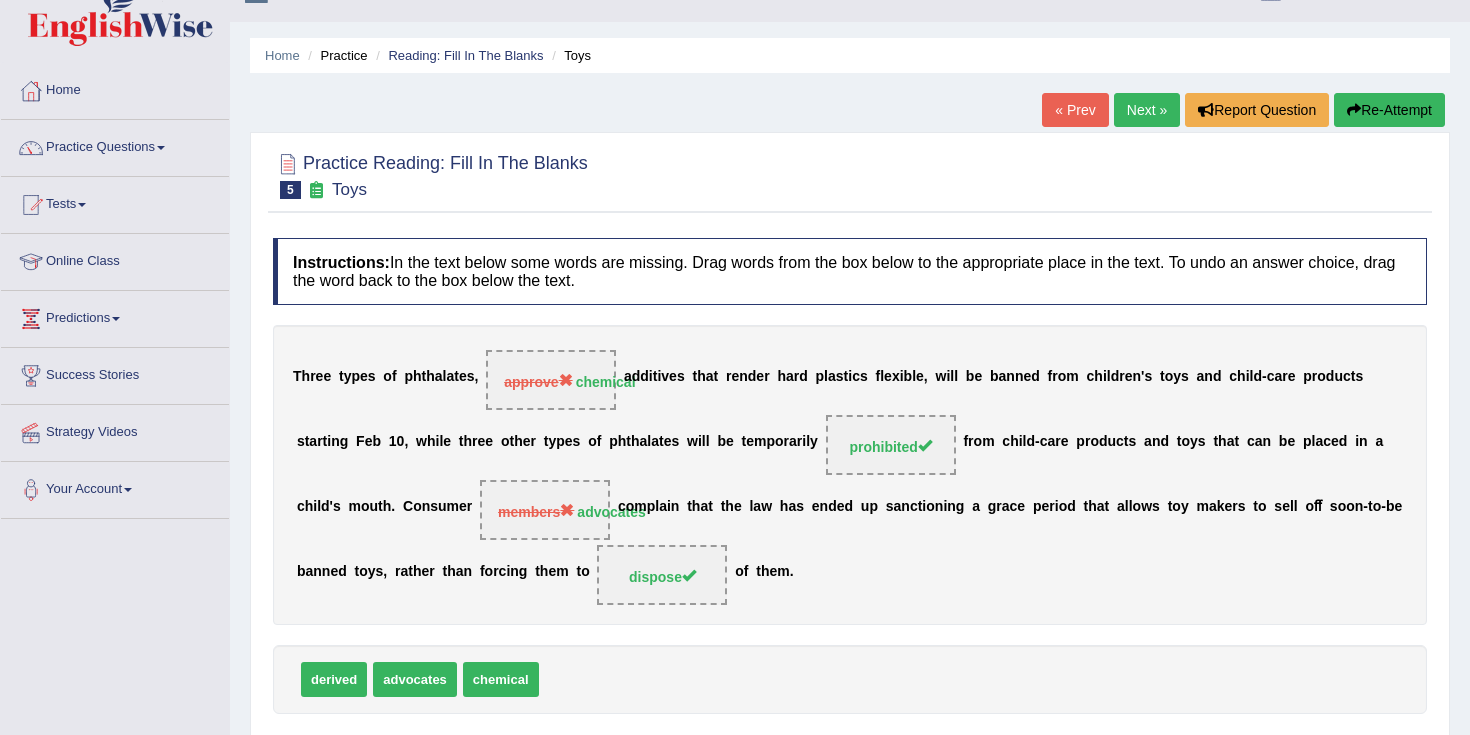 scroll, scrollTop: 30, scrollLeft: 0, axis: vertical 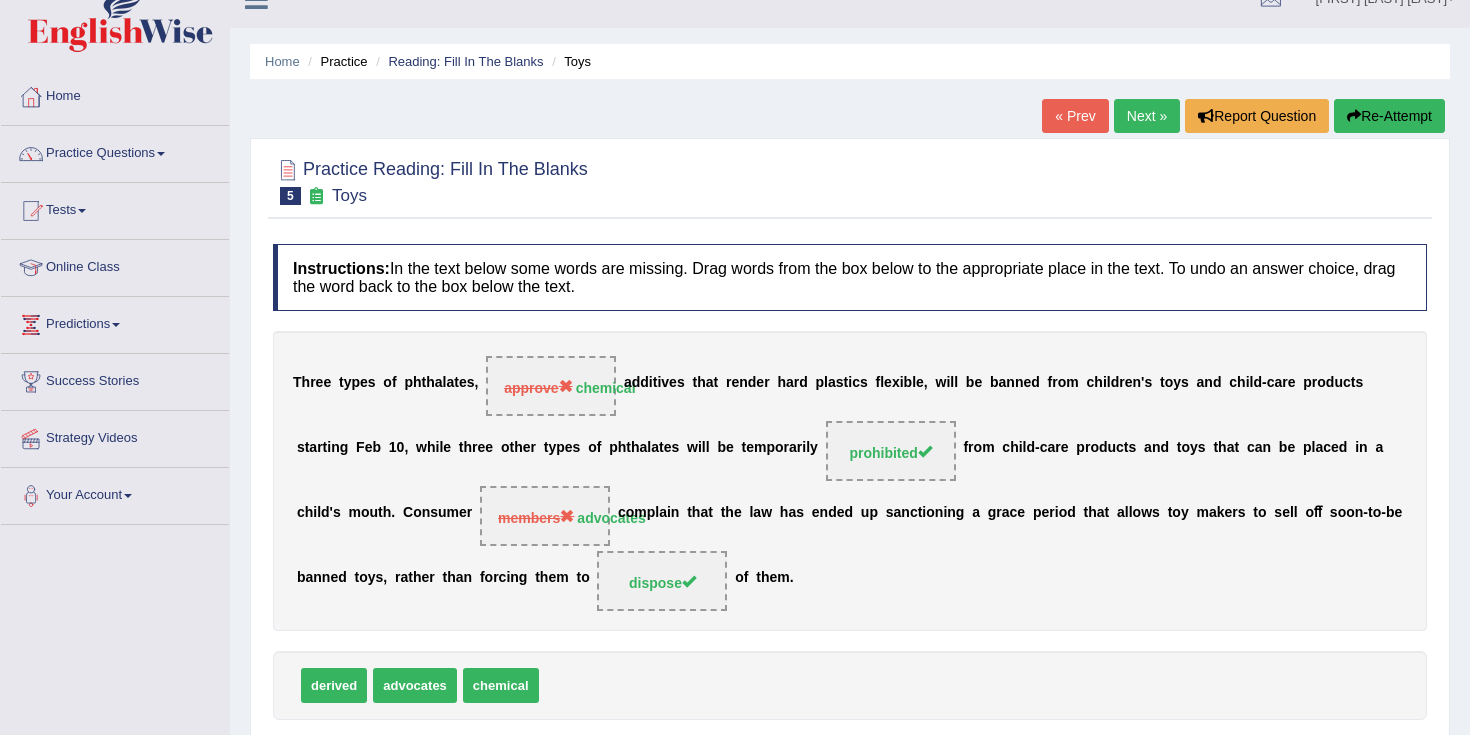 click on "Next »" at bounding box center [1147, 116] 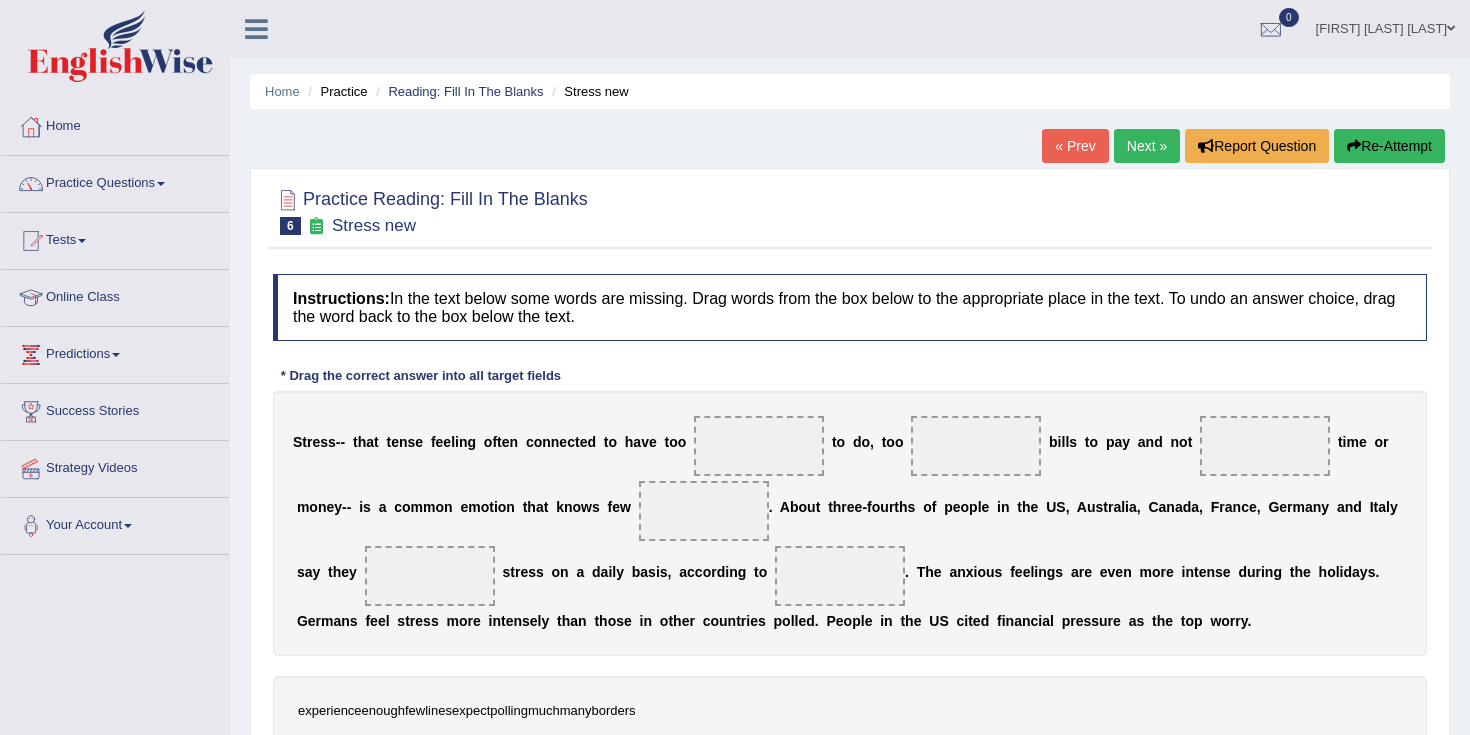 scroll, scrollTop: 0, scrollLeft: 0, axis: both 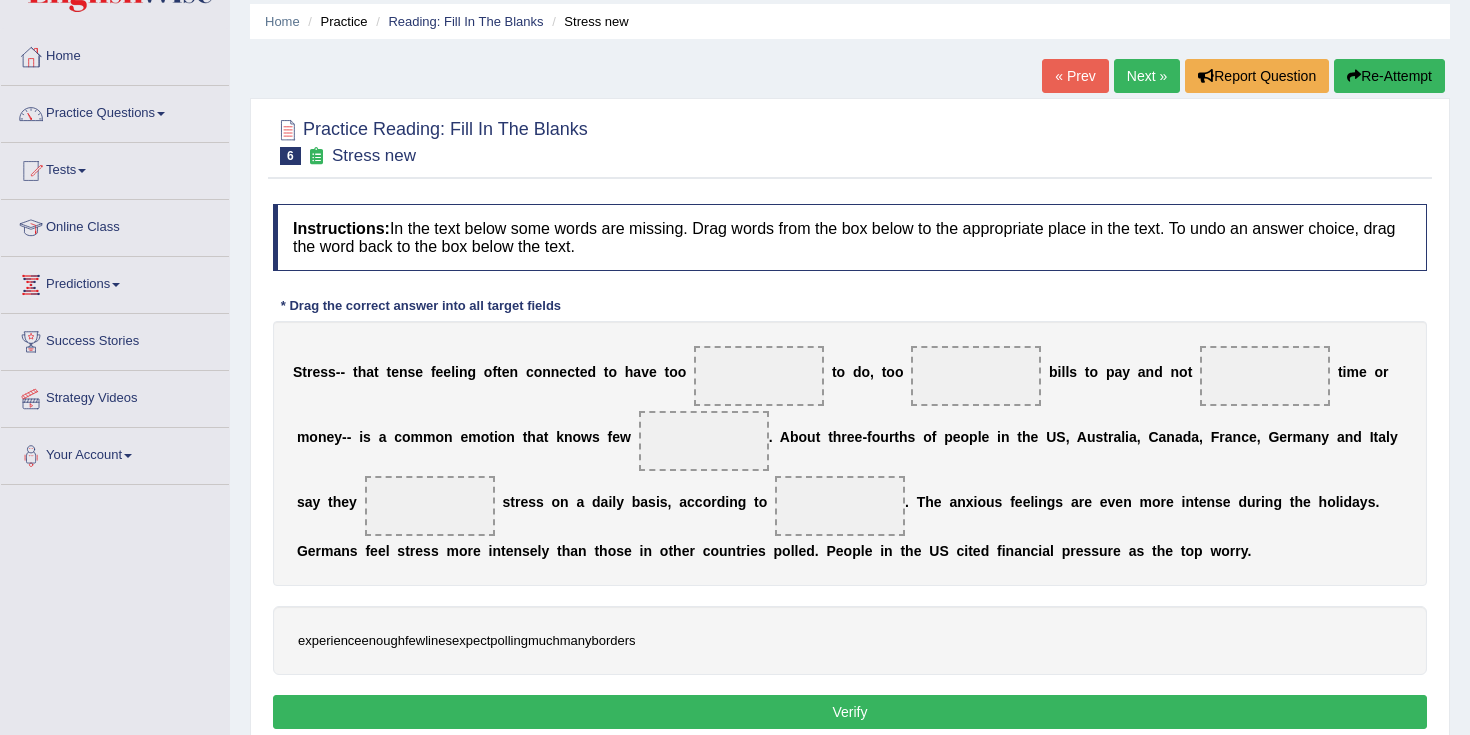 click at bounding box center (759, 376) 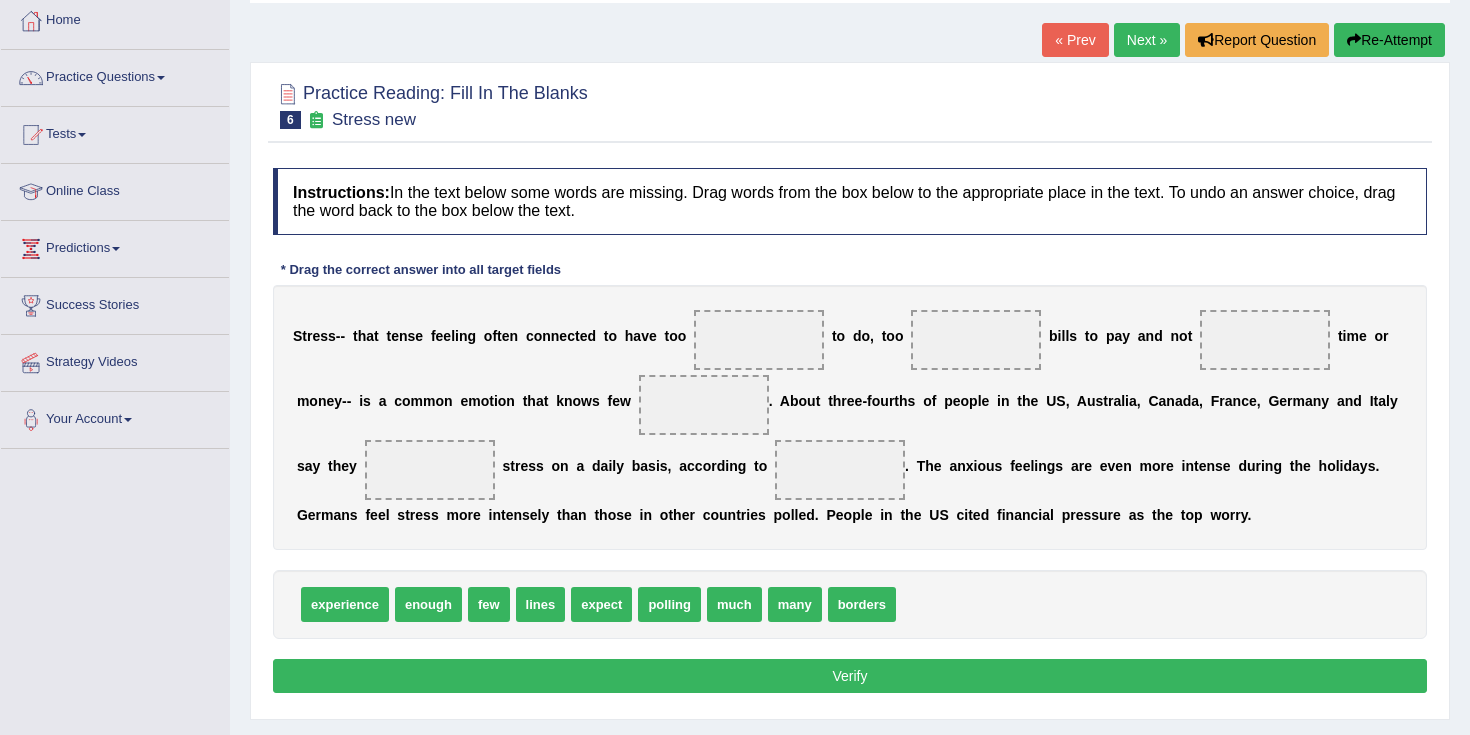 scroll, scrollTop: 113, scrollLeft: 0, axis: vertical 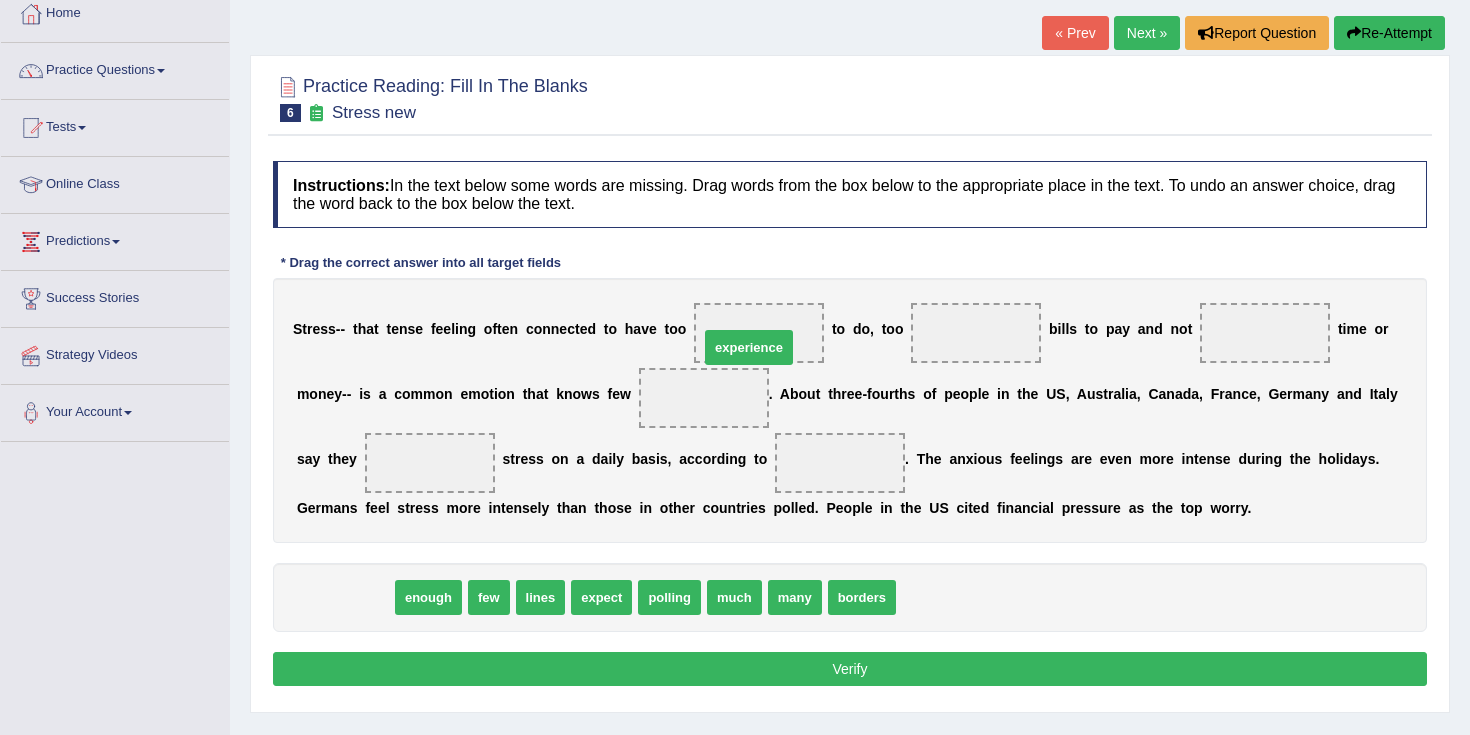 drag, startPoint x: 366, startPoint y: 598, endPoint x: 773, endPoint y: 347, distance: 478.1736 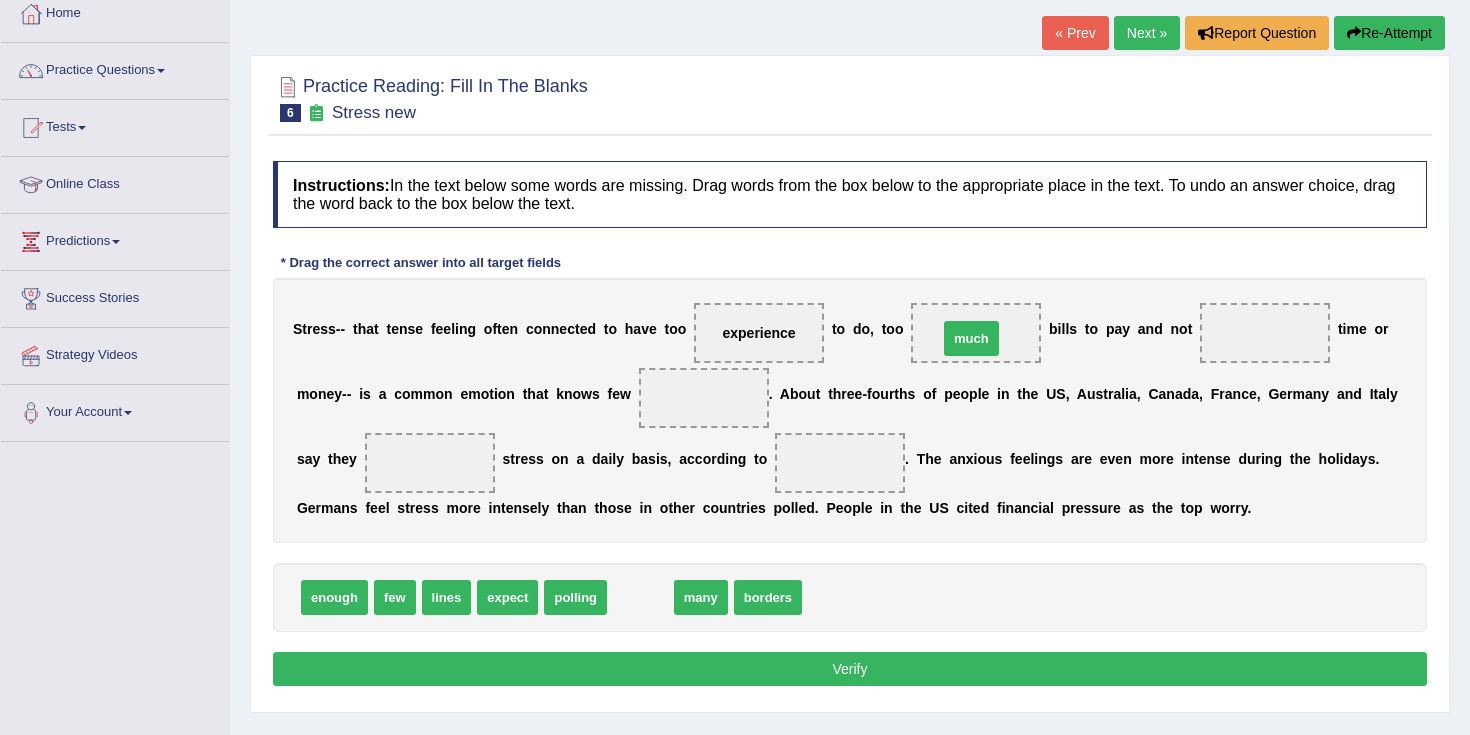 drag, startPoint x: 646, startPoint y: 602, endPoint x: 977, endPoint y: 343, distance: 420.288 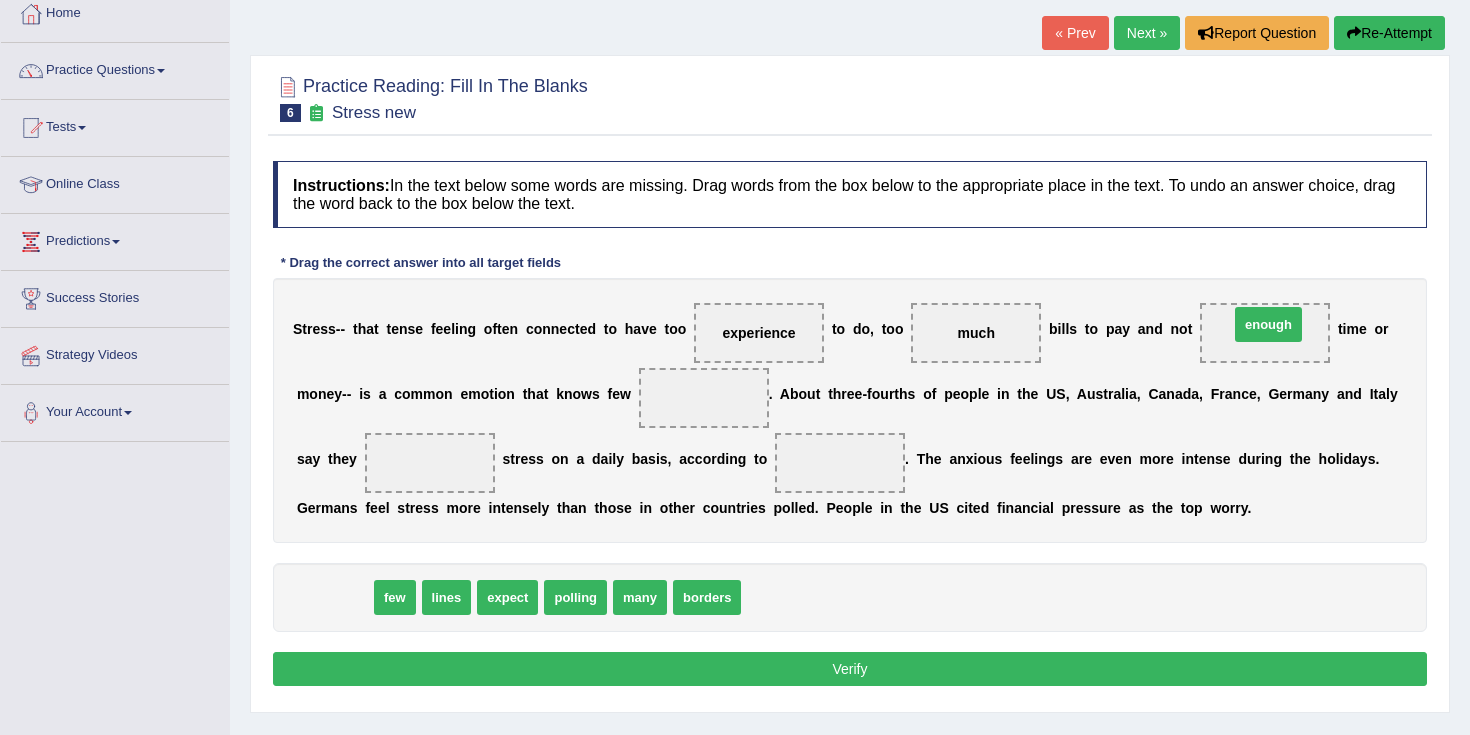 drag, startPoint x: 337, startPoint y: 594, endPoint x: 1271, endPoint y: 321, distance: 973.08014 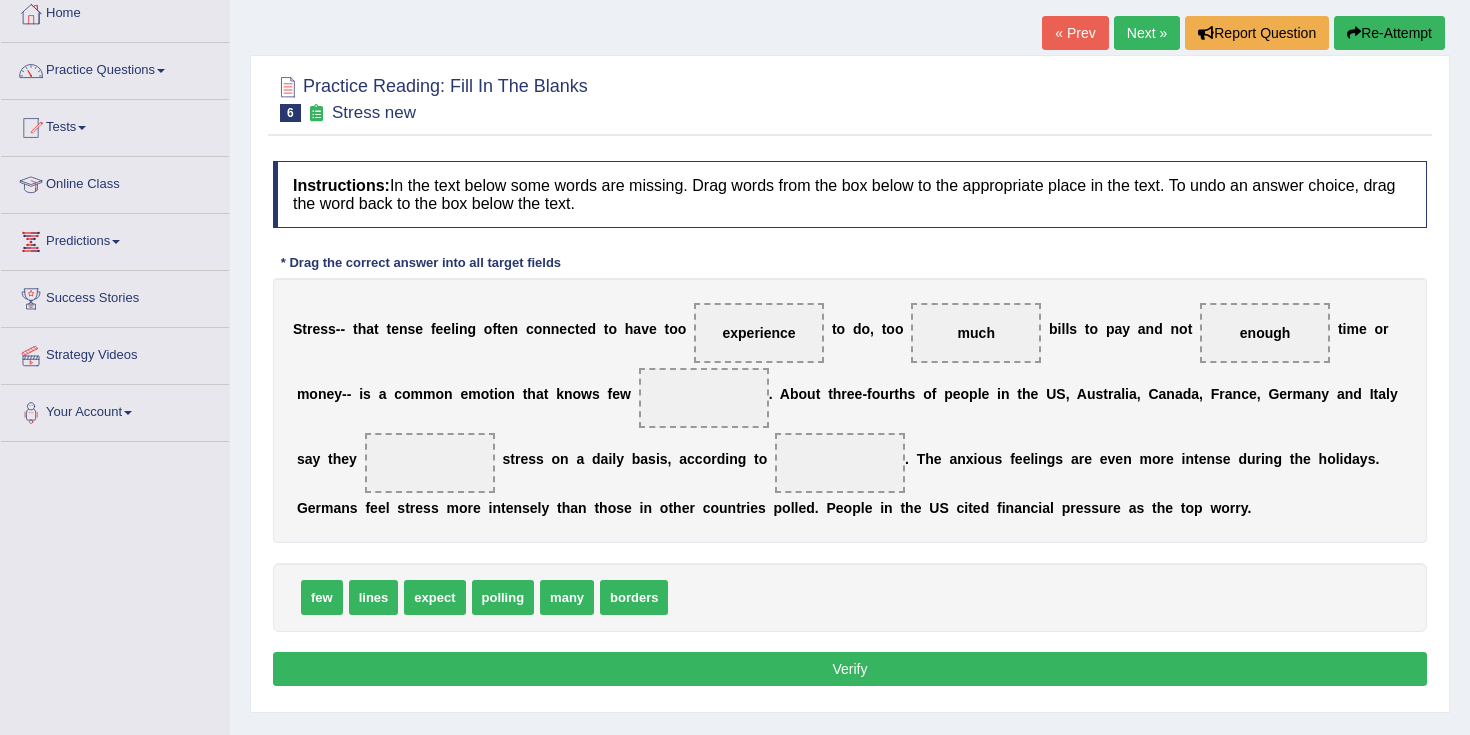 click at bounding box center [704, 398] 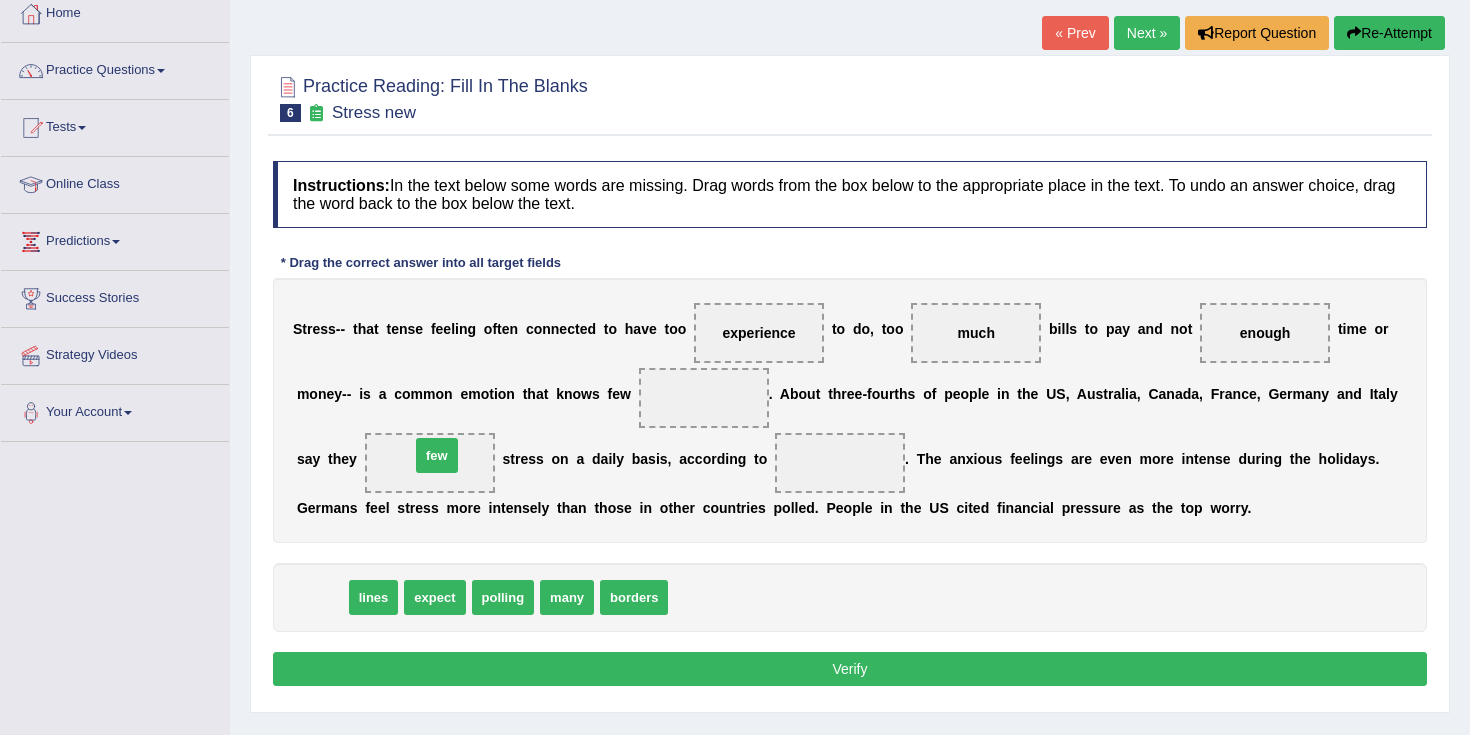 drag, startPoint x: 329, startPoint y: 604, endPoint x: 444, endPoint y: 460, distance: 184.28511 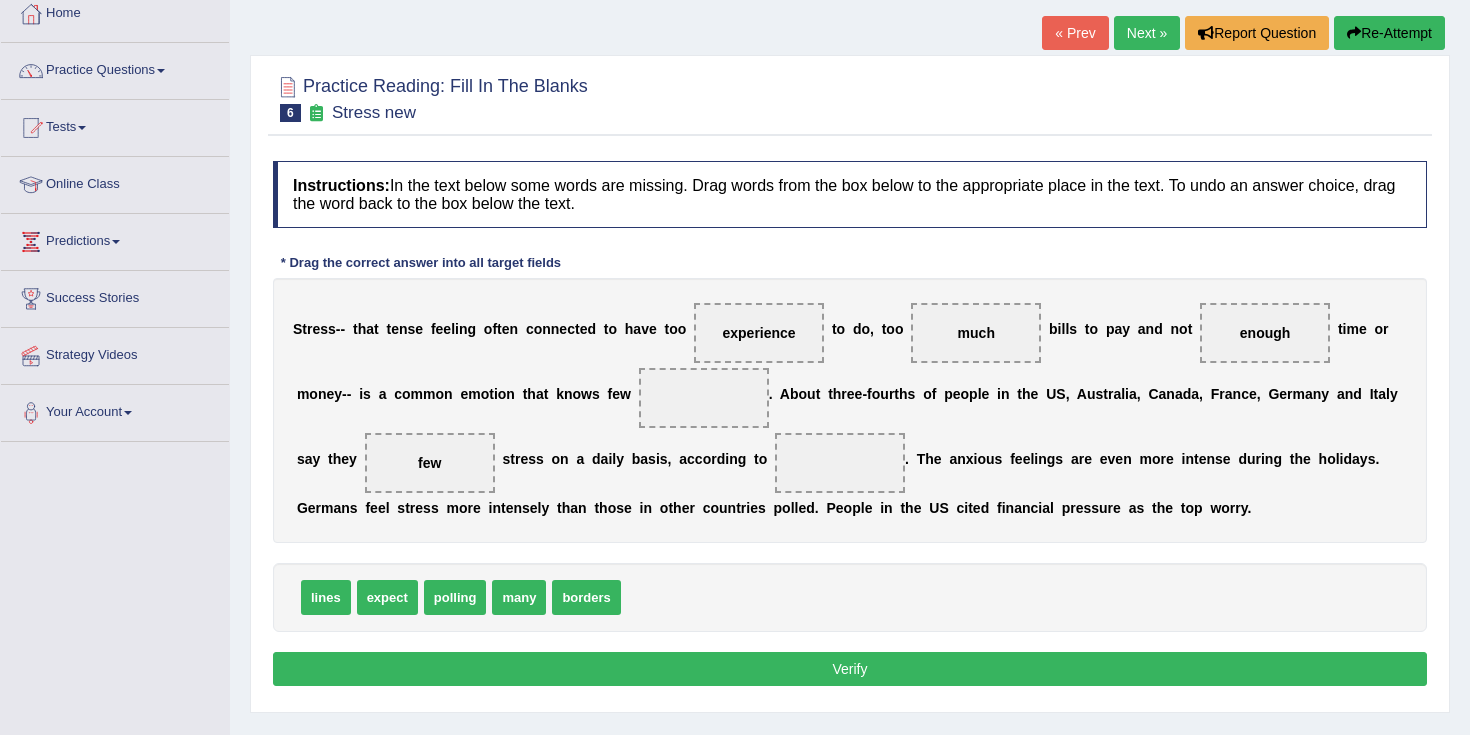 drag, startPoint x: 765, startPoint y: 316, endPoint x: 588, endPoint y: 363, distance: 183.13383 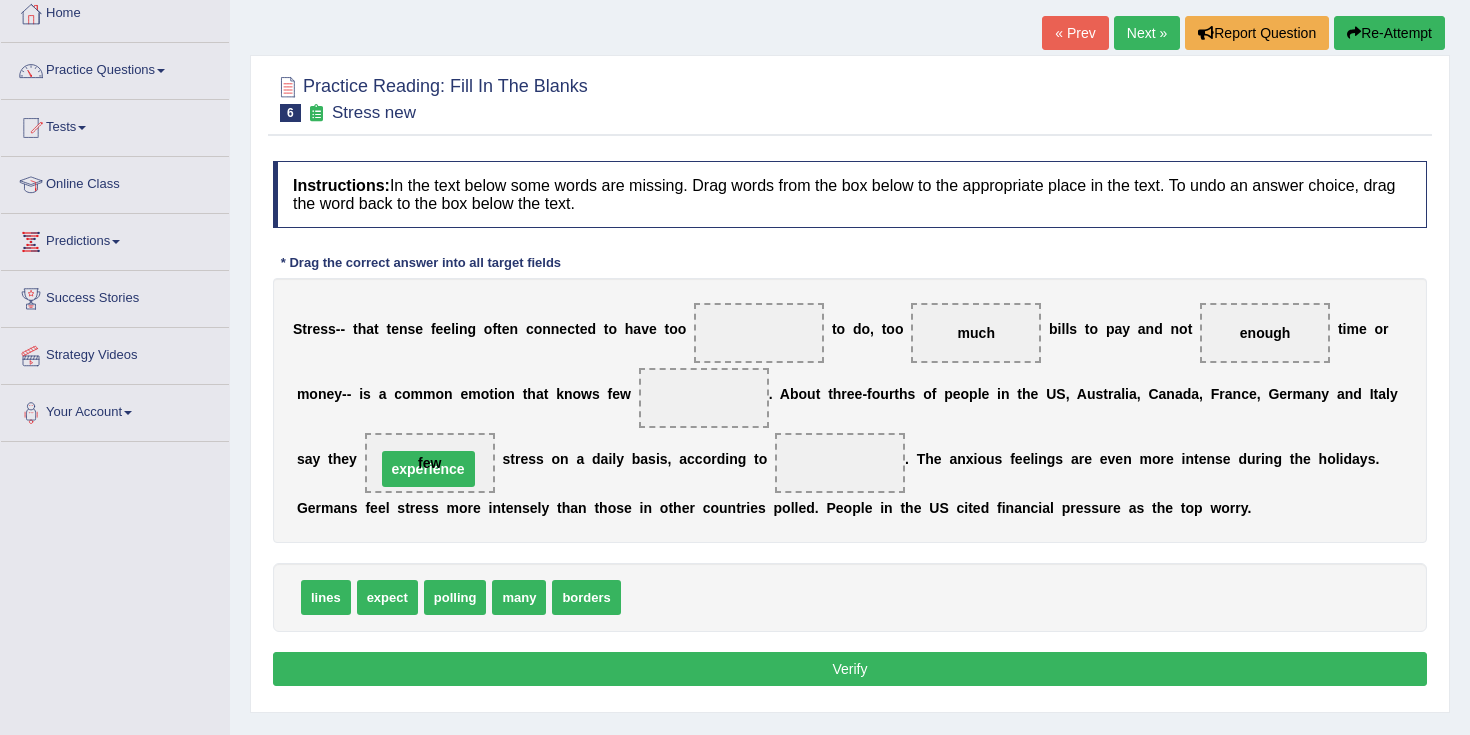 drag, startPoint x: 758, startPoint y: 335, endPoint x: 428, endPoint y: 468, distance: 355.7935 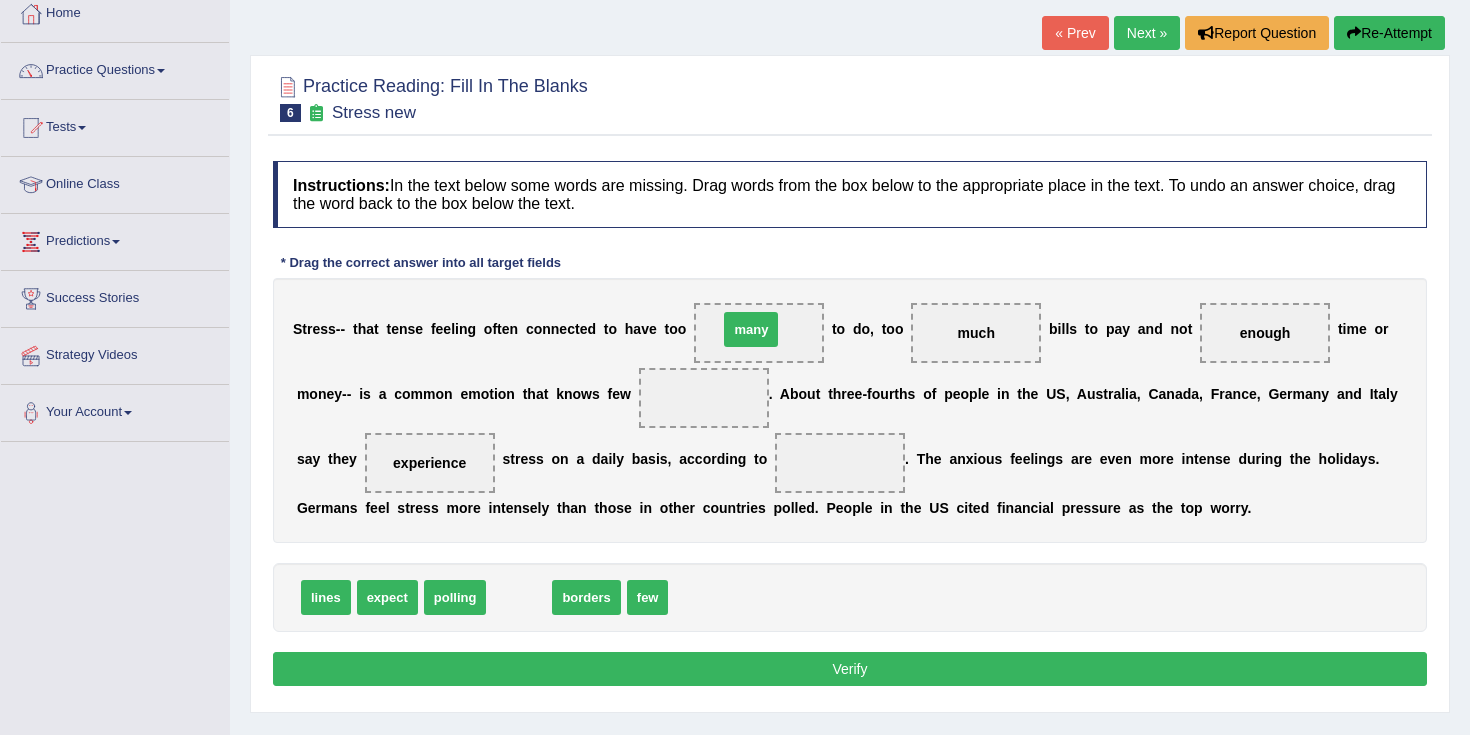 drag, startPoint x: 511, startPoint y: 599, endPoint x: 745, endPoint y: 329, distance: 357.2898 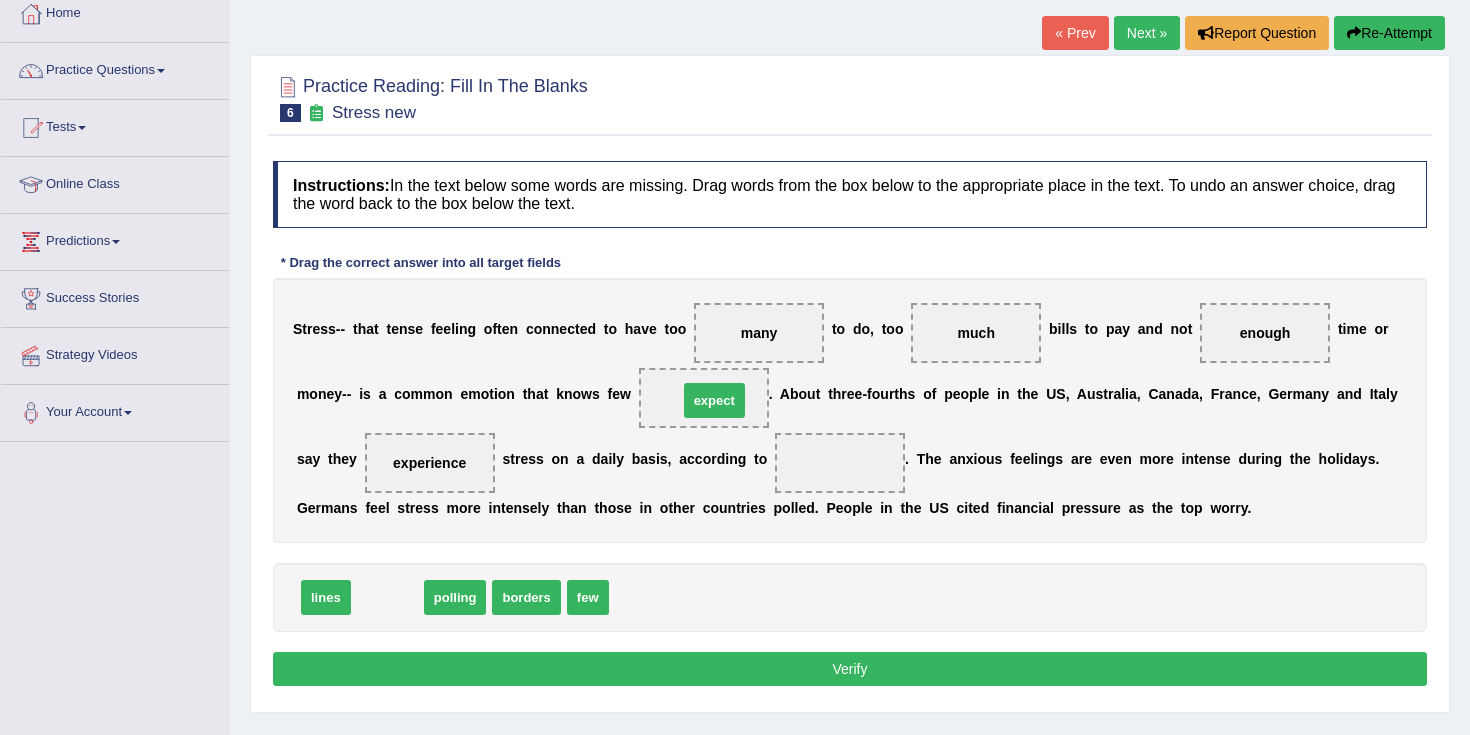 drag, startPoint x: 387, startPoint y: 613, endPoint x: 710, endPoint y: 407, distance: 383.0992 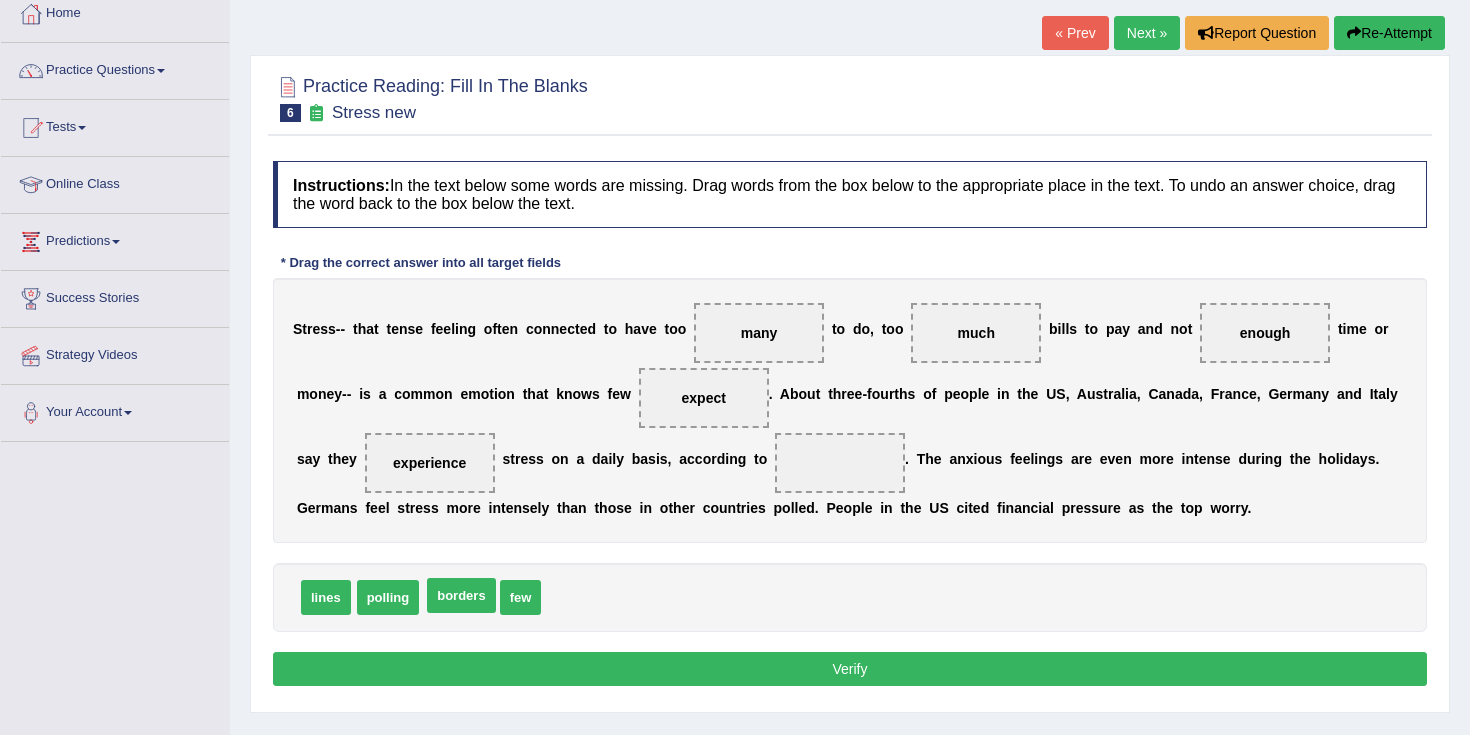 drag, startPoint x: 452, startPoint y: 604, endPoint x: 419, endPoint y: 616, distance: 35.1141 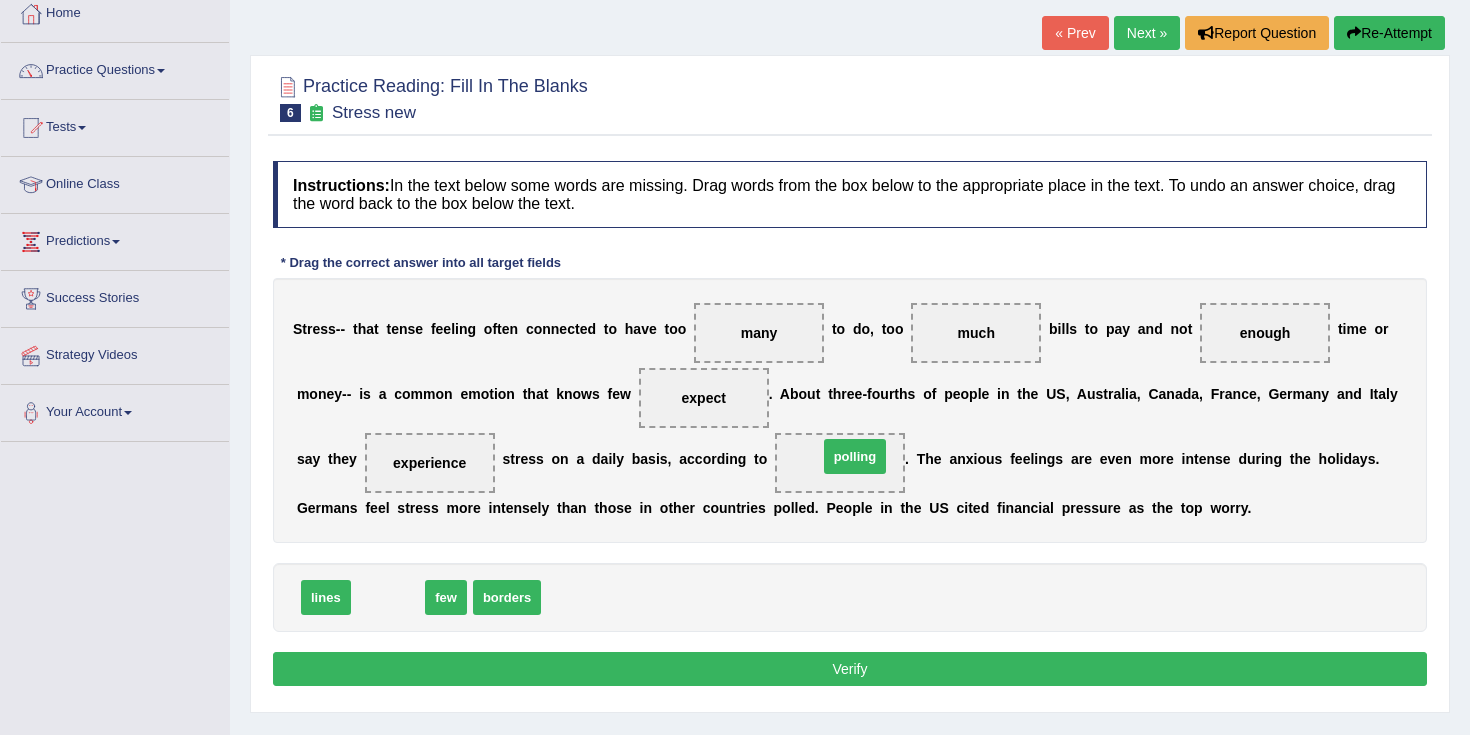 drag, startPoint x: 390, startPoint y: 599, endPoint x: 841, endPoint y: 456, distance: 473.1279 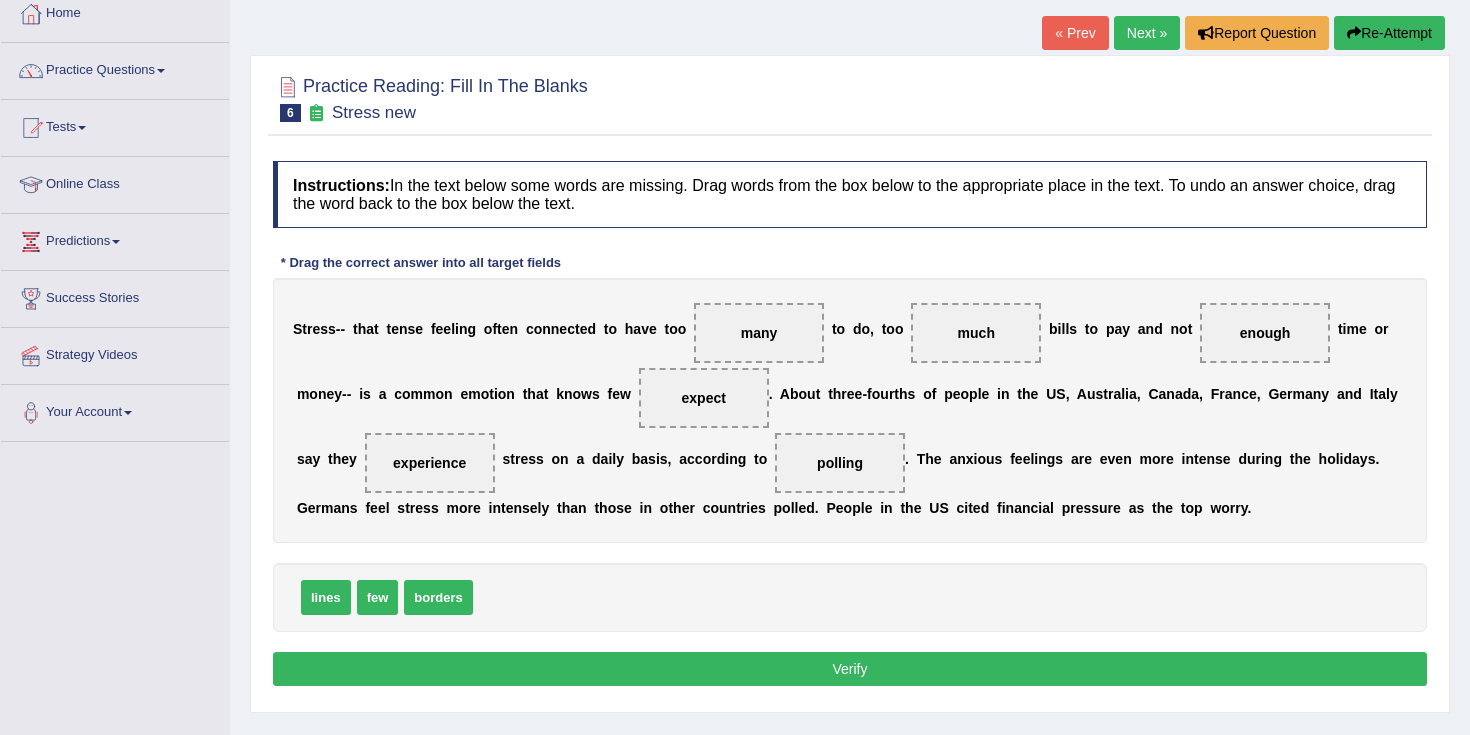 click on "Verify" at bounding box center (850, 669) 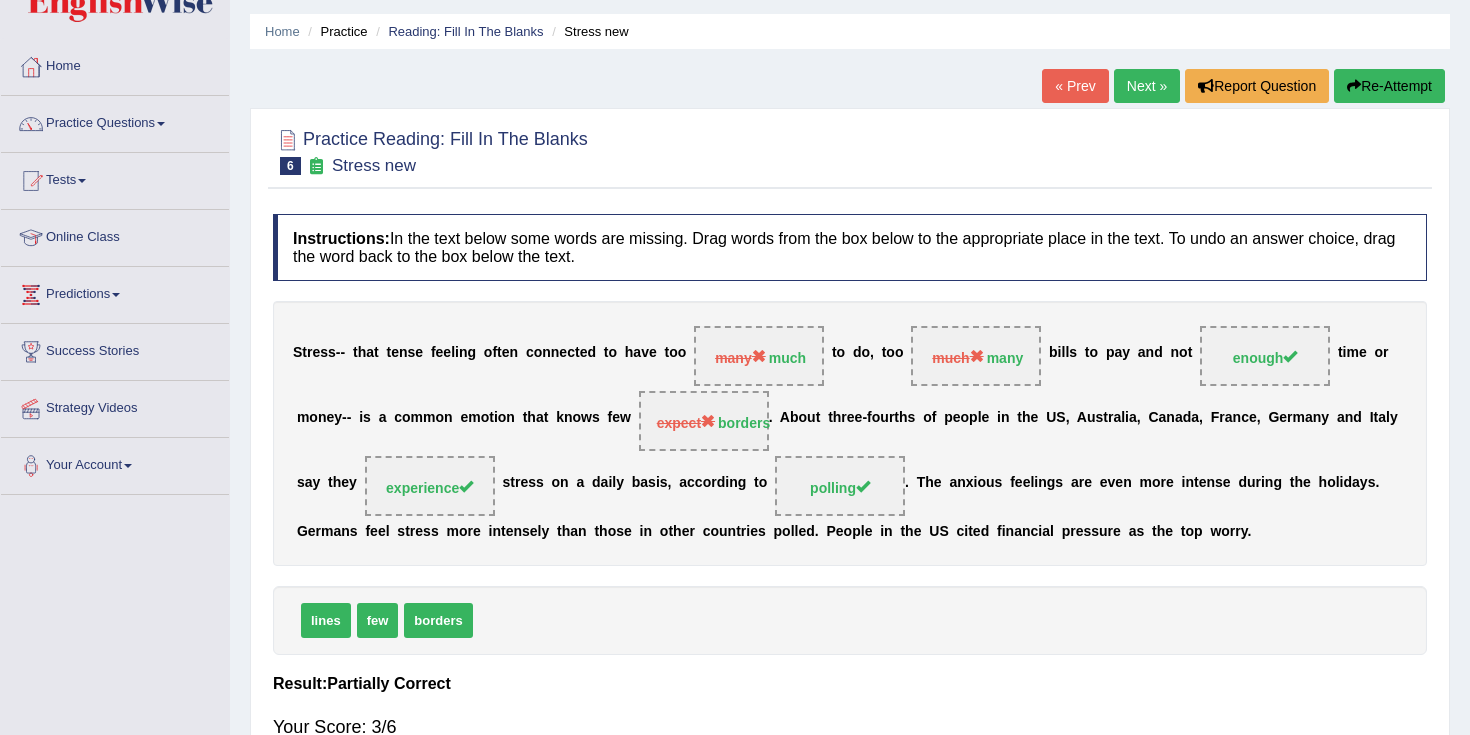 scroll, scrollTop: 36, scrollLeft: 0, axis: vertical 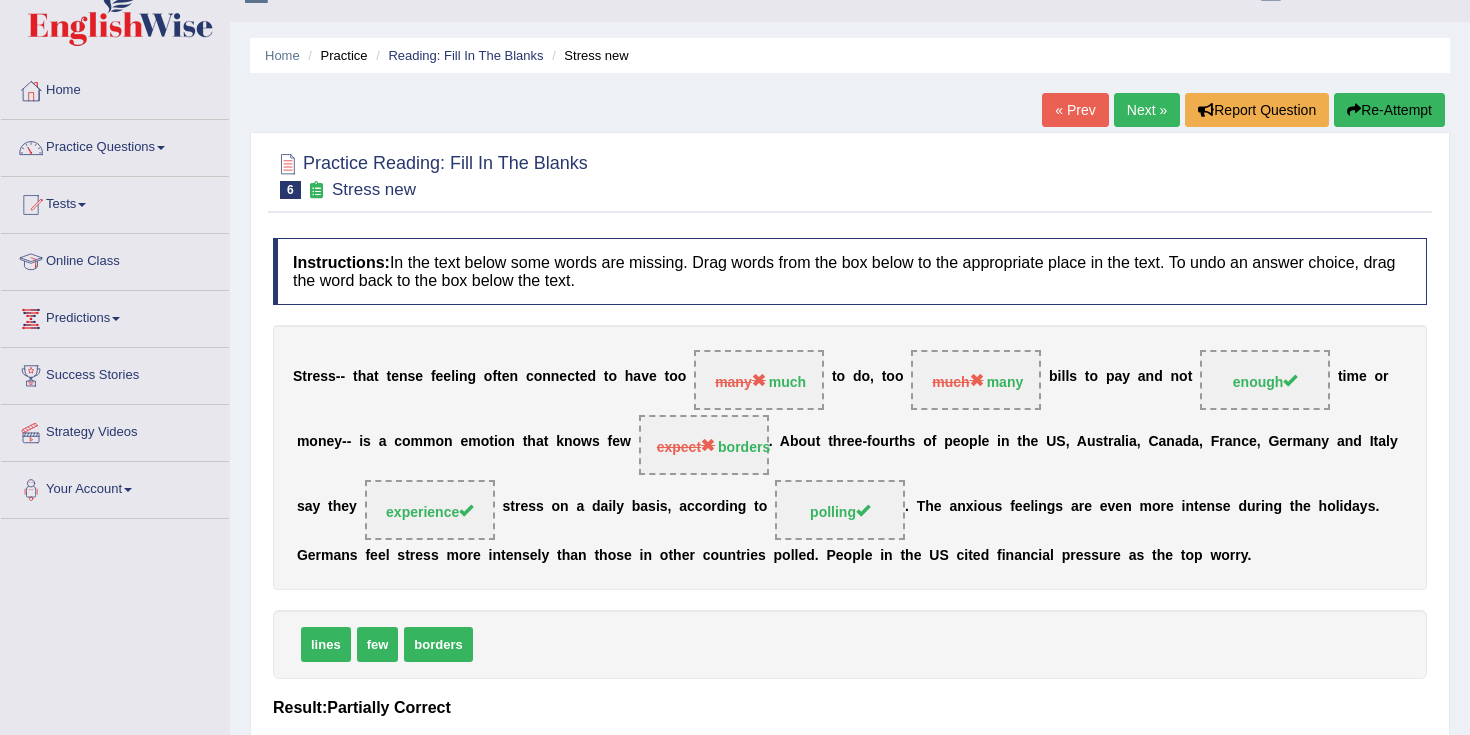 click on "Next »" at bounding box center (1147, 110) 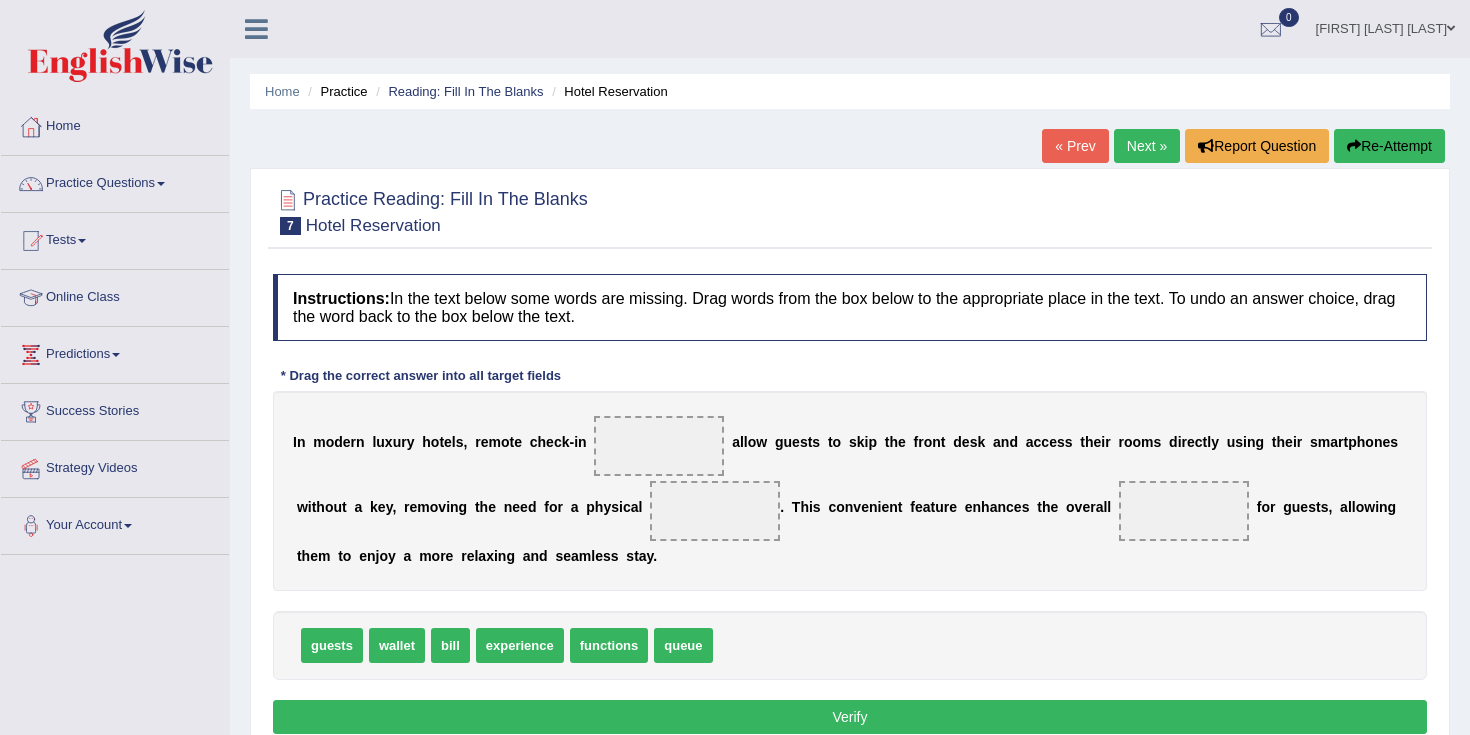 scroll, scrollTop: 0, scrollLeft: 0, axis: both 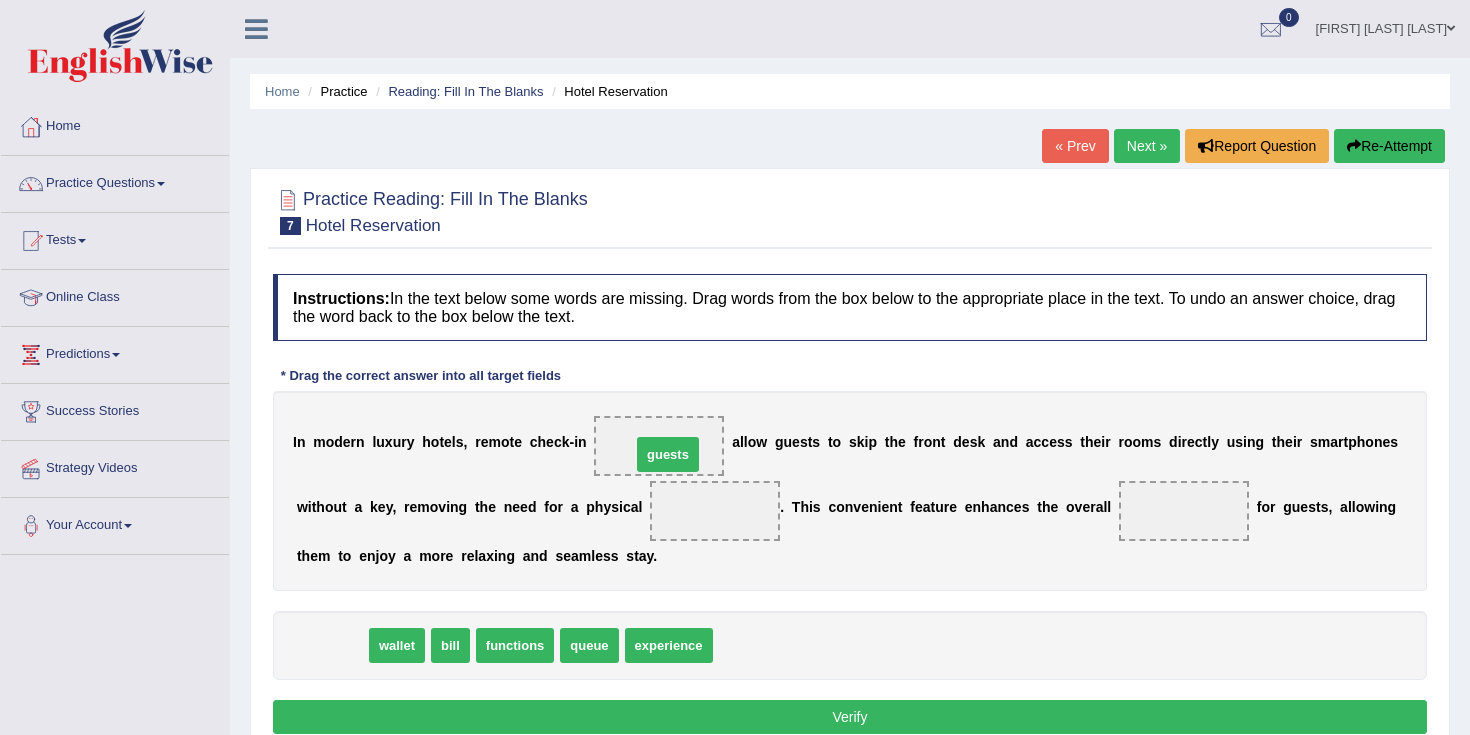 drag, startPoint x: 333, startPoint y: 651, endPoint x: 663, endPoint y: 460, distance: 381.2886 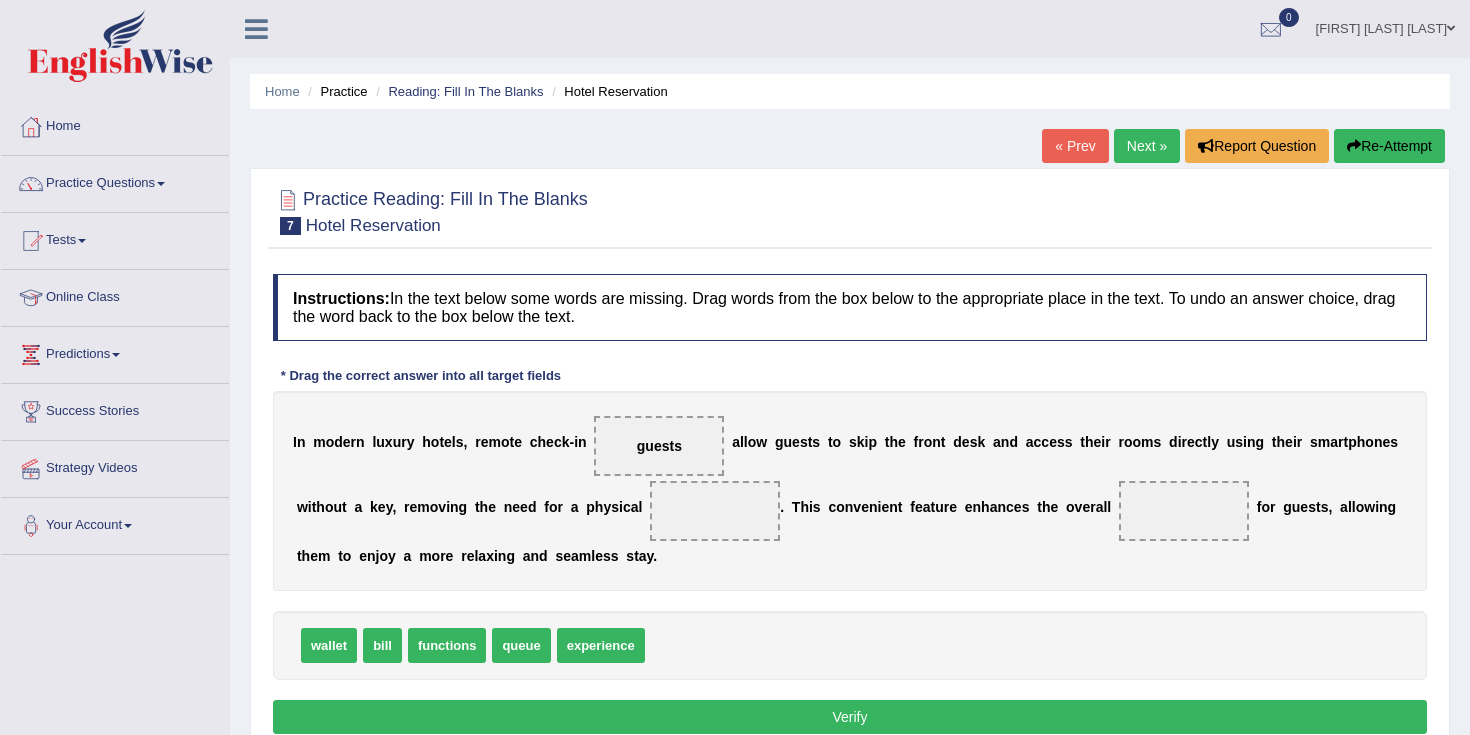 click on "bill" at bounding box center (382, 645) 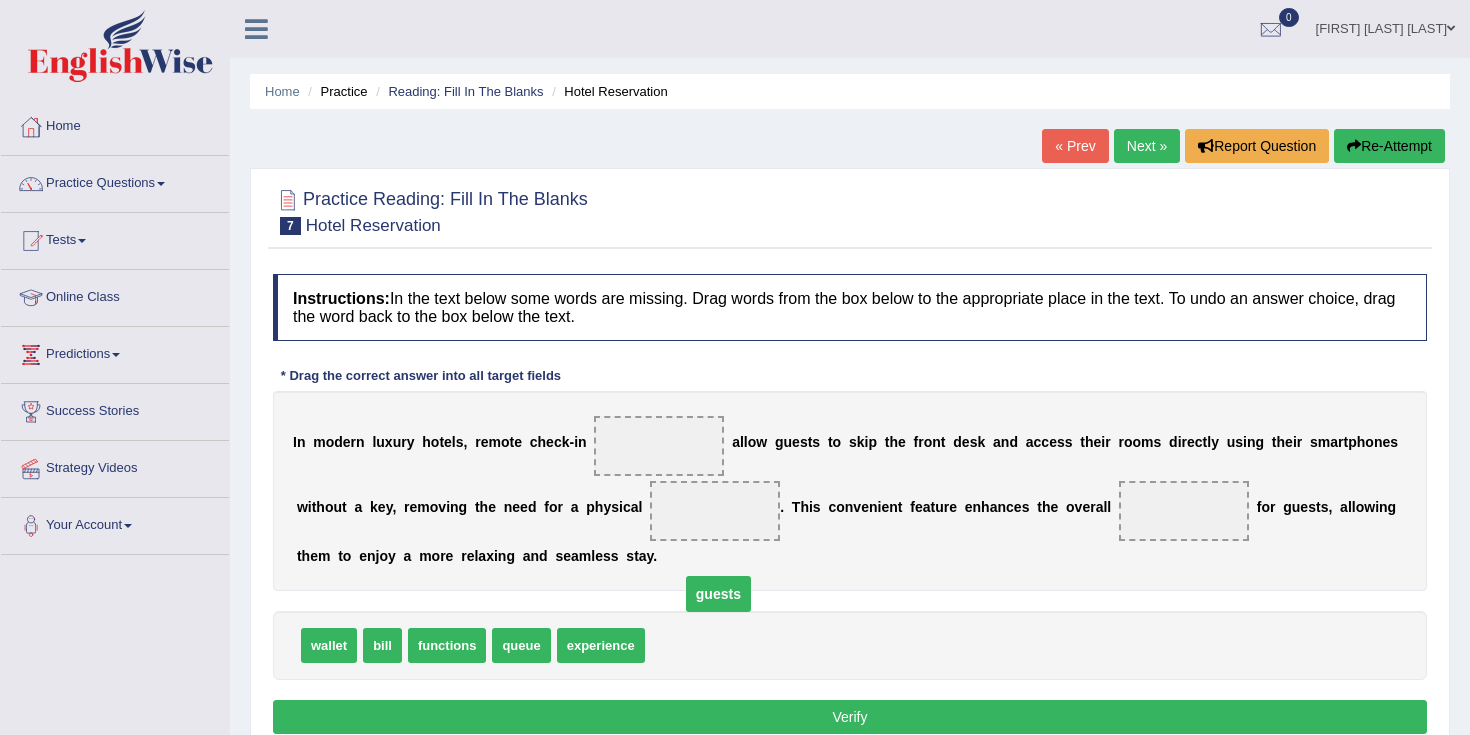 drag, startPoint x: 667, startPoint y: 446, endPoint x: 726, endPoint y: 593, distance: 158.39824 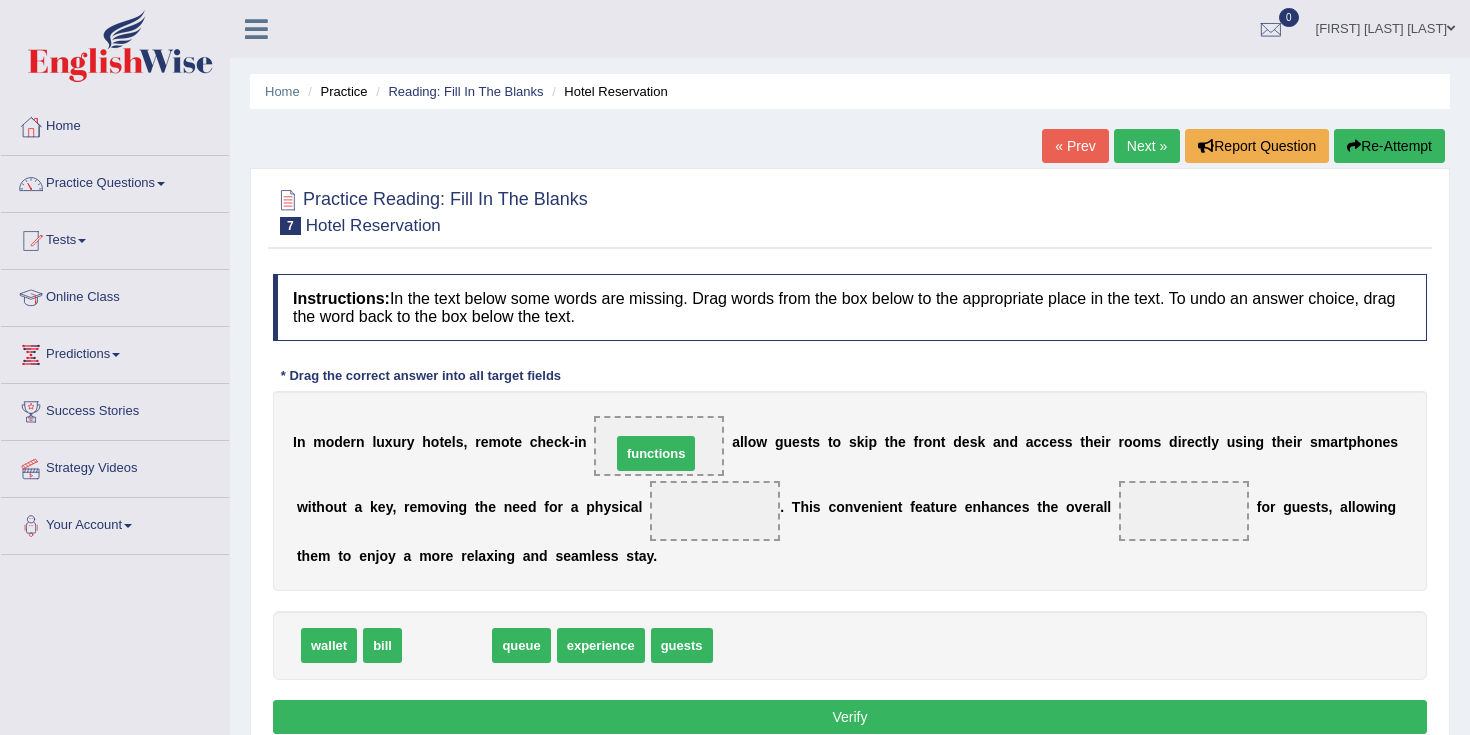 drag, startPoint x: 461, startPoint y: 636, endPoint x: 664, endPoint y: 437, distance: 284.271 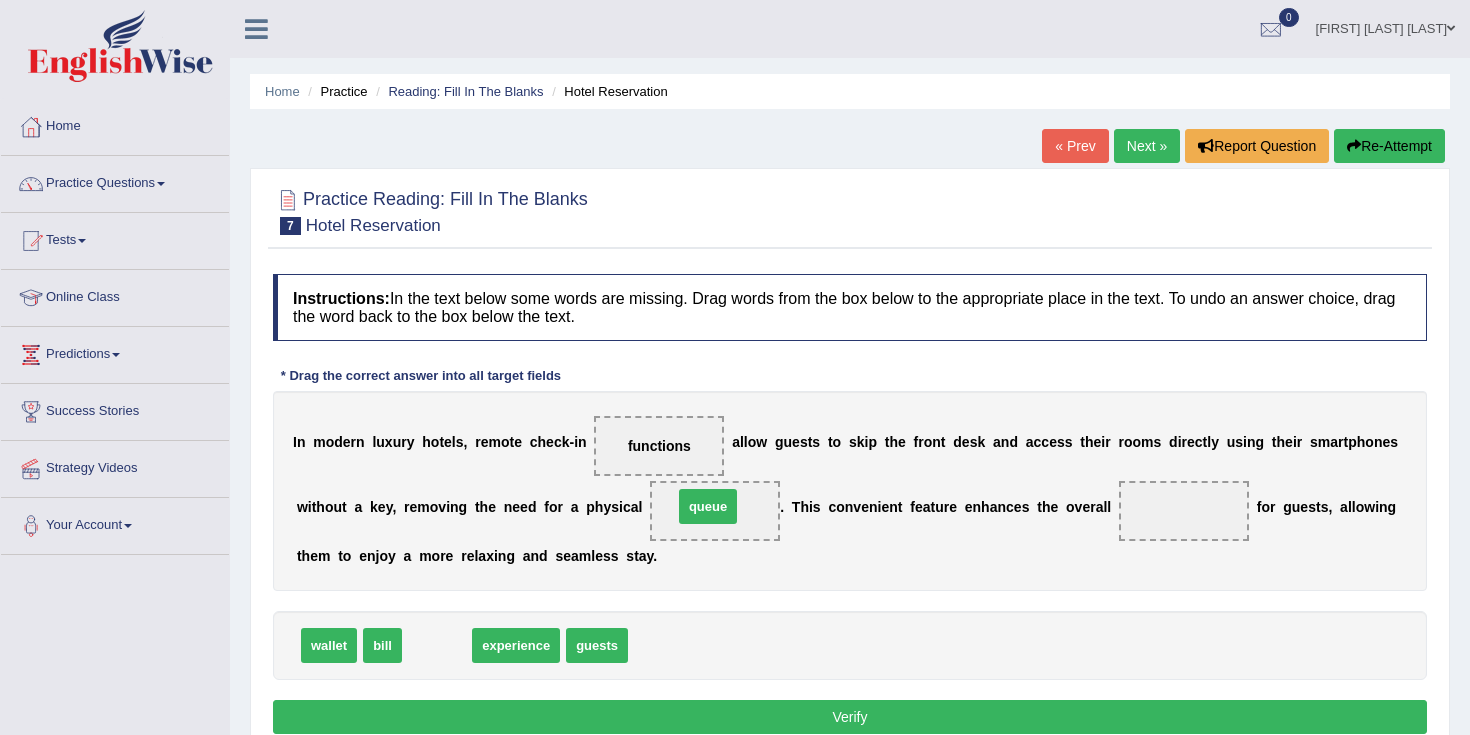drag, startPoint x: 438, startPoint y: 649, endPoint x: 707, endPoint y: 508, distance: 303.71368 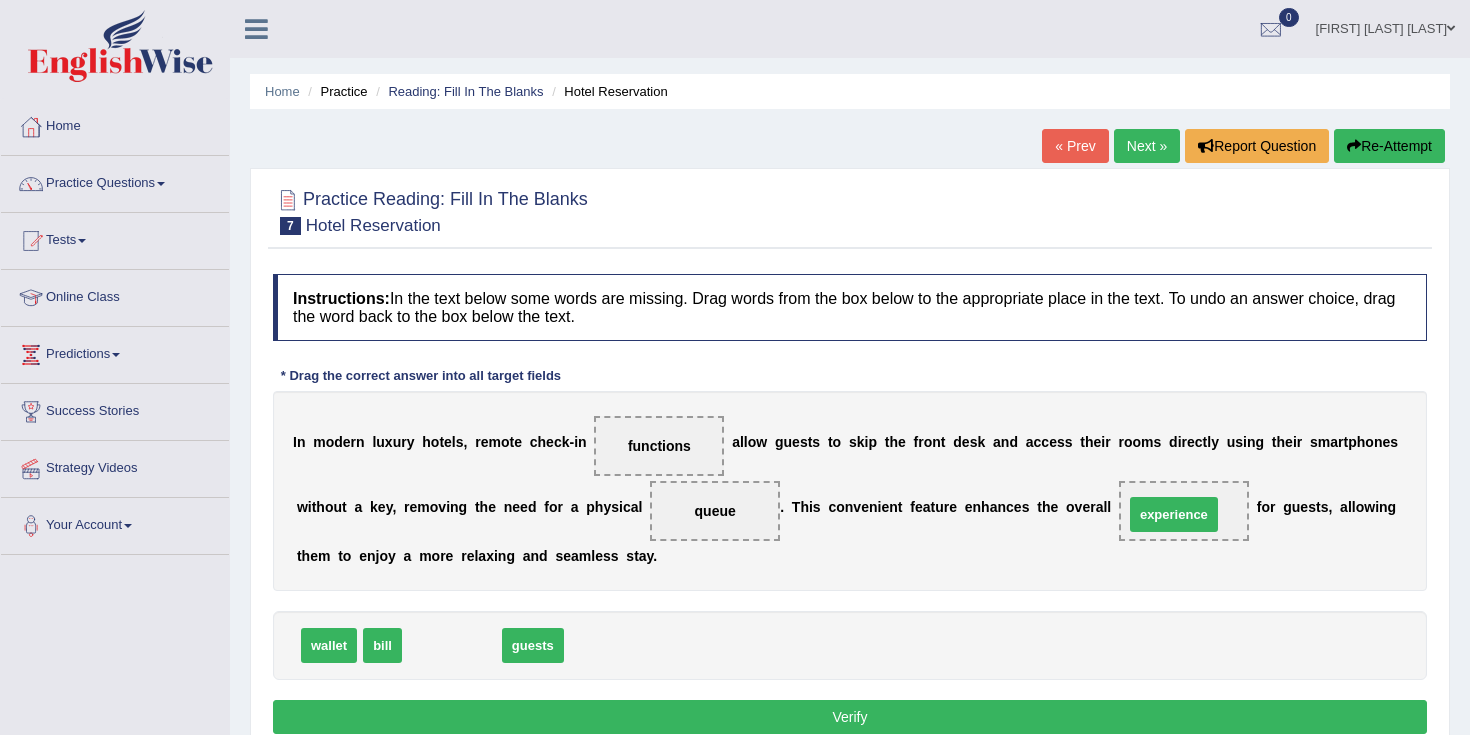 drag, startPoint x: 459, startPoint y: 653, endPoint x: 1179, endPoint y: 520, distance: 732.18097 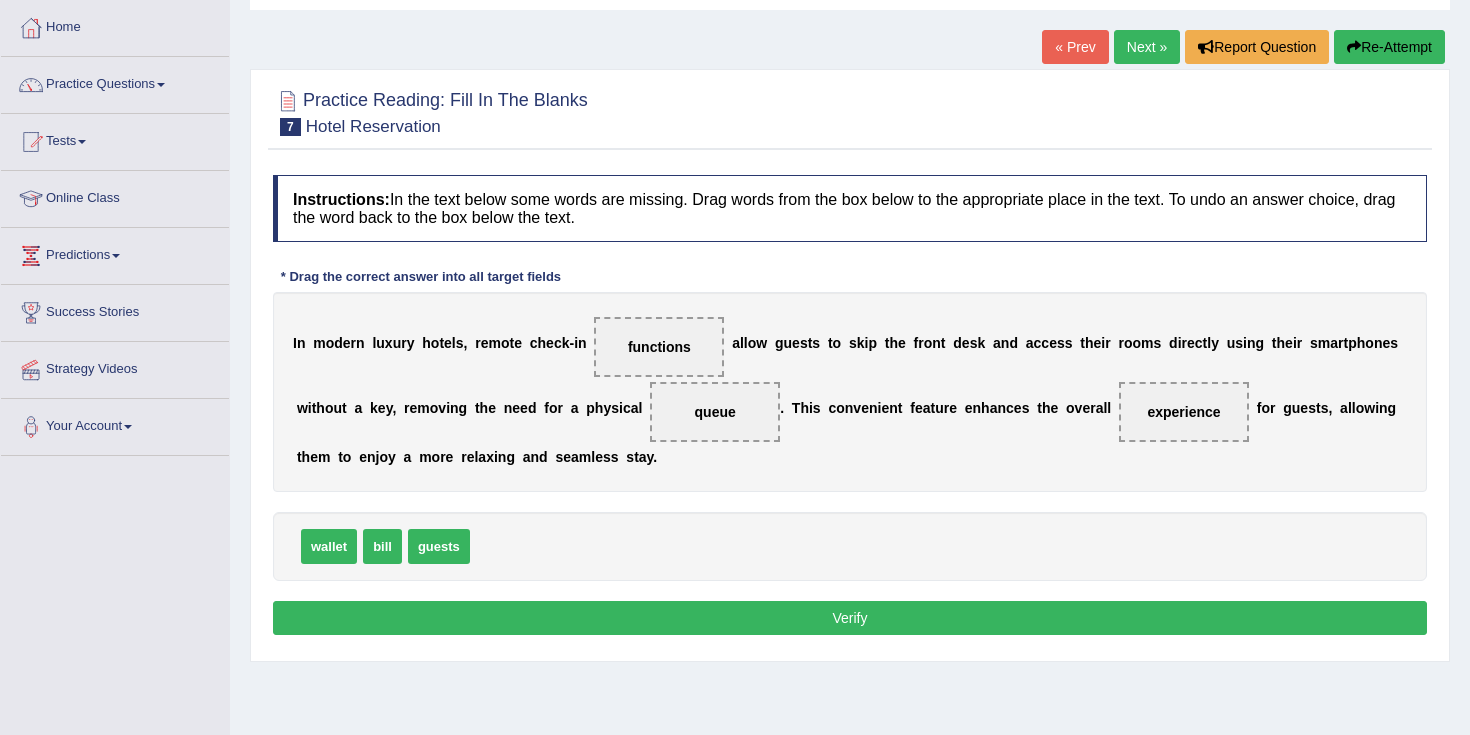 scroll, scrollTop: 103, scrollLeft: 0, axis: vertical 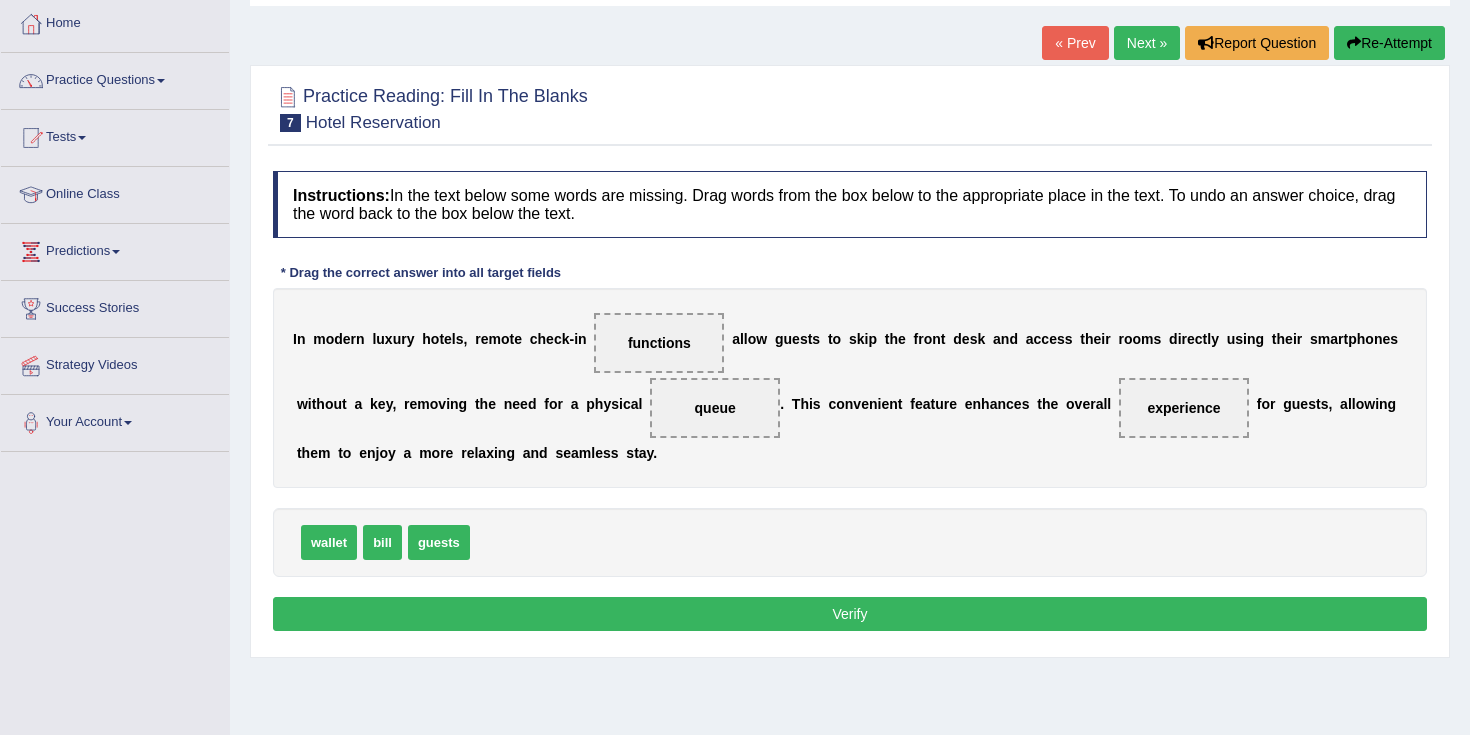 click on "Verify" at bounding box center [850, 614] 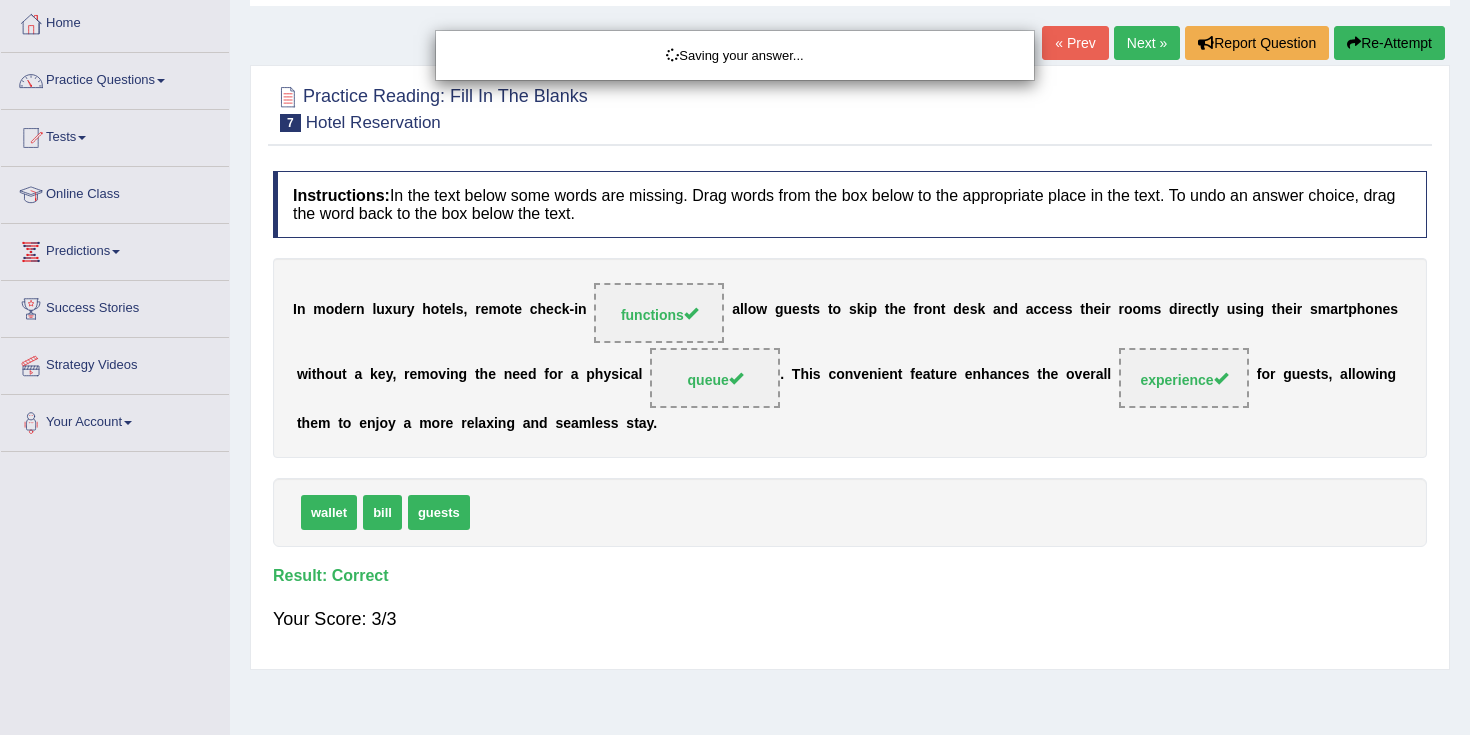 click on "Saving your answer..." at bounding box center (735, 367) 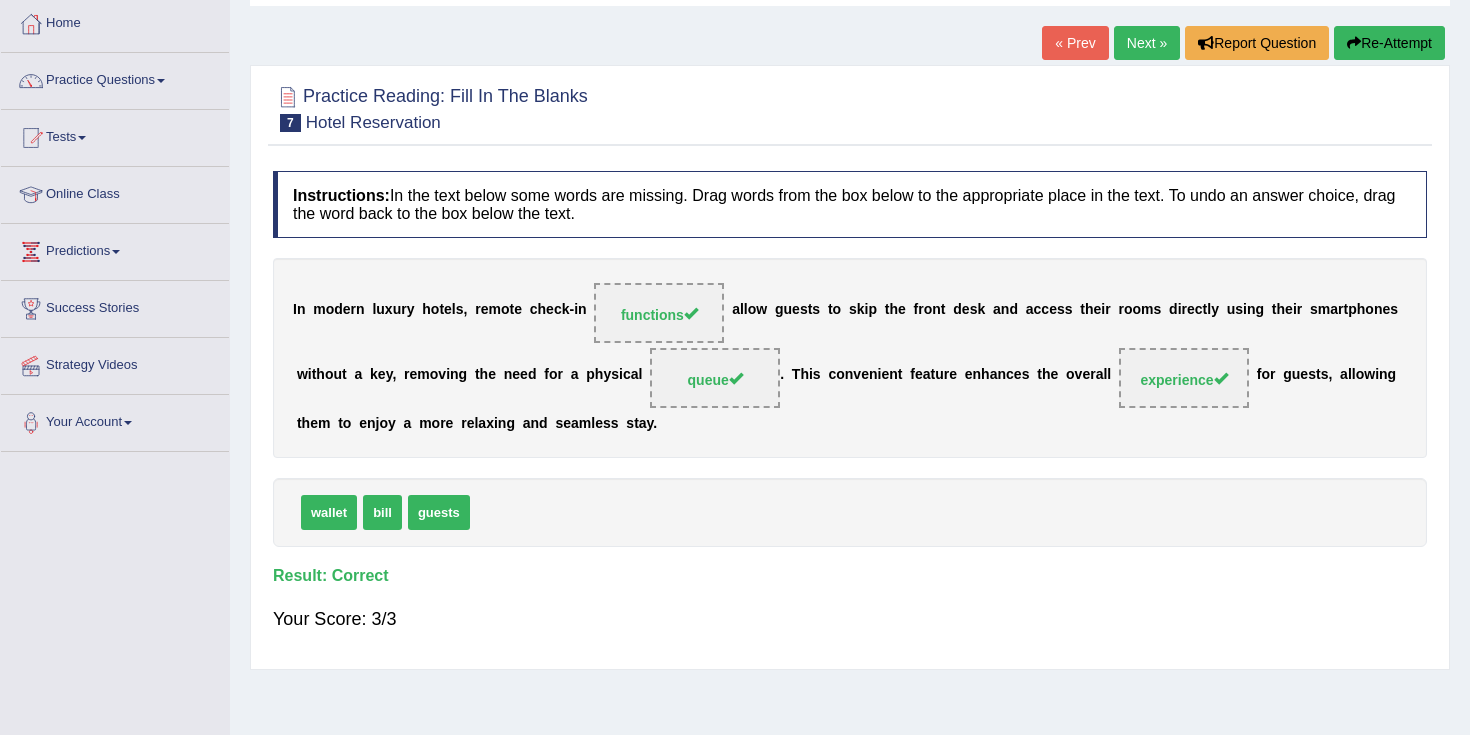 click on "Next »" at bounding box center [1147, 43] 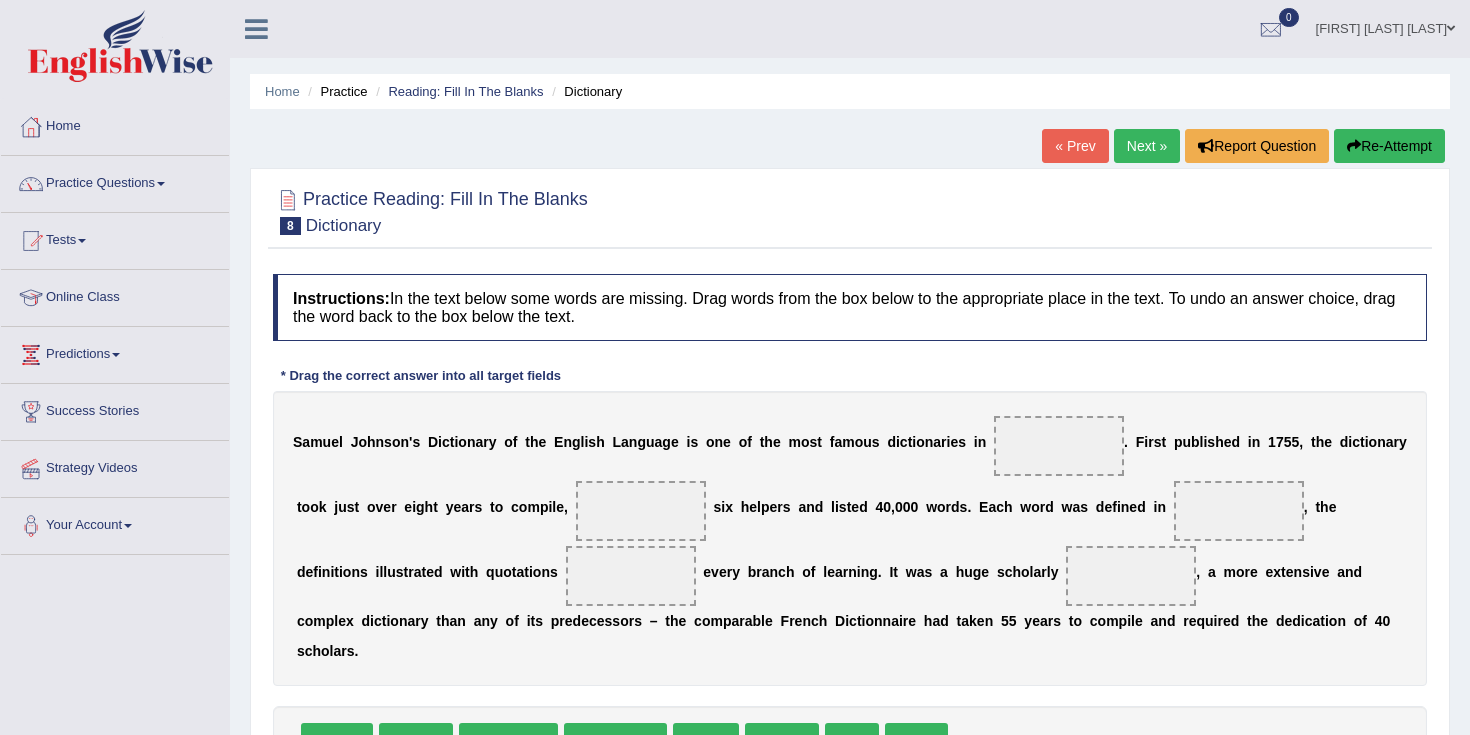 scroll, scrollTop: 0, scrollLeft: 0, axis: both 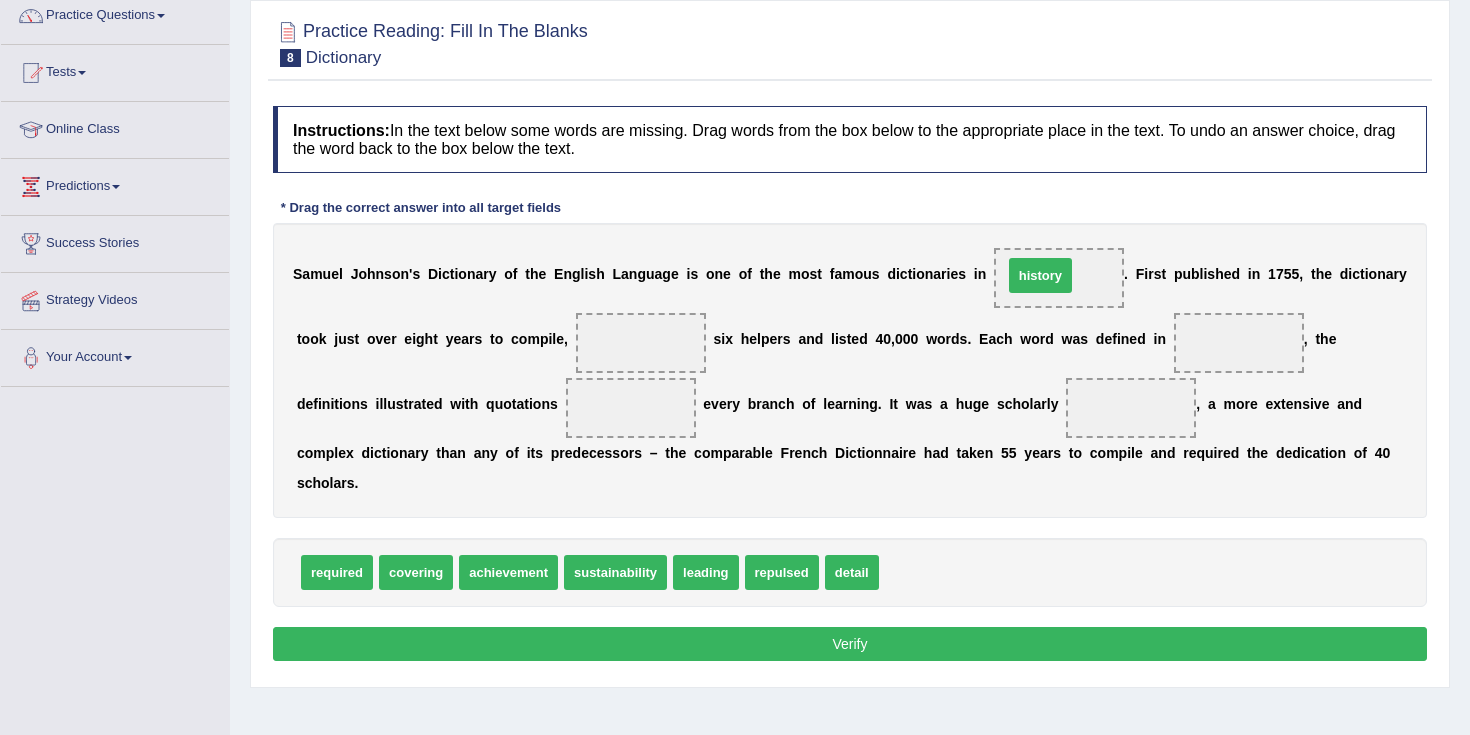 drag, startPoint x: 905, startPoint y: 579, endPoint x: 1029, endPoint y: 282, distance: 321.84622 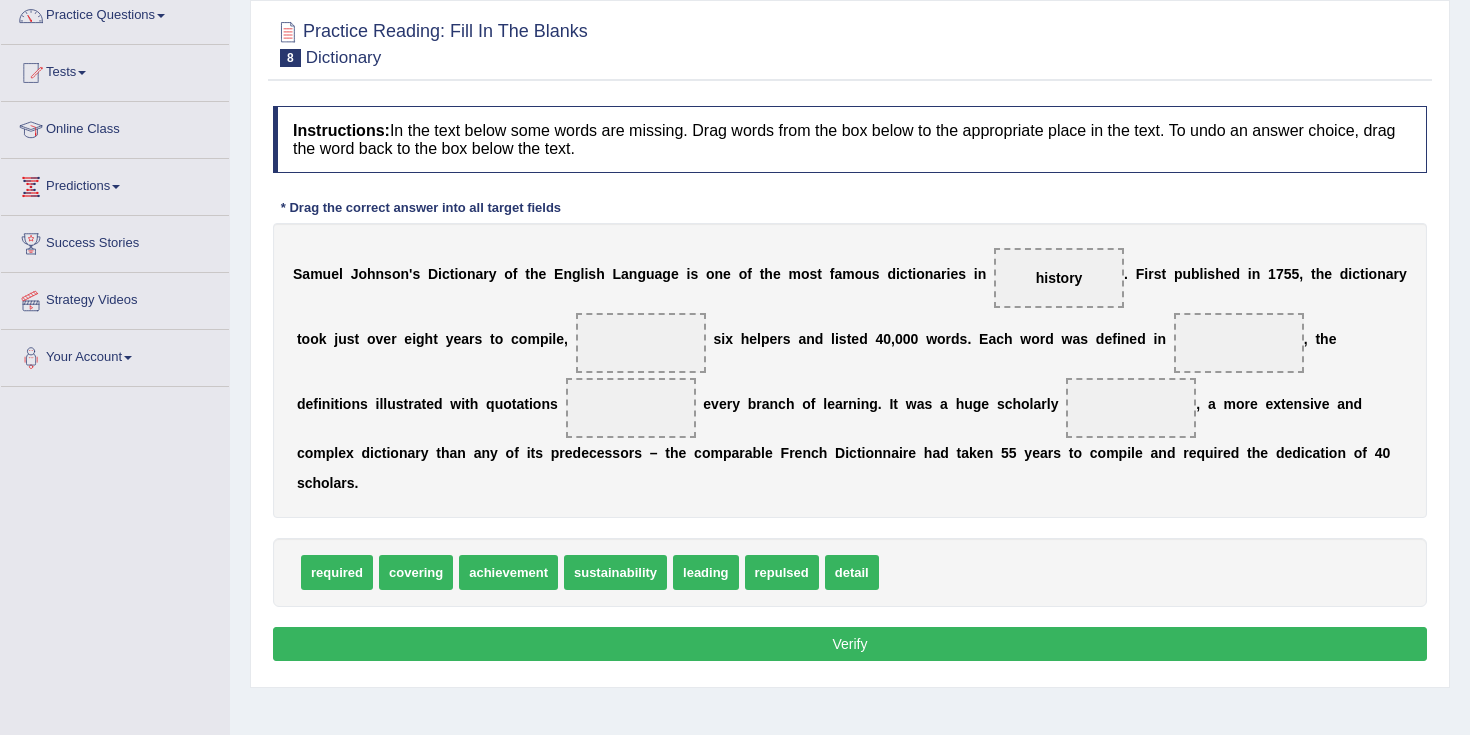 click on "Verify" at bounding box center (850, 644) 